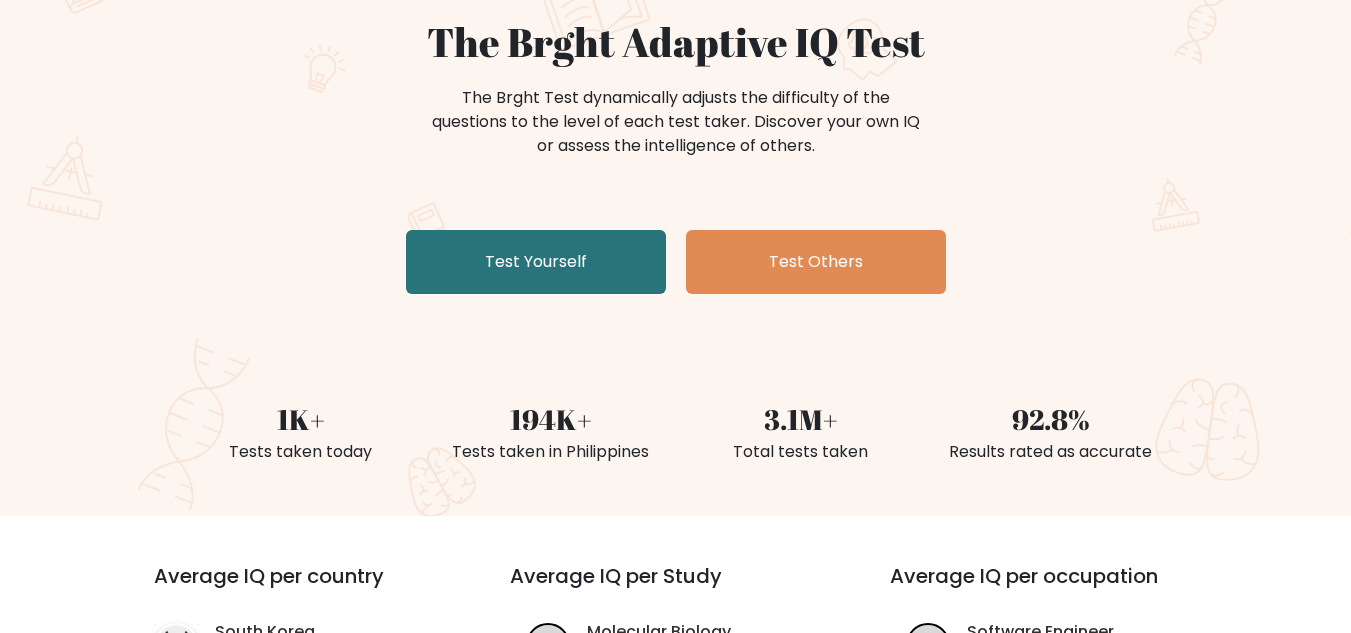 scroll, scrollTop: 187, scrollLeft: 0, axis: vertical 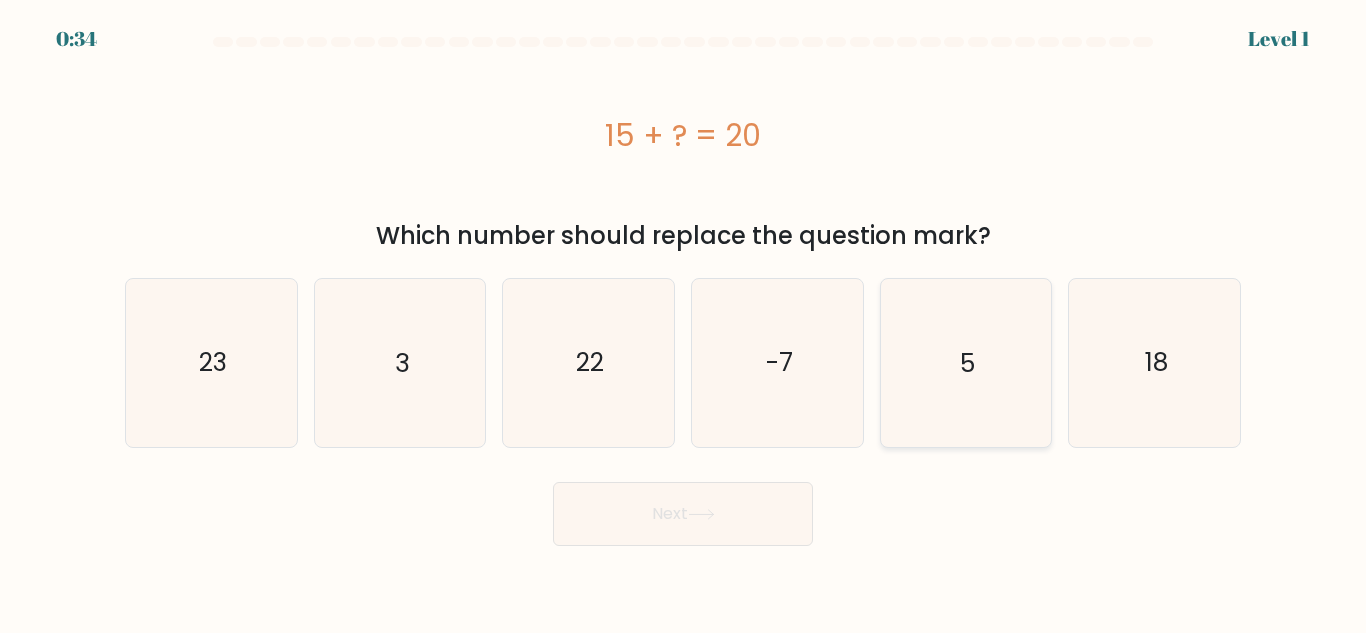 click on "5" at bounding box center (965, 362) 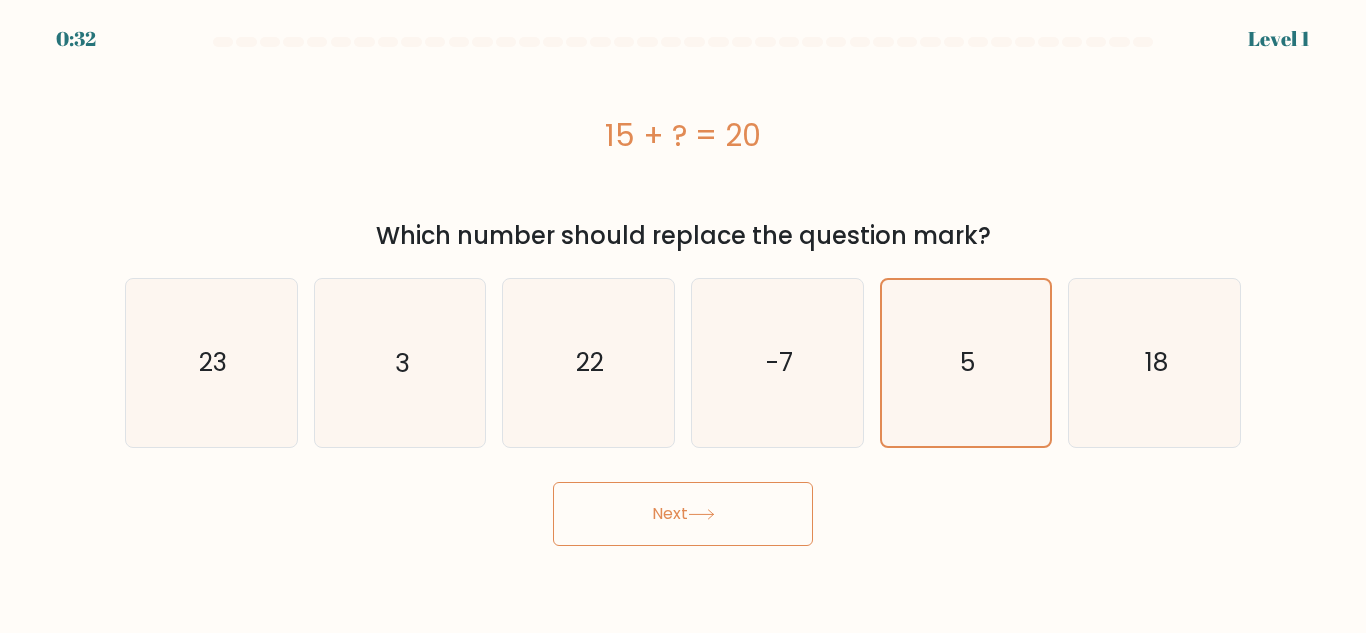 click on "Next" at bounding box center [683, 514] 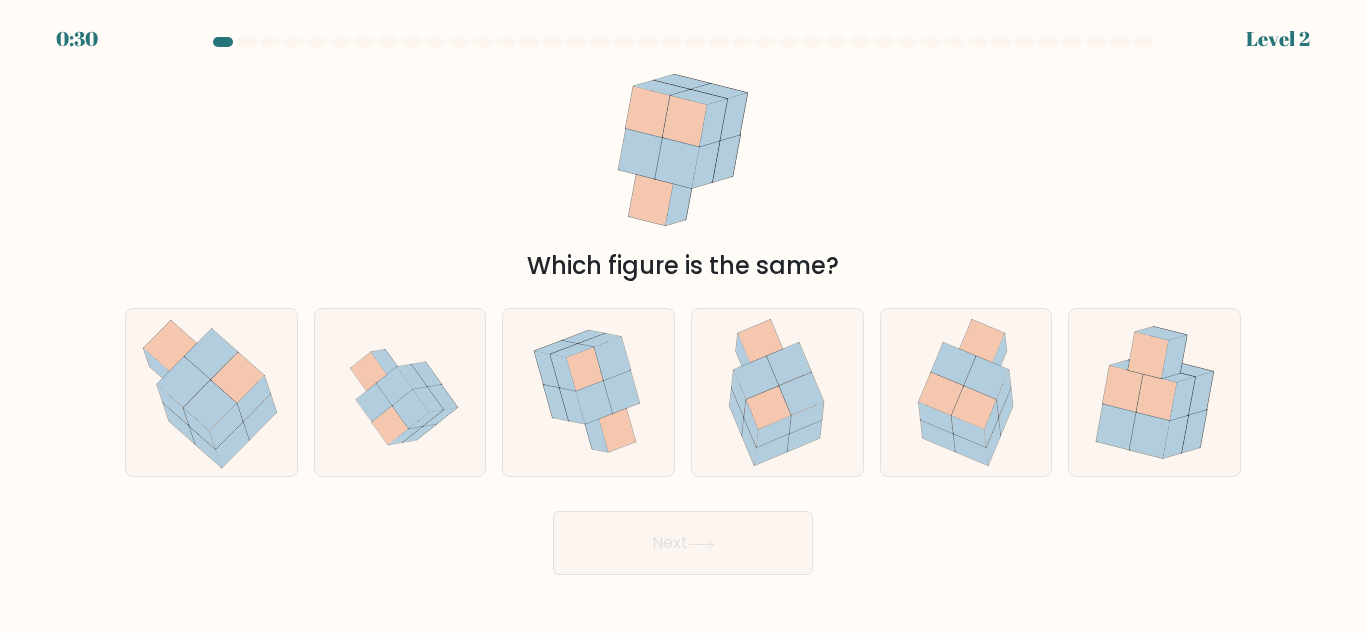 click on "Next" at bounding box center (683, 538) 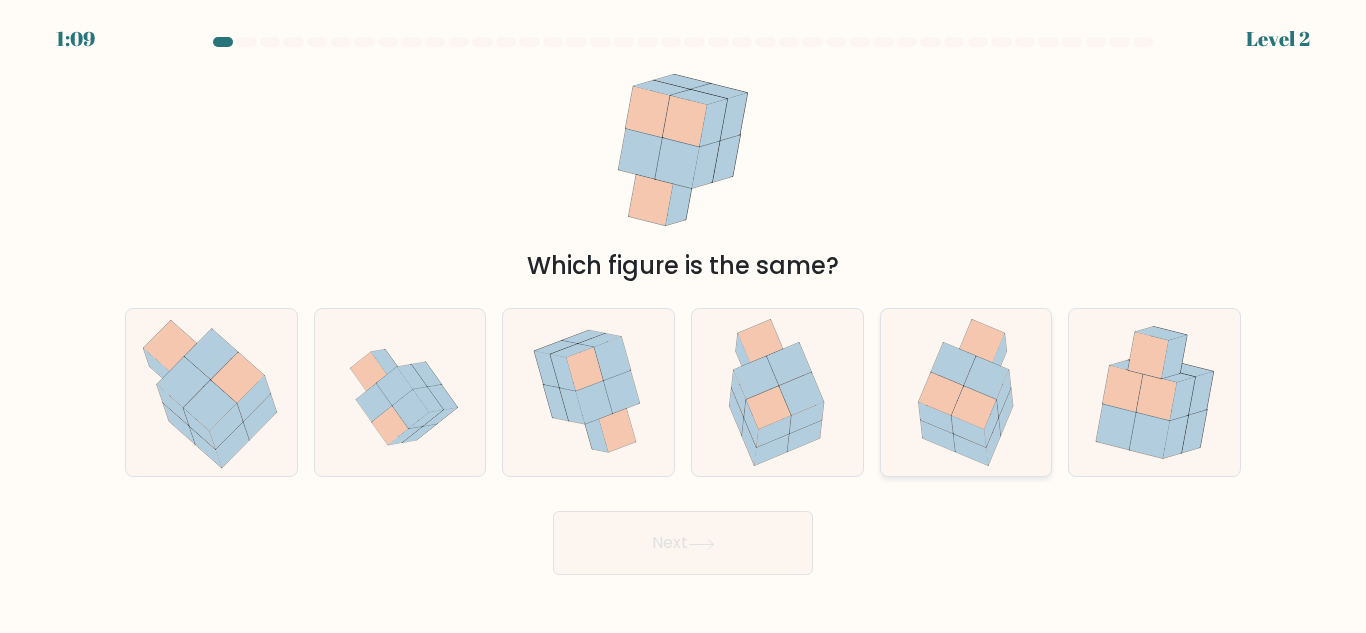 click at bounding box center [986, 377] 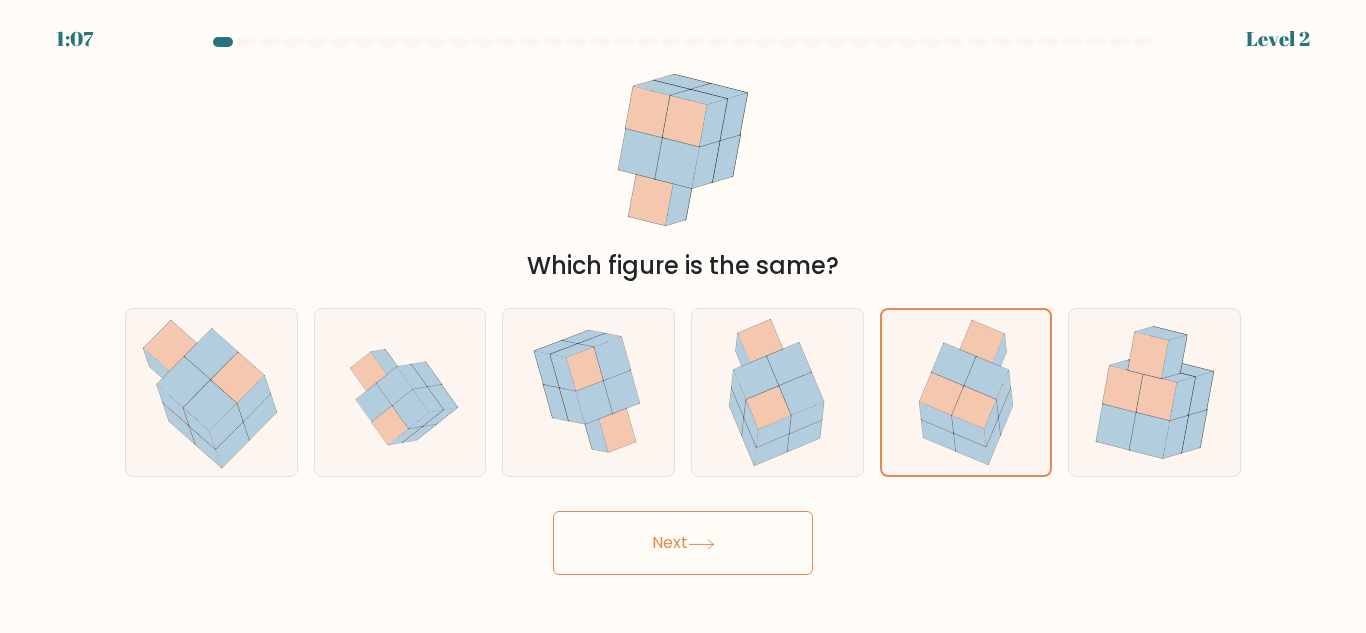 click on "Next" at bounding box center [683, 543] 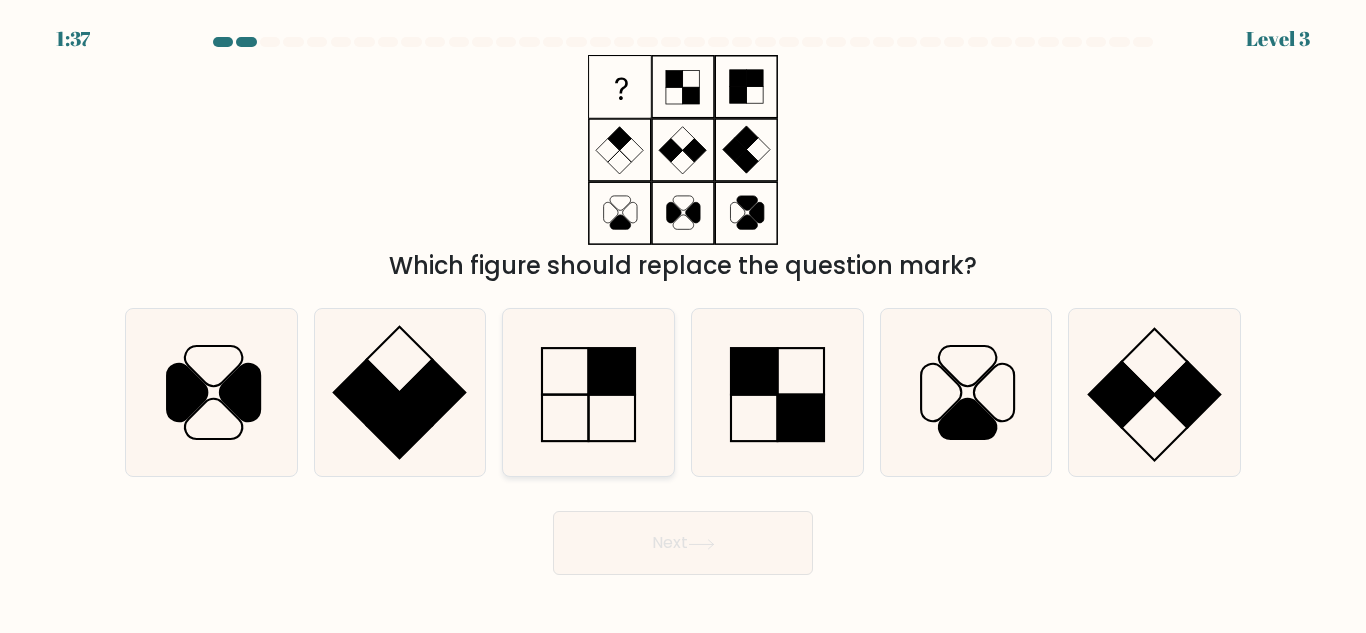 click at bounding box center [588, 392] 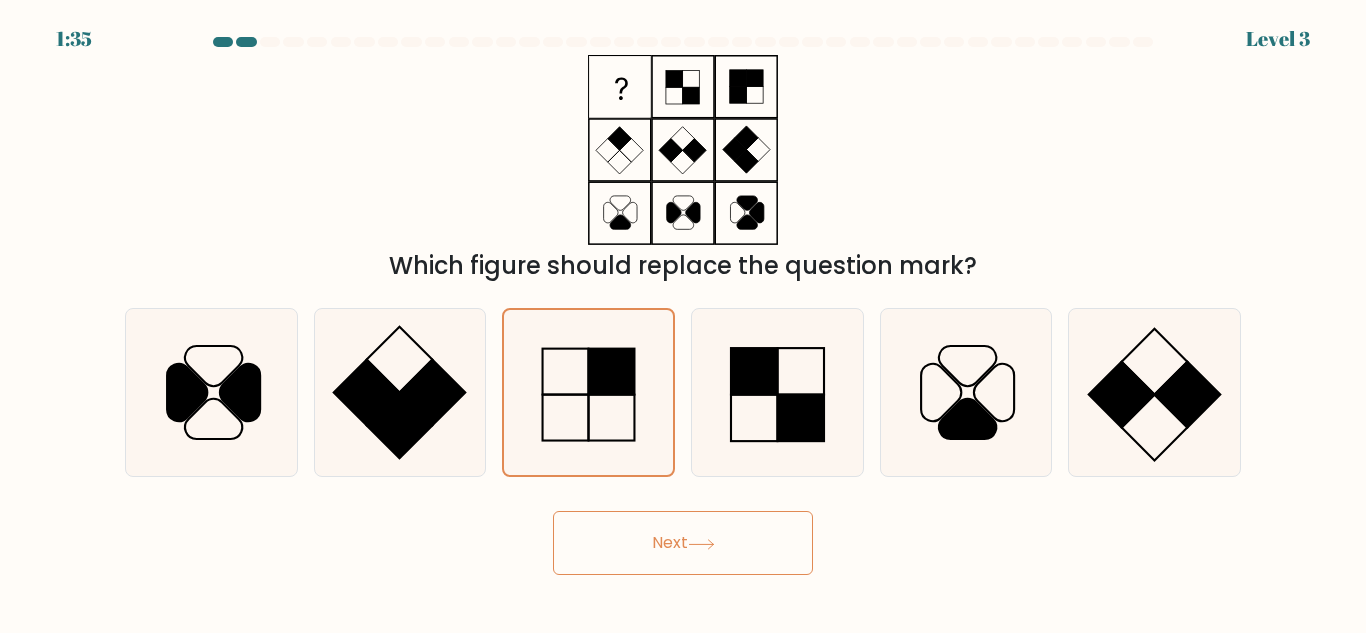 click on "Next" at bounding box center [683, 543] 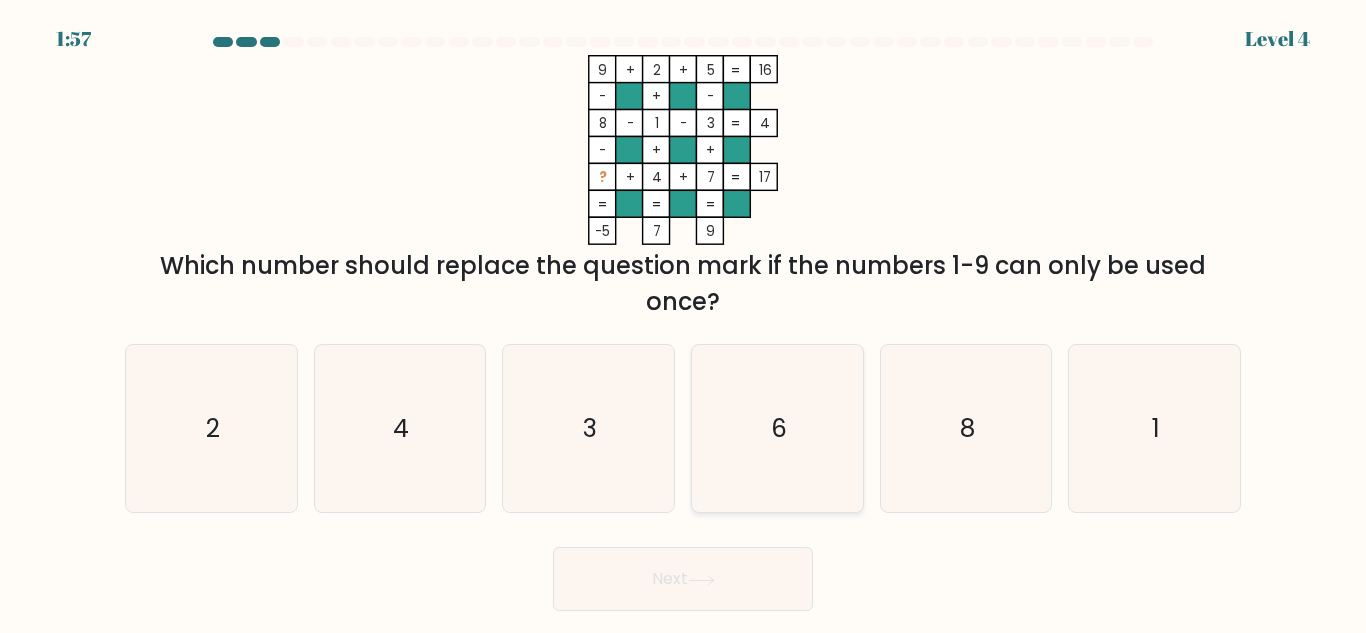 click on "6" at bounding box center (777, 428) 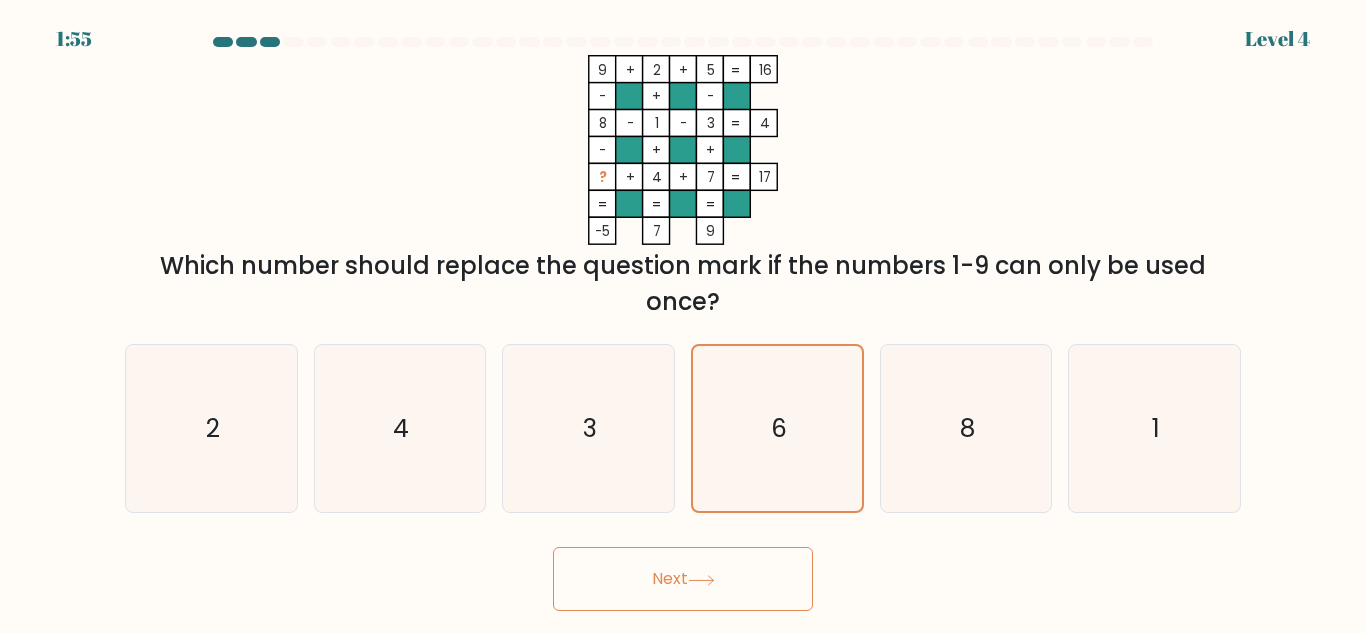 click on "Next" at bounding box center (683, 579) 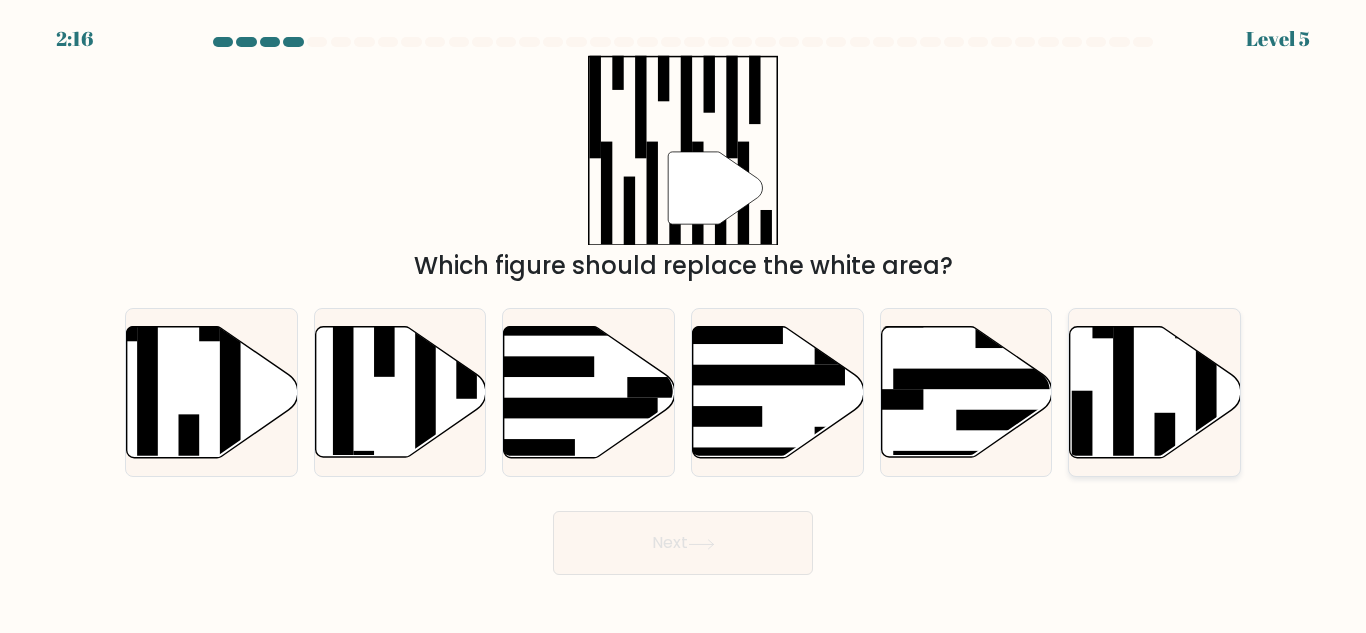 click at bounding box center (1155, 392) 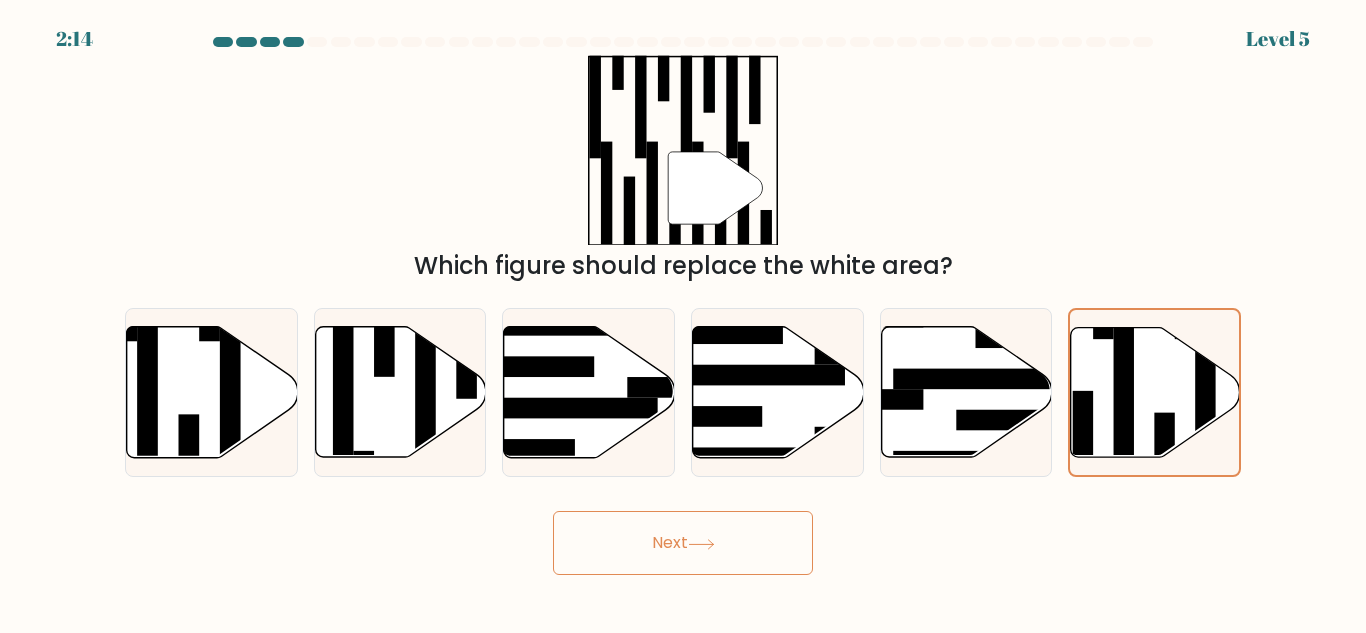 click at bounding box center [701, 544] 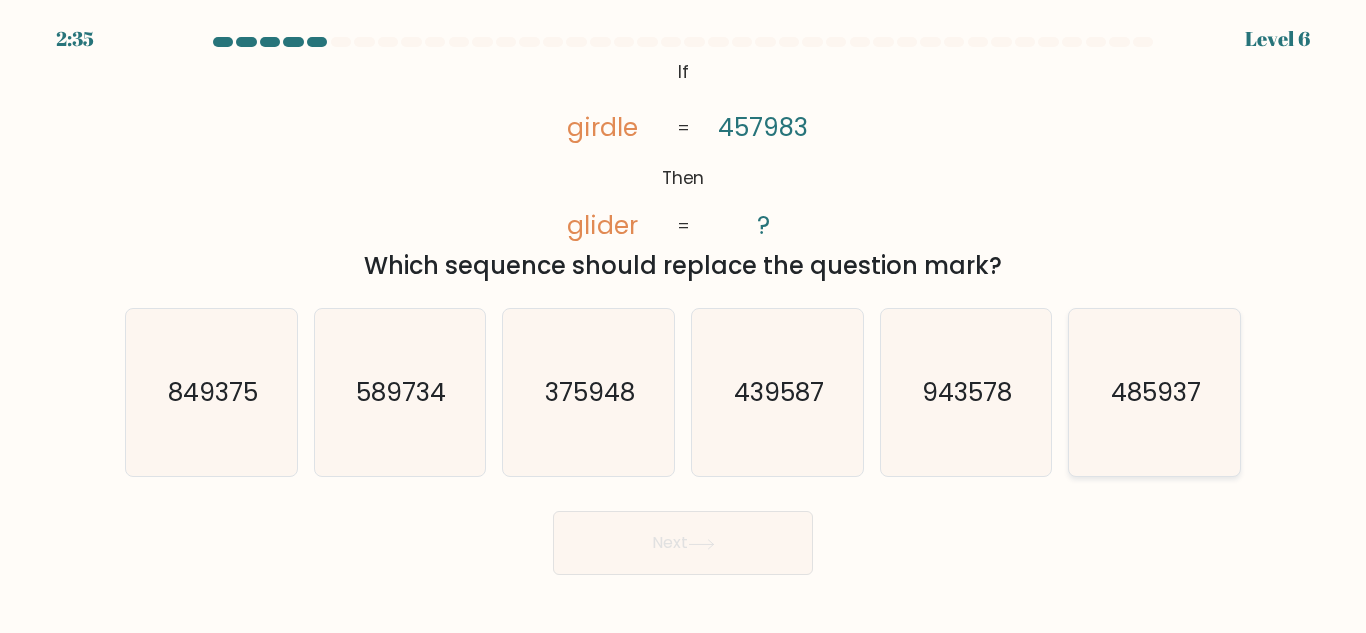 click on "485937" at bounding box center [1154, 392] 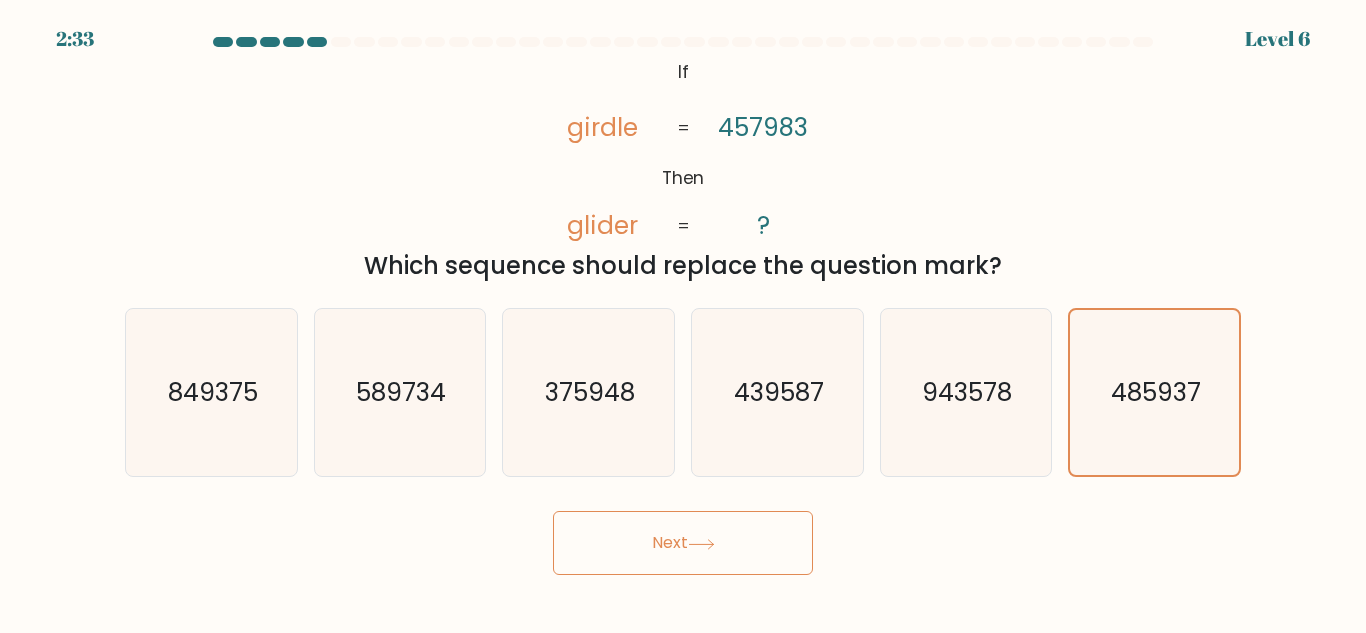 click on "Next" at bounding box center [683, 543] 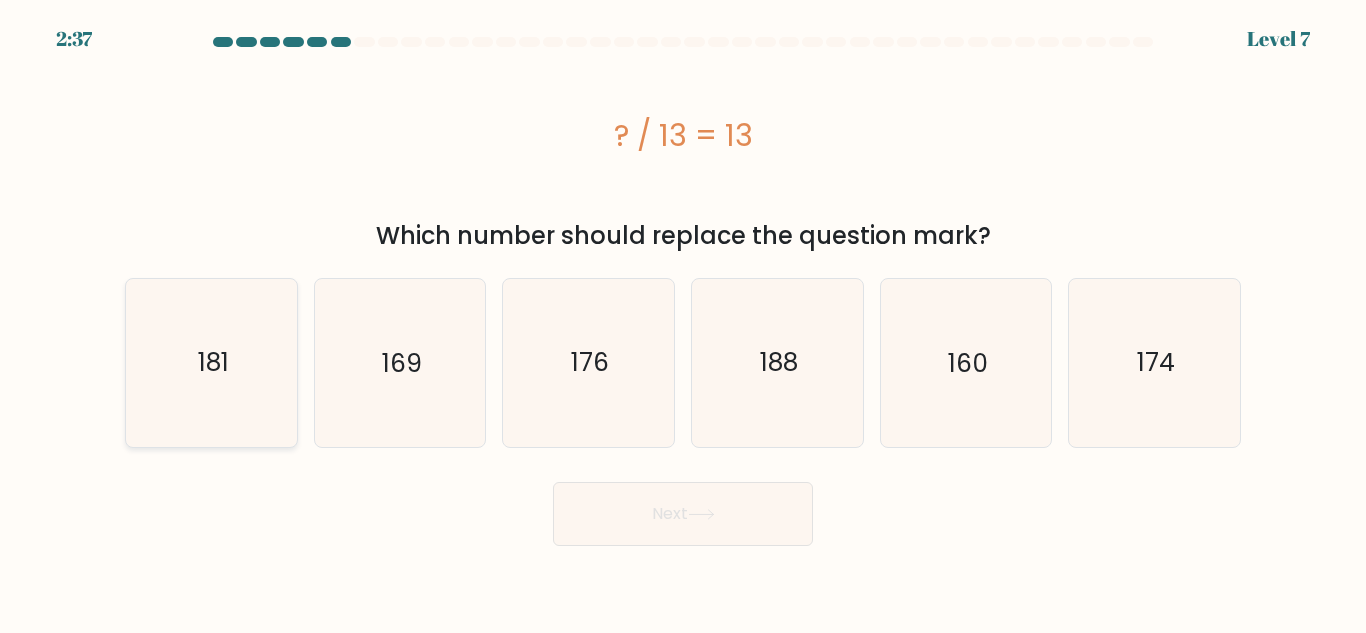 click on "181" at bounding box center [211, 362] 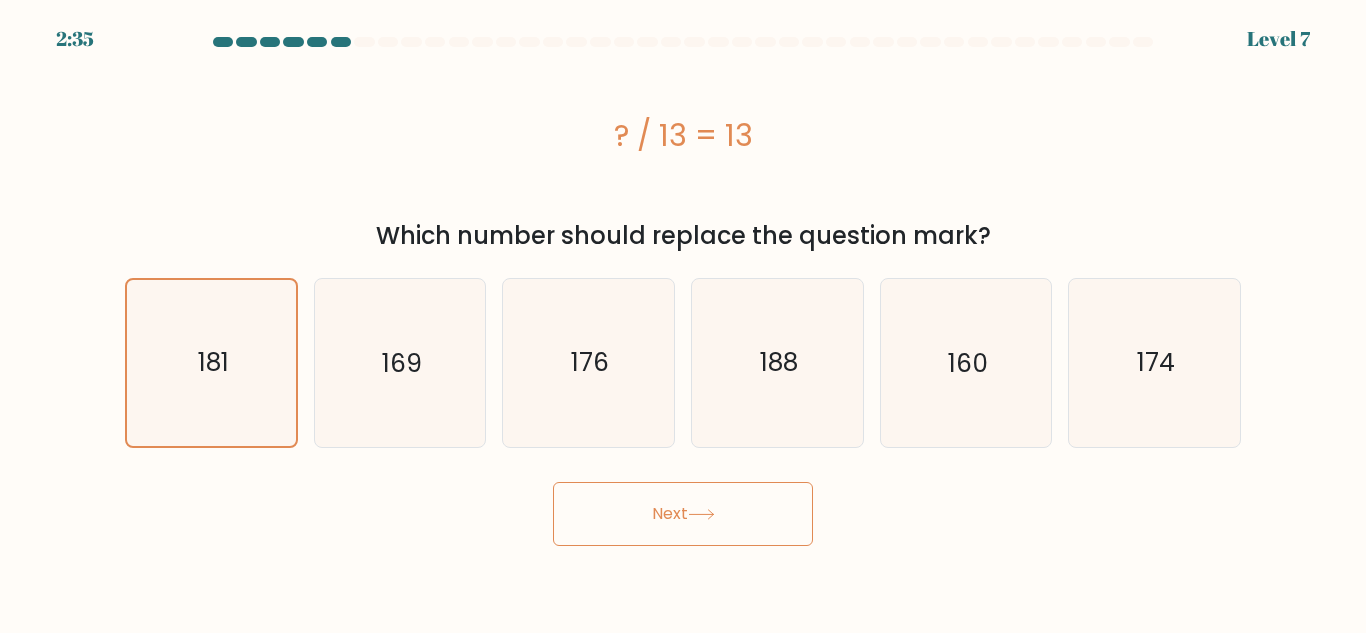 click on "Next" at bounding box center [683, 514] 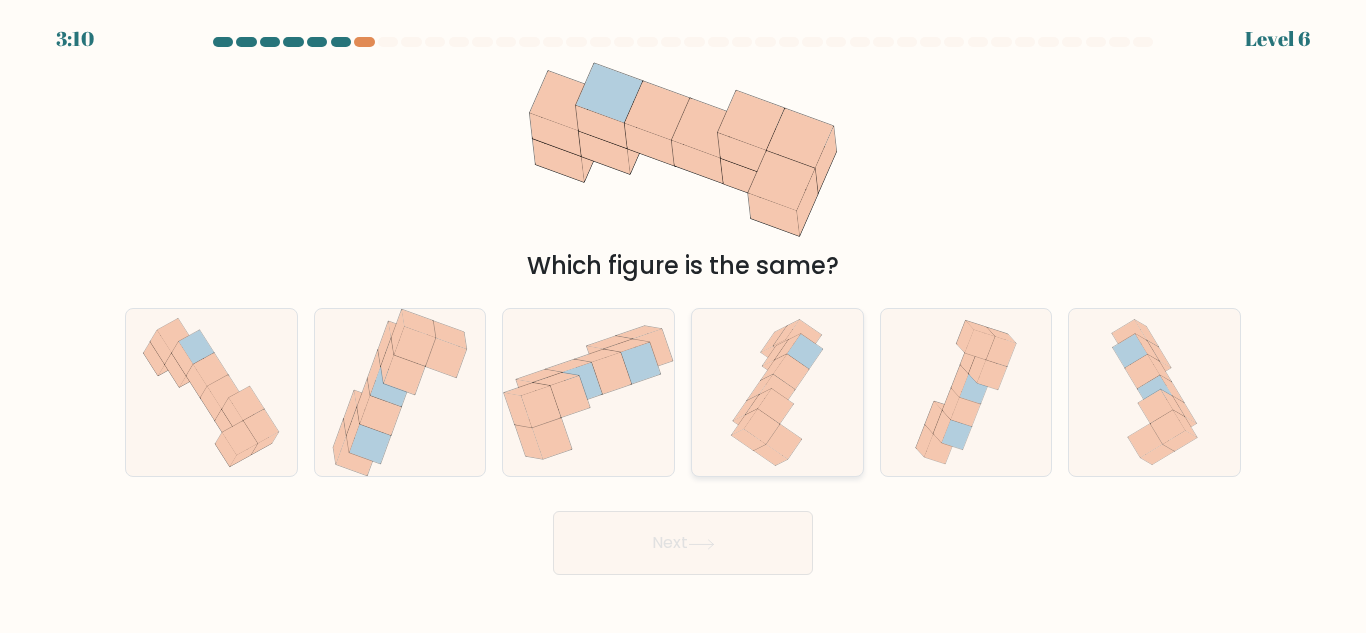 click at bounding box center [762, 426] 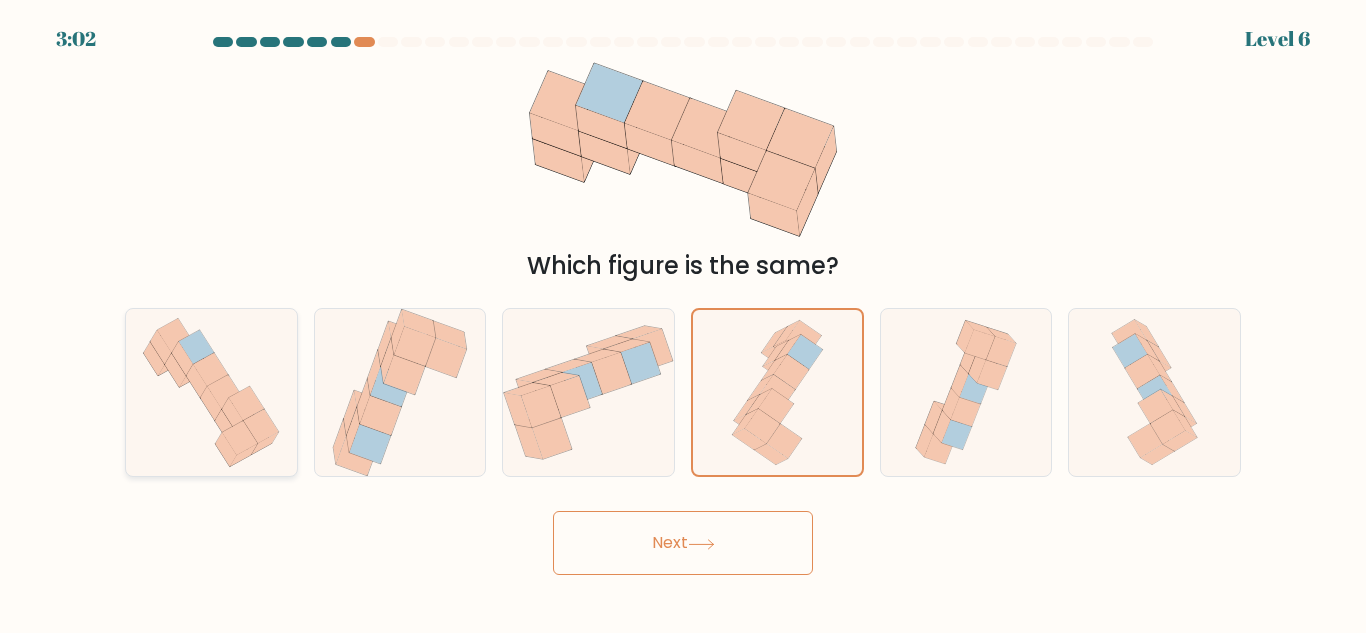 click at bounding box center (211, 392) 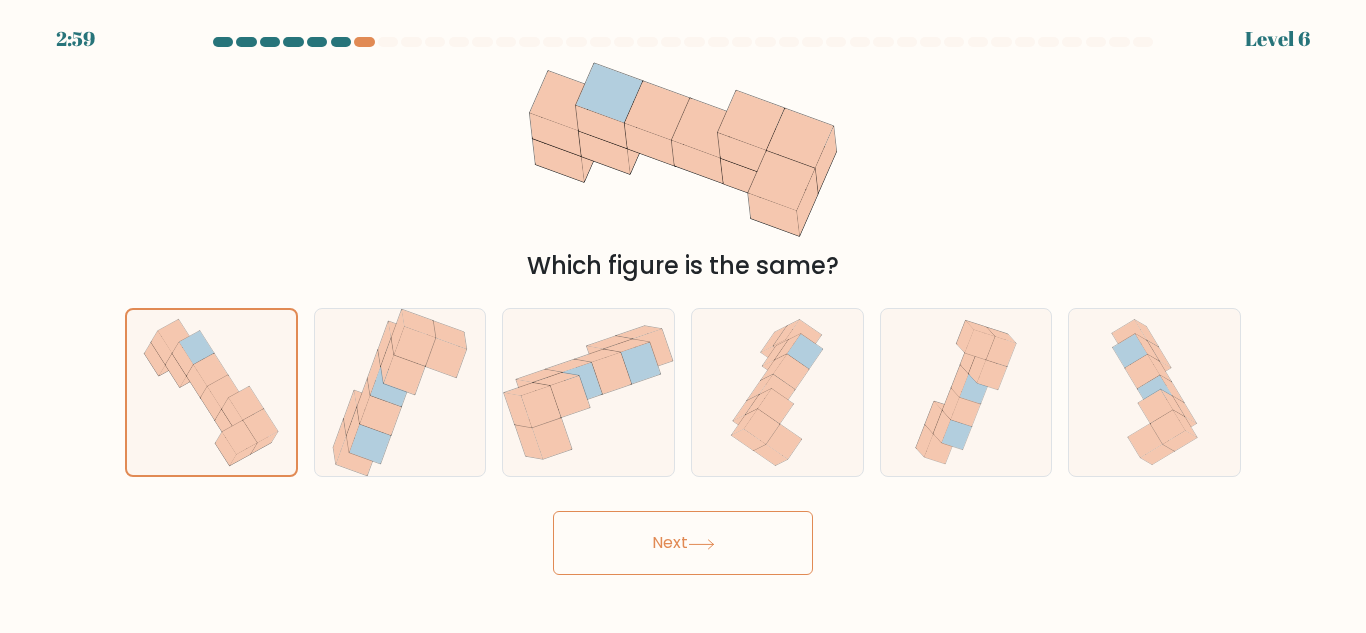click on "Next" at bounding box center [683, 543] 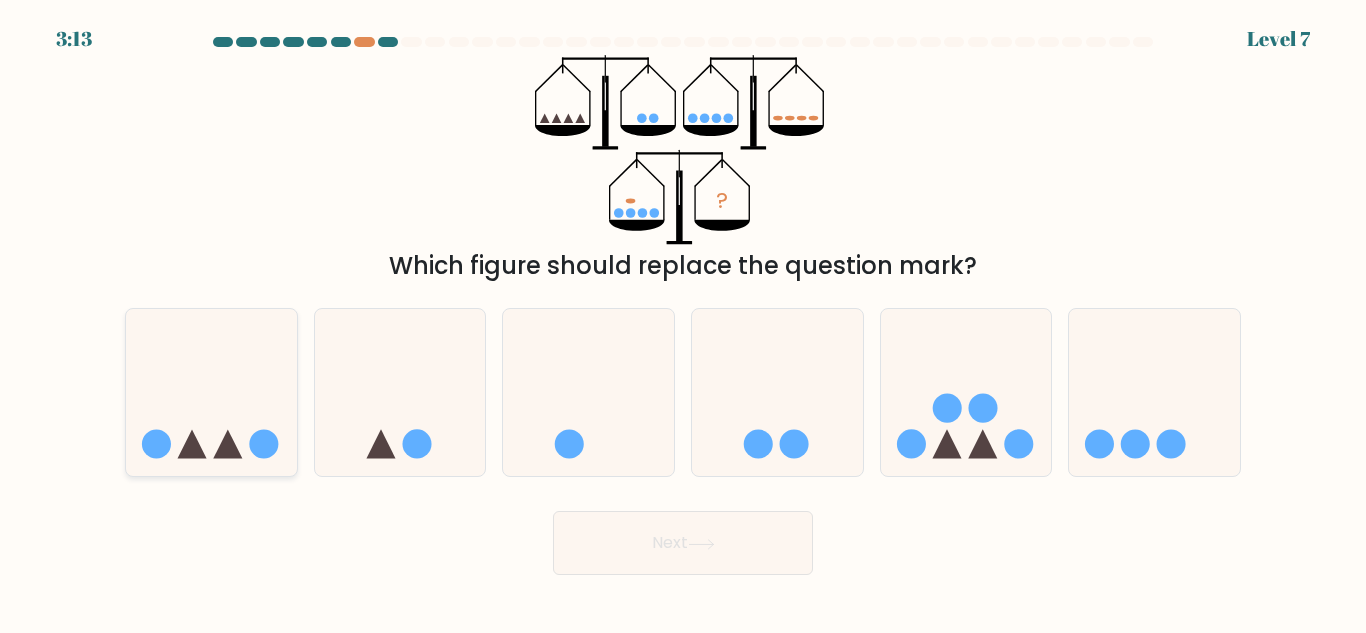 click at bounding box center (211, 392) 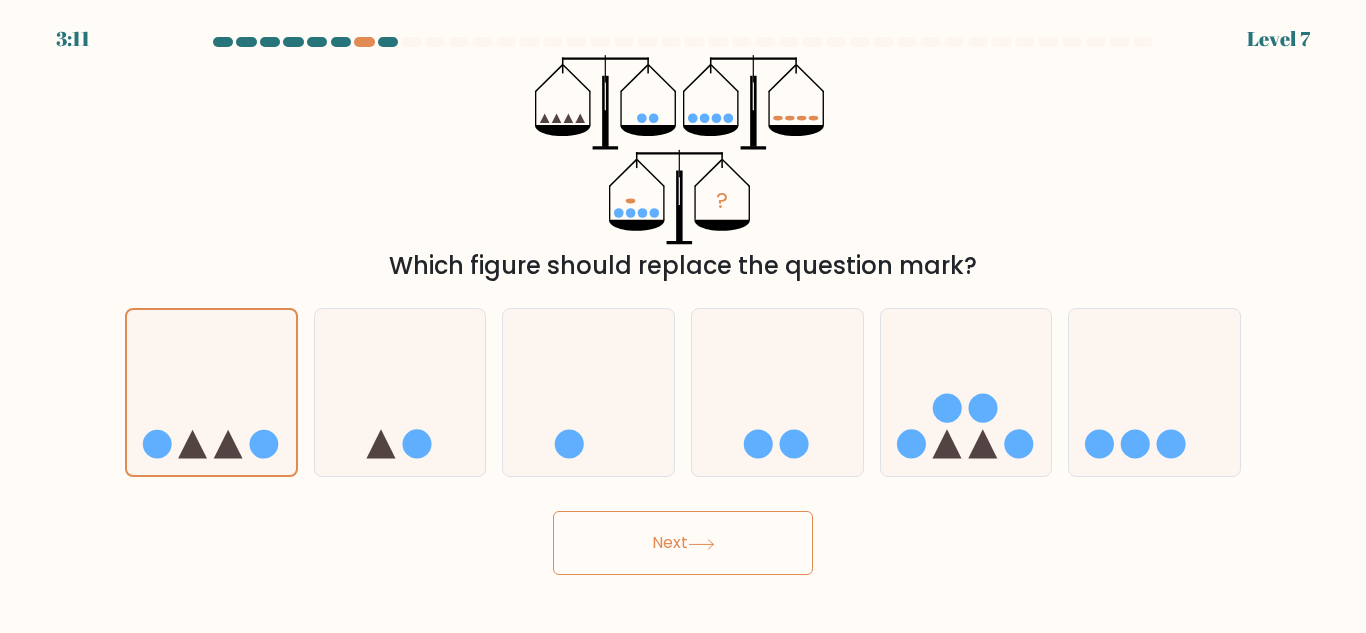 click on "Next" at bounding box center (683, 543) 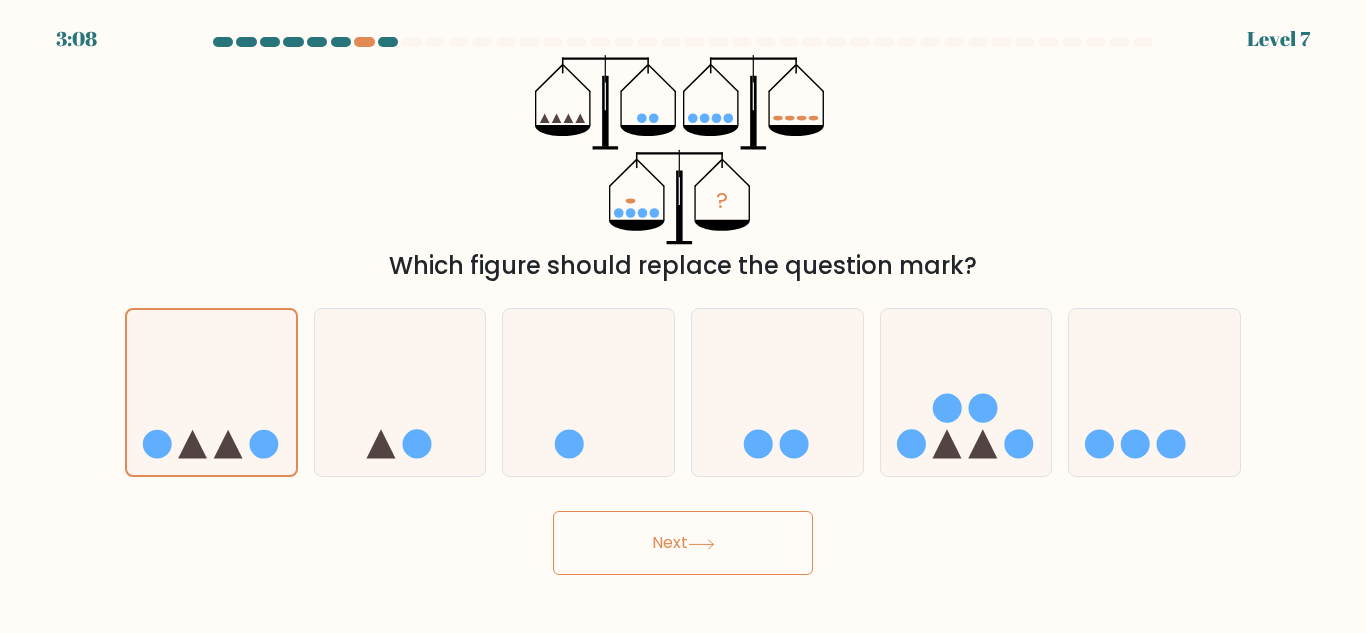 click on "Next" at bounding box center [683, 543] 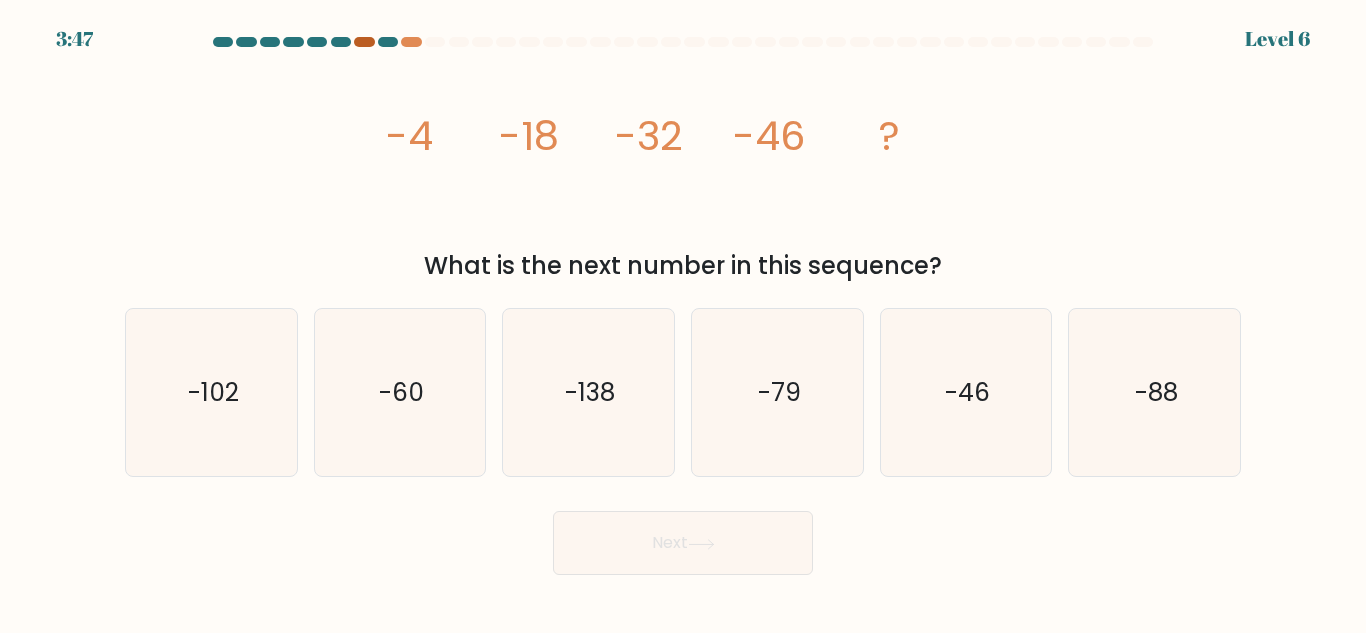 click at bounding box center (364, 42) 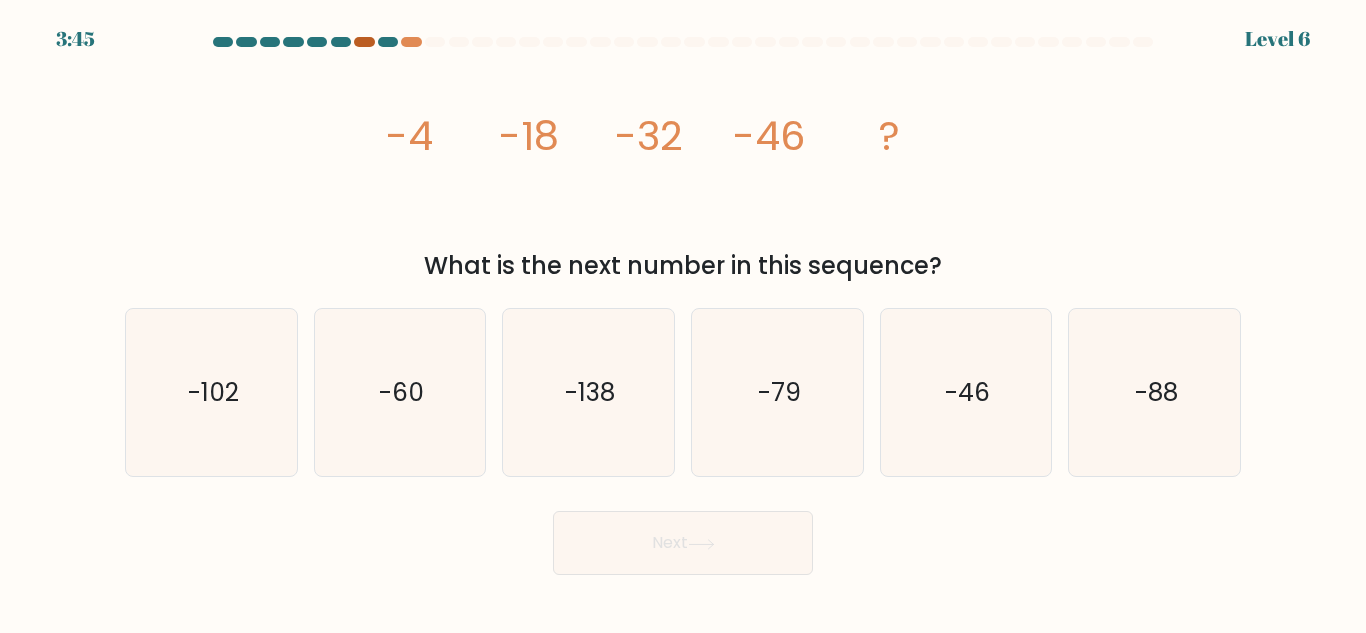 click at bounding box center (364, 42) 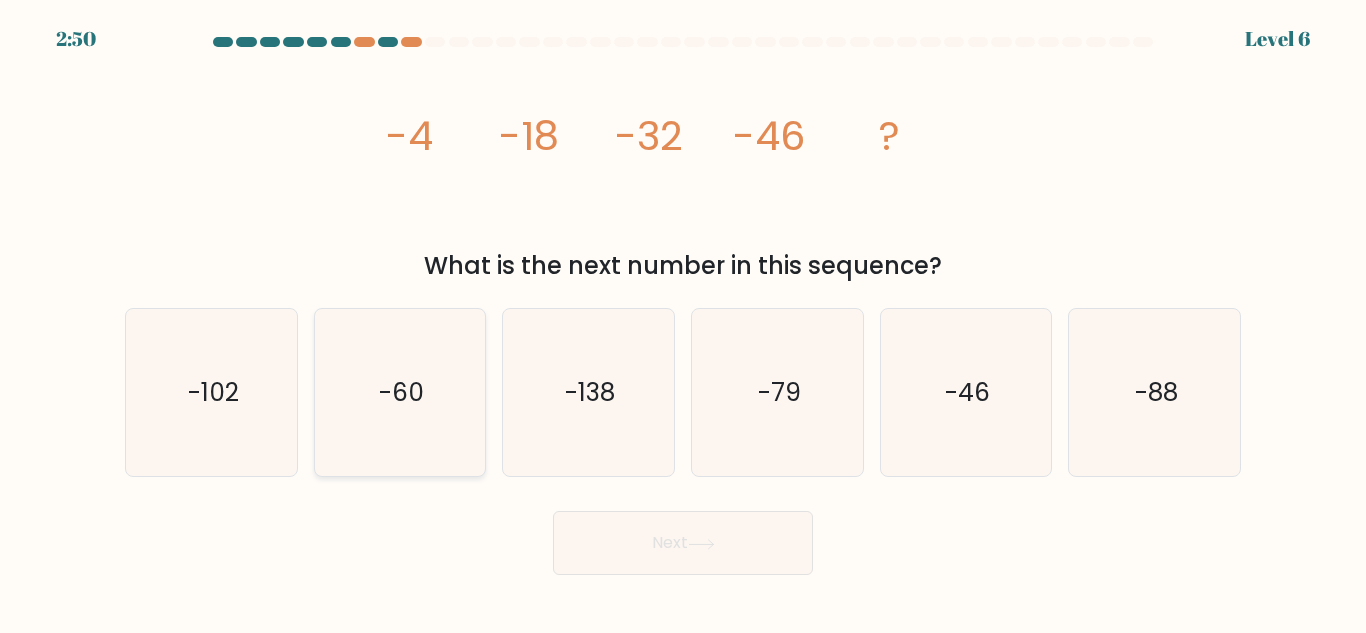 click on "-60" at bounding box center [399, 392] 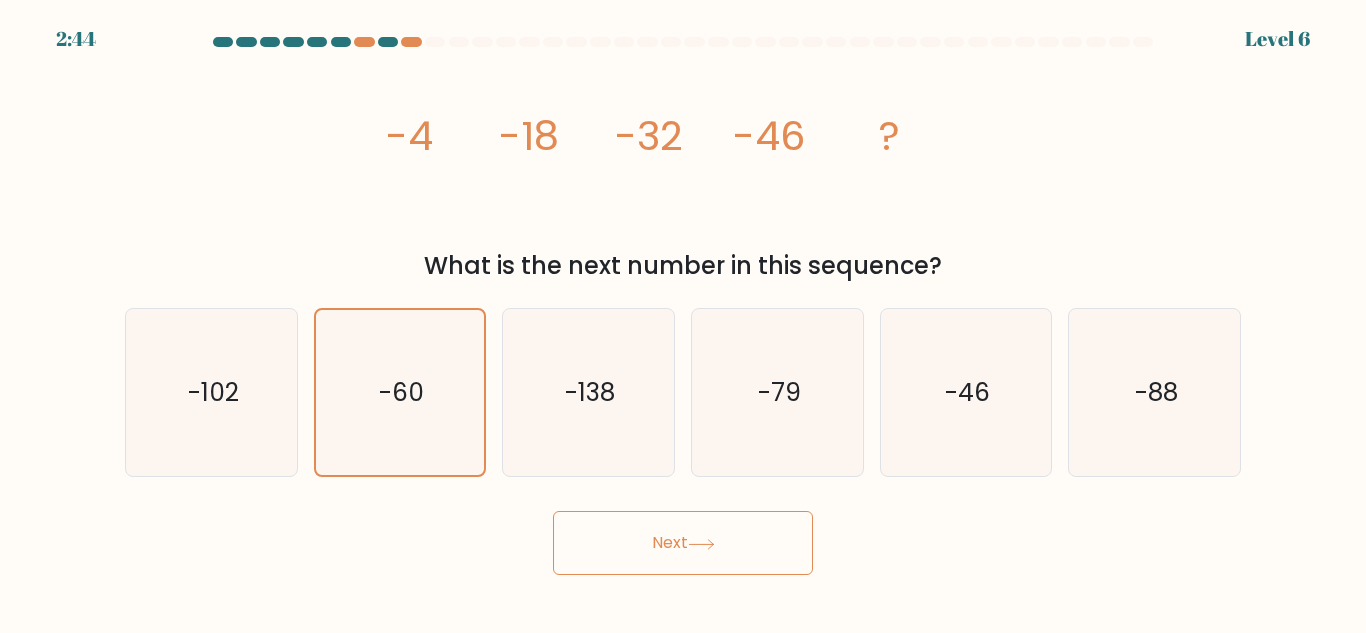 click on "Next" at bounding box center [683, 543] 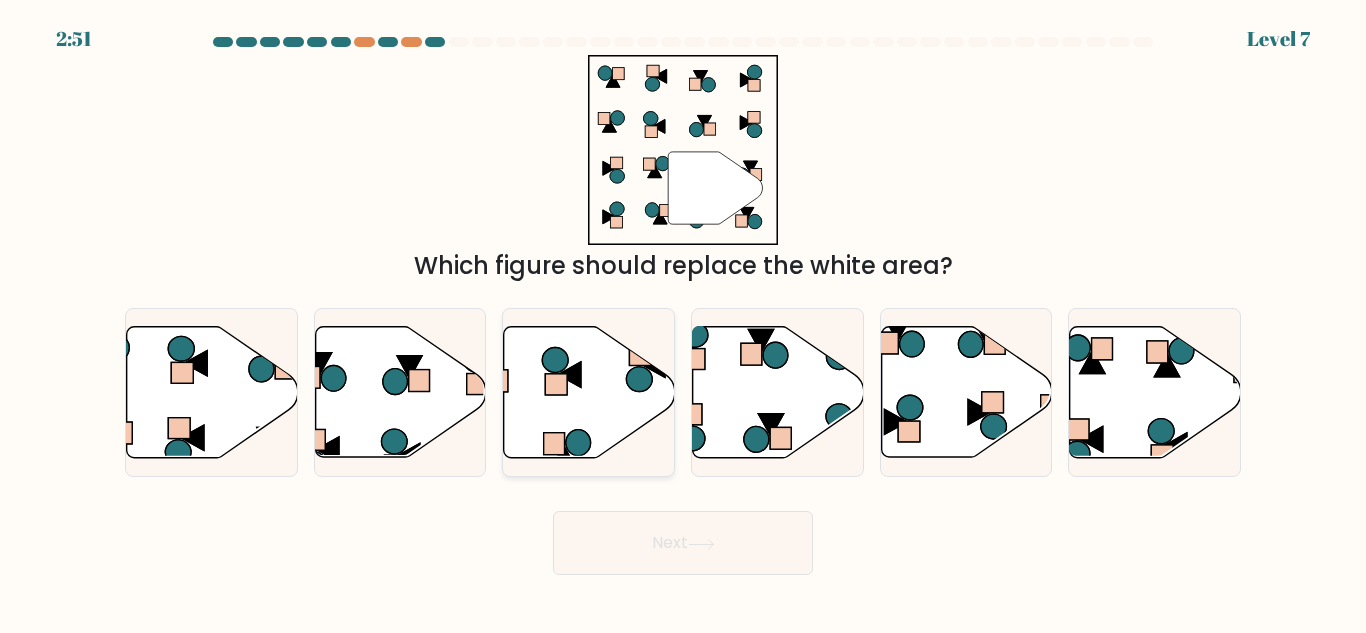 click at bounding box center (589, 392) 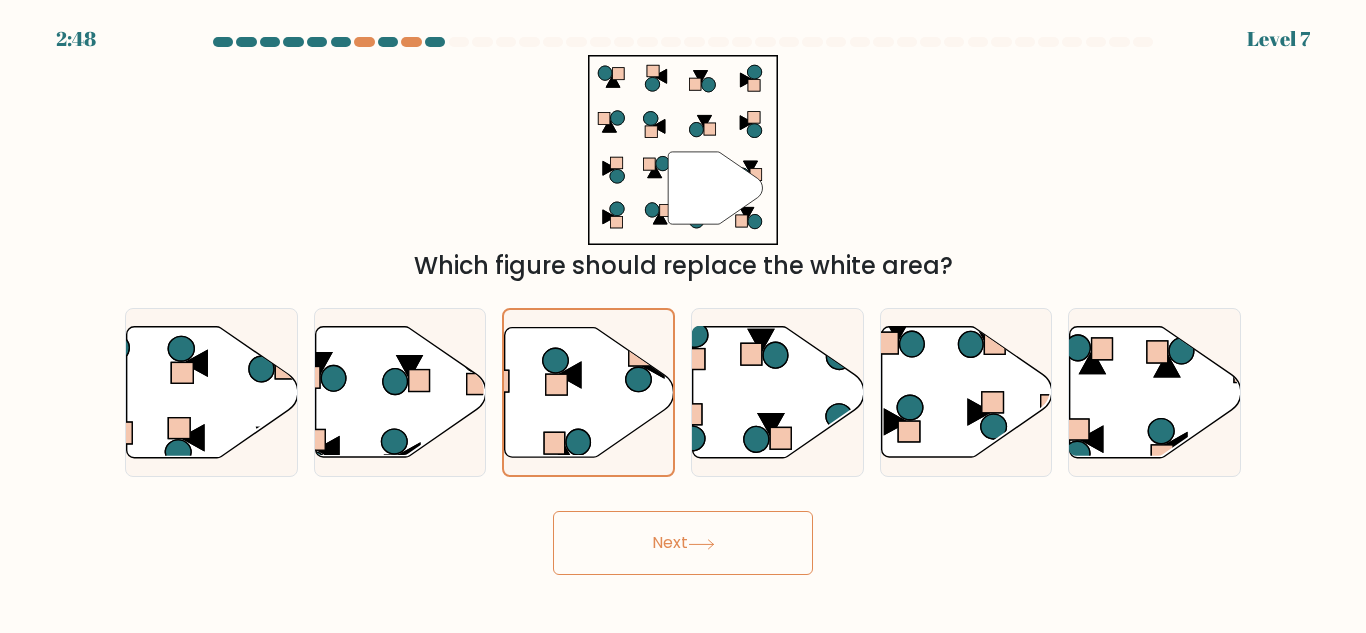 click on "Next" at bounding box center [683, 543] 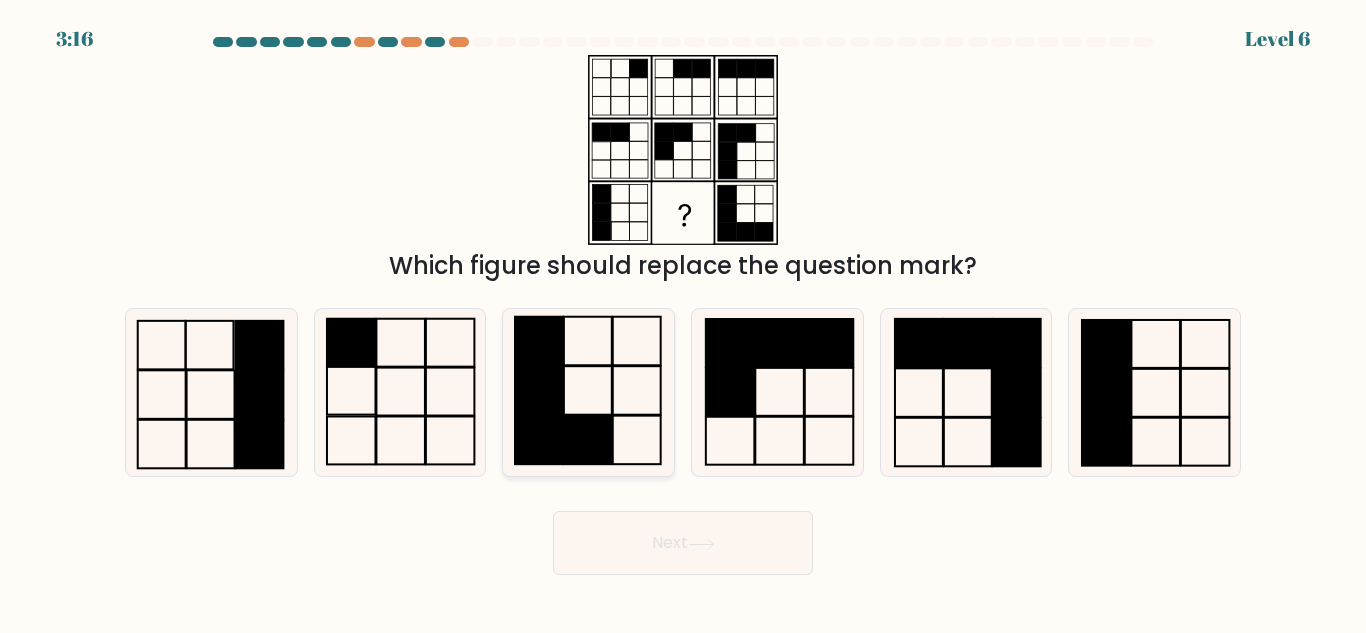 click at bounding box center [588, 392] 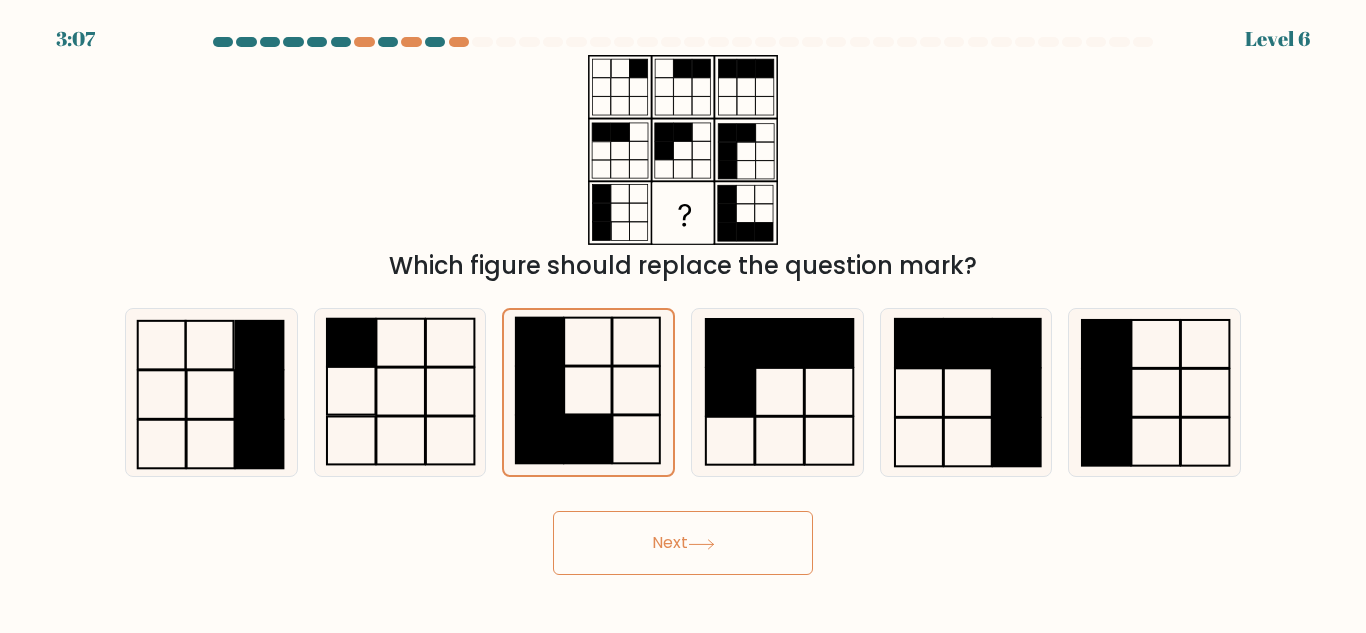 click on "Next" at bounding box center (683, 543) 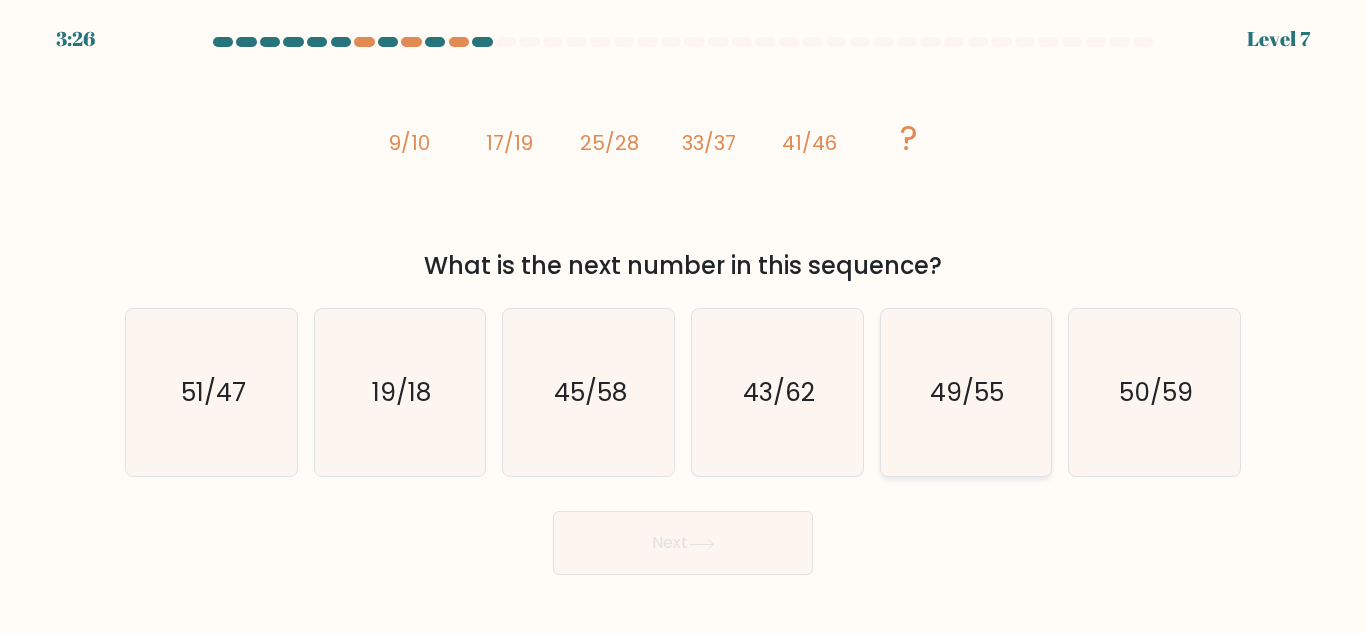 click on "49/55" at bounding box center [965, 392] 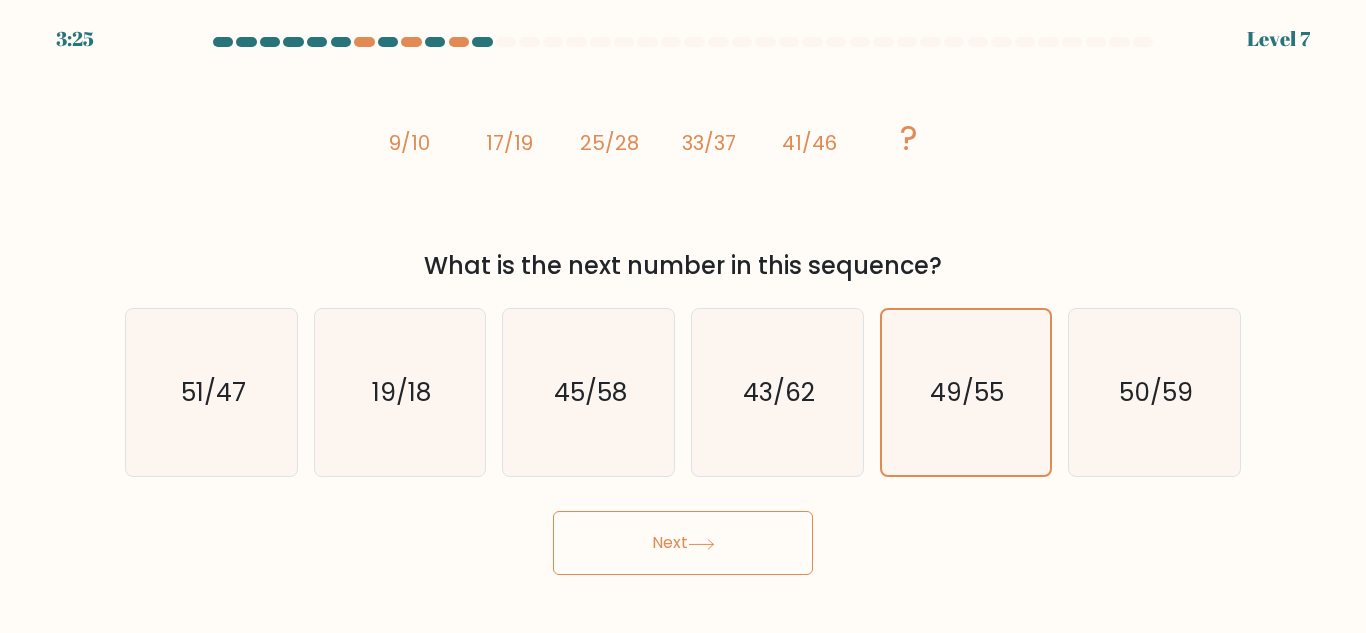 click on "Next" at bounding box center [683, 543] 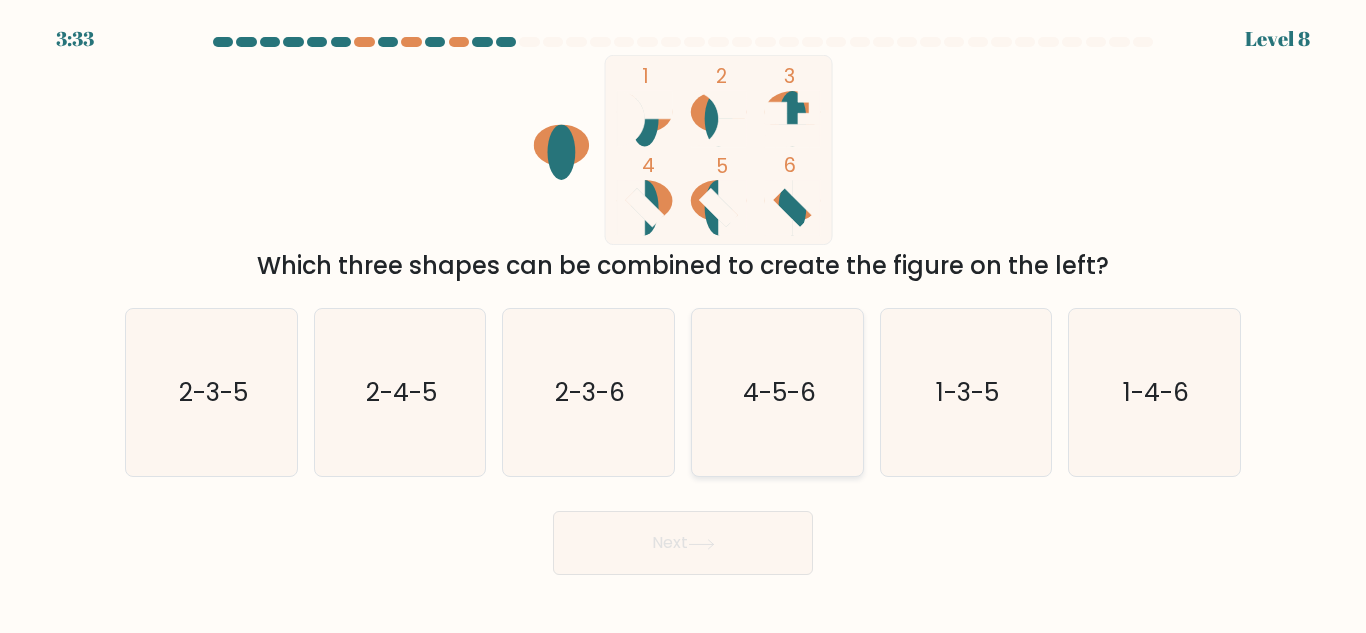 click on "4-5-6" at bounding box center (777, 392) 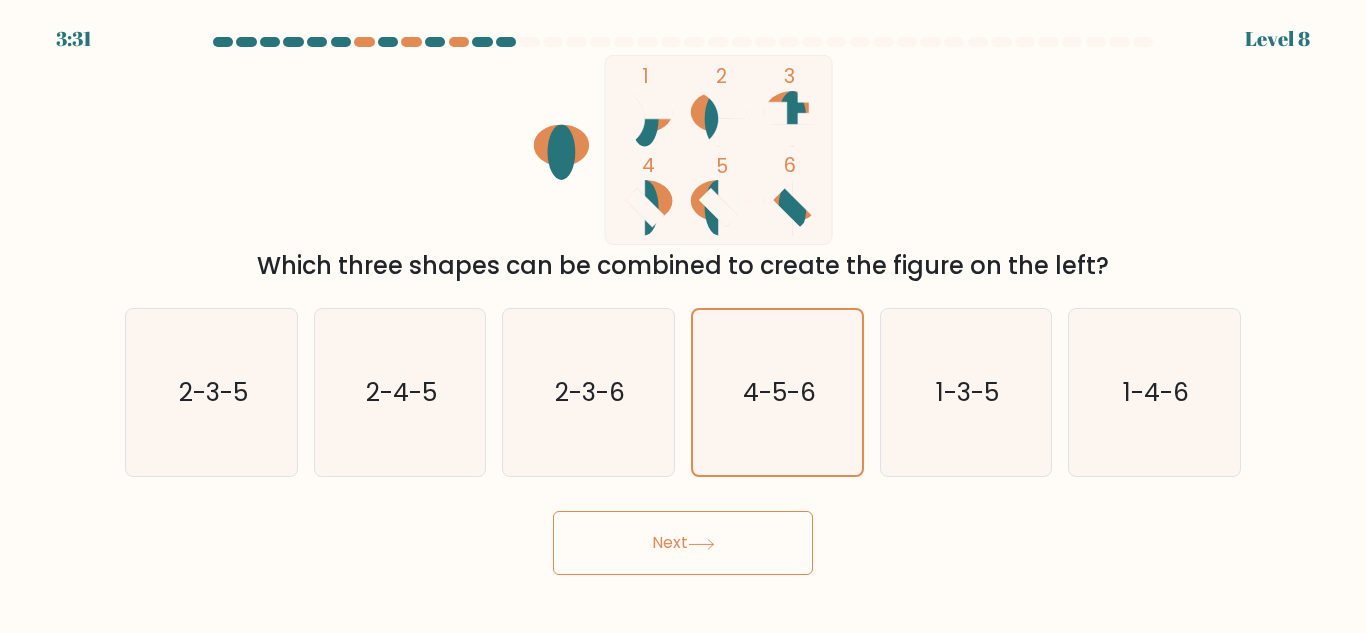 click on "Next" at bounding box center (683, 543) 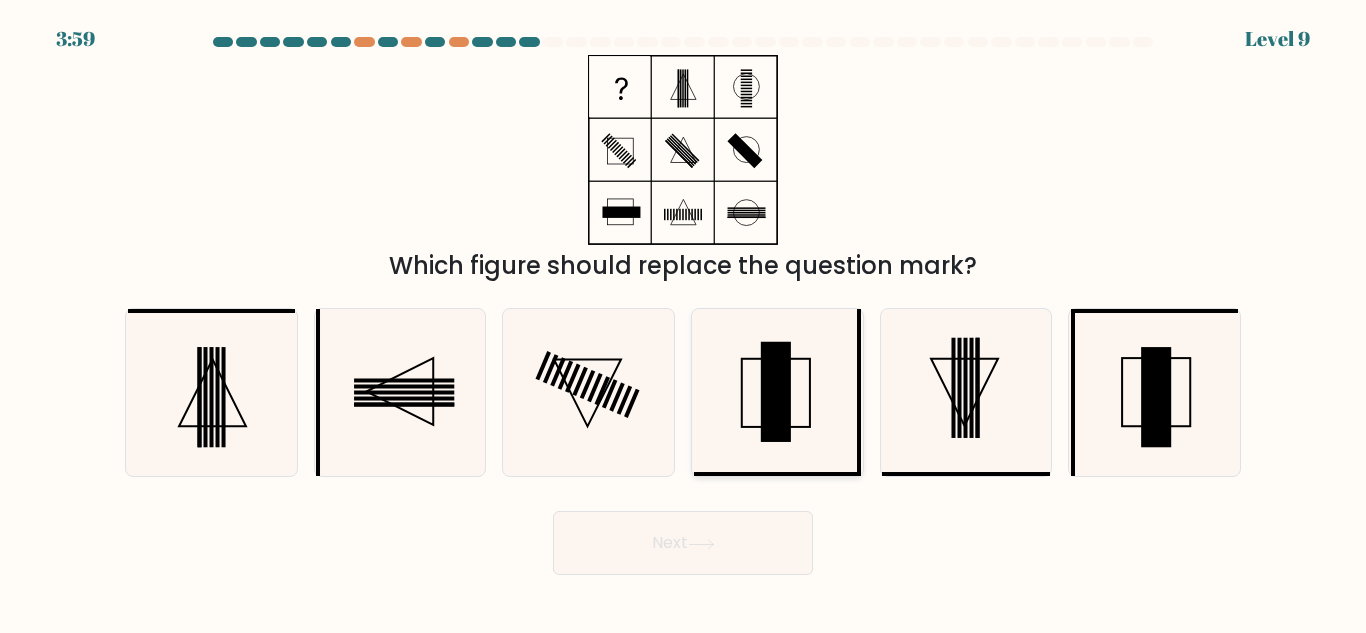 click at bounding box center (776, 392) 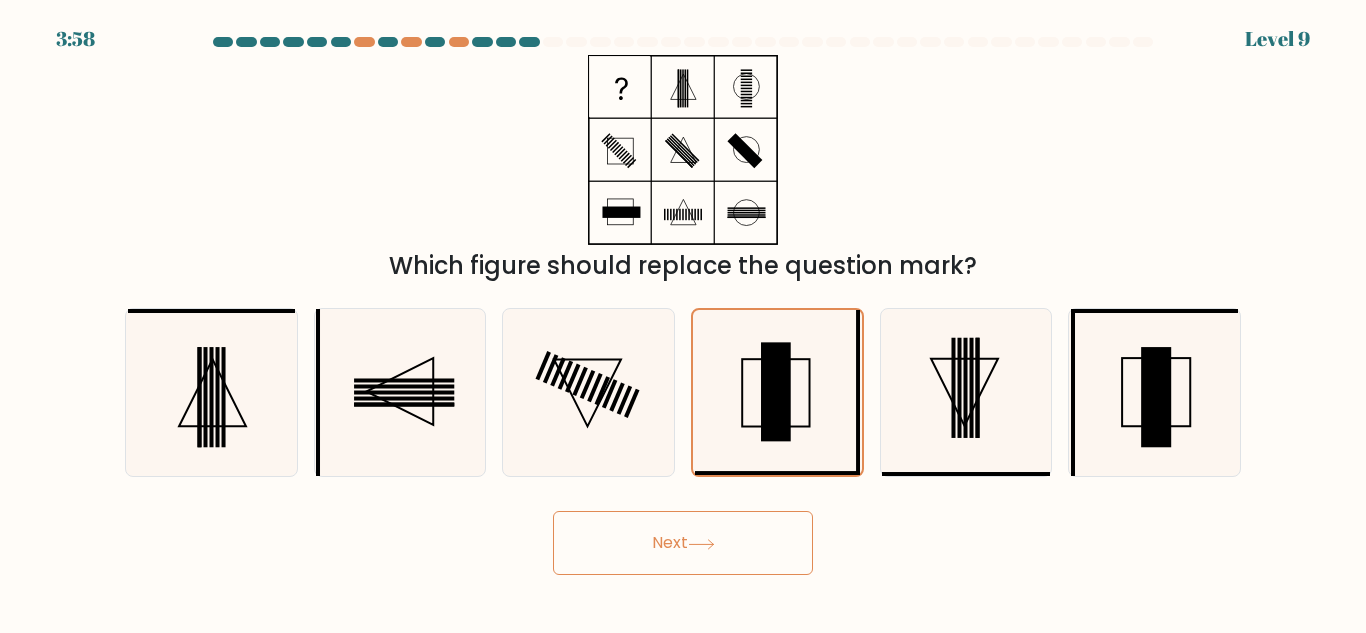 click on "Next" at bounding box center (683, 543) 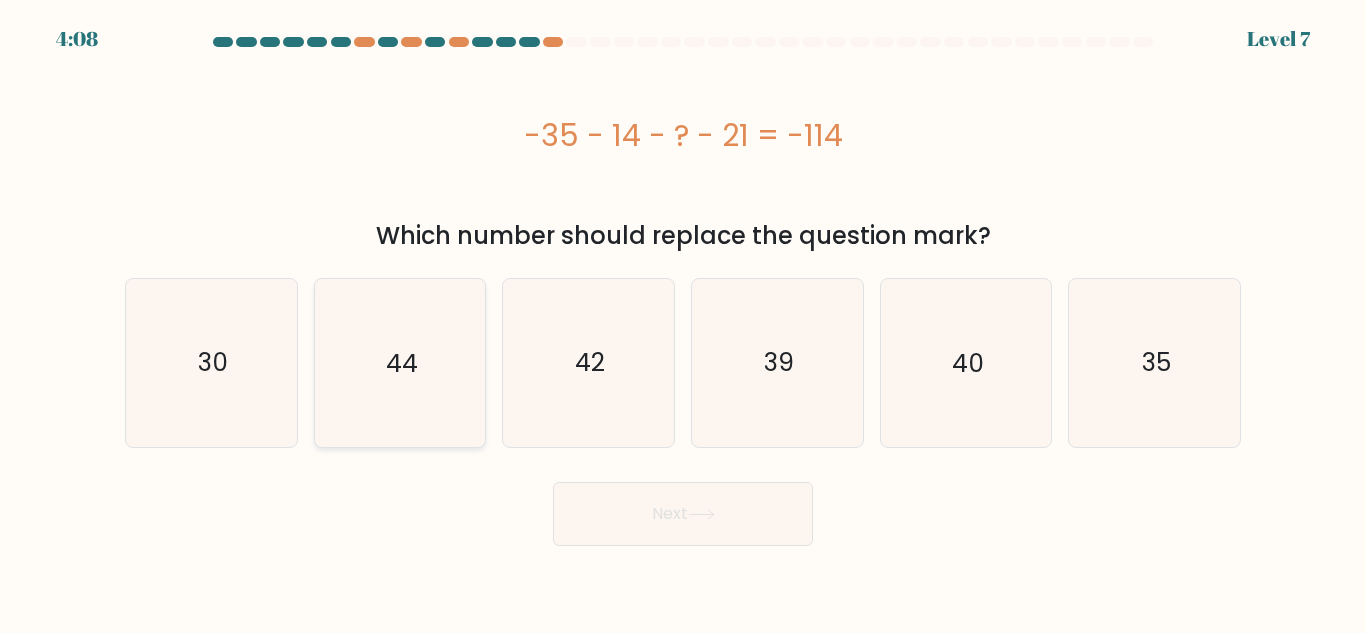 click on "44" at bounding box center (399, 362) 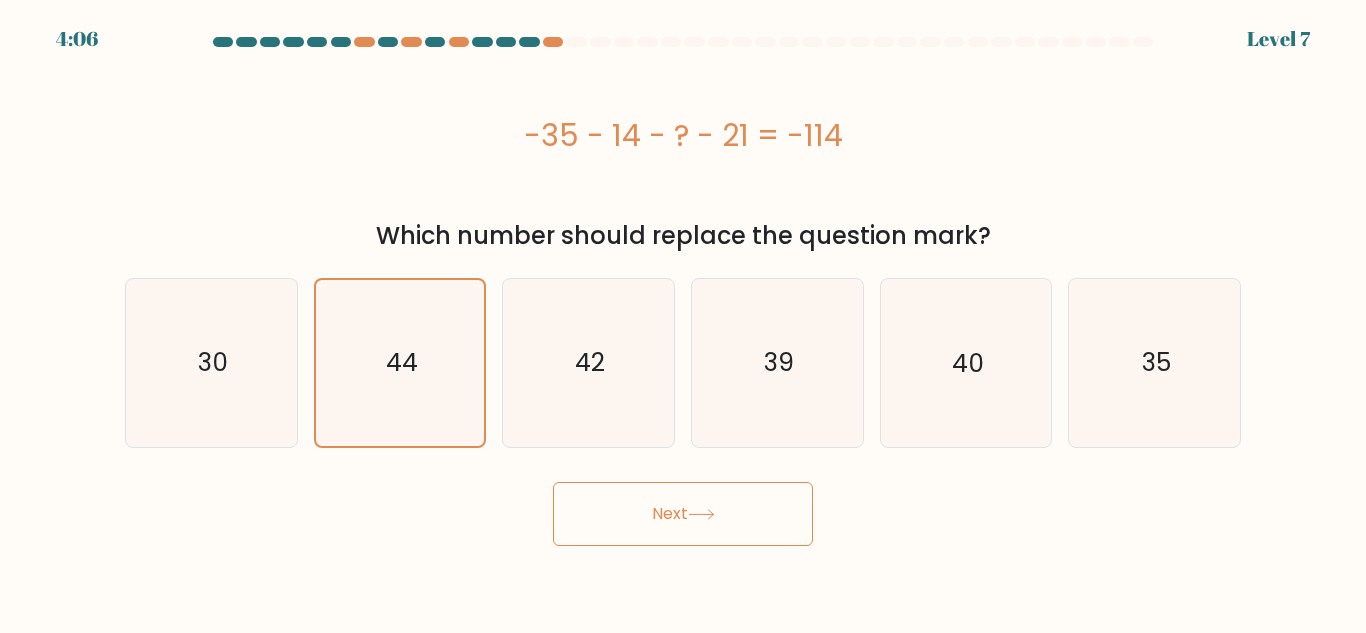 click on "Next" at bounding box center [683, 514] 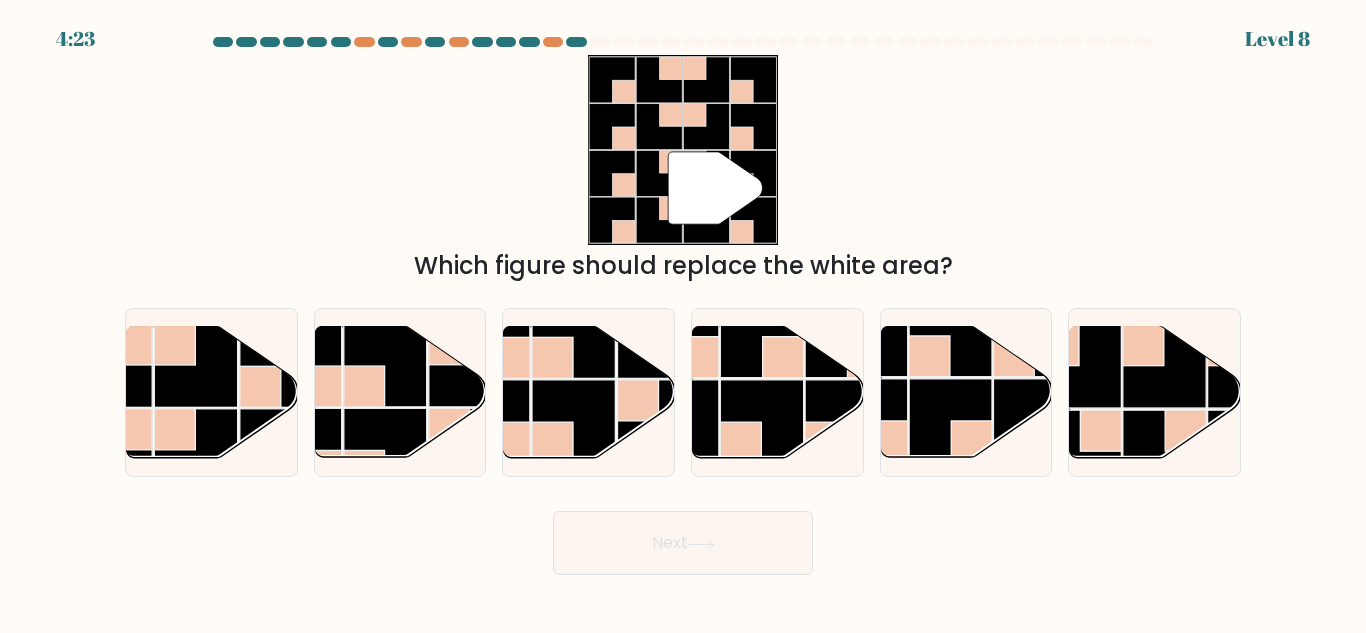 click at bounding box center [683, 306] 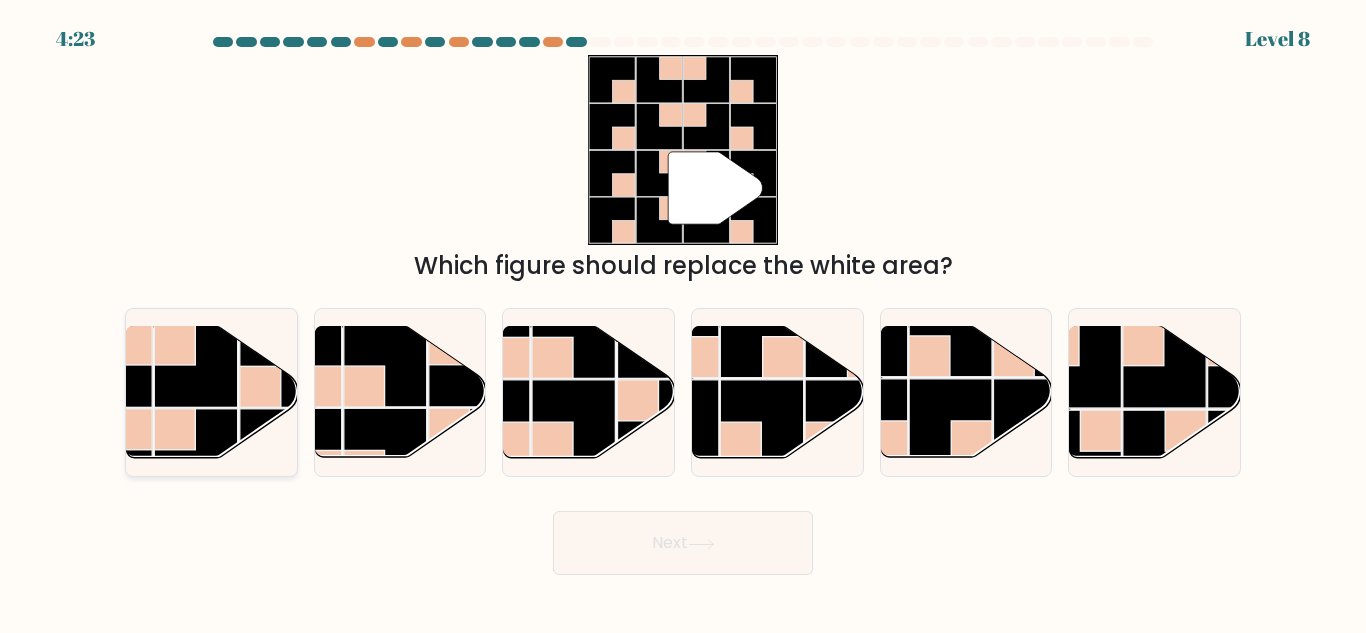 click at bounding box center (174, 429) 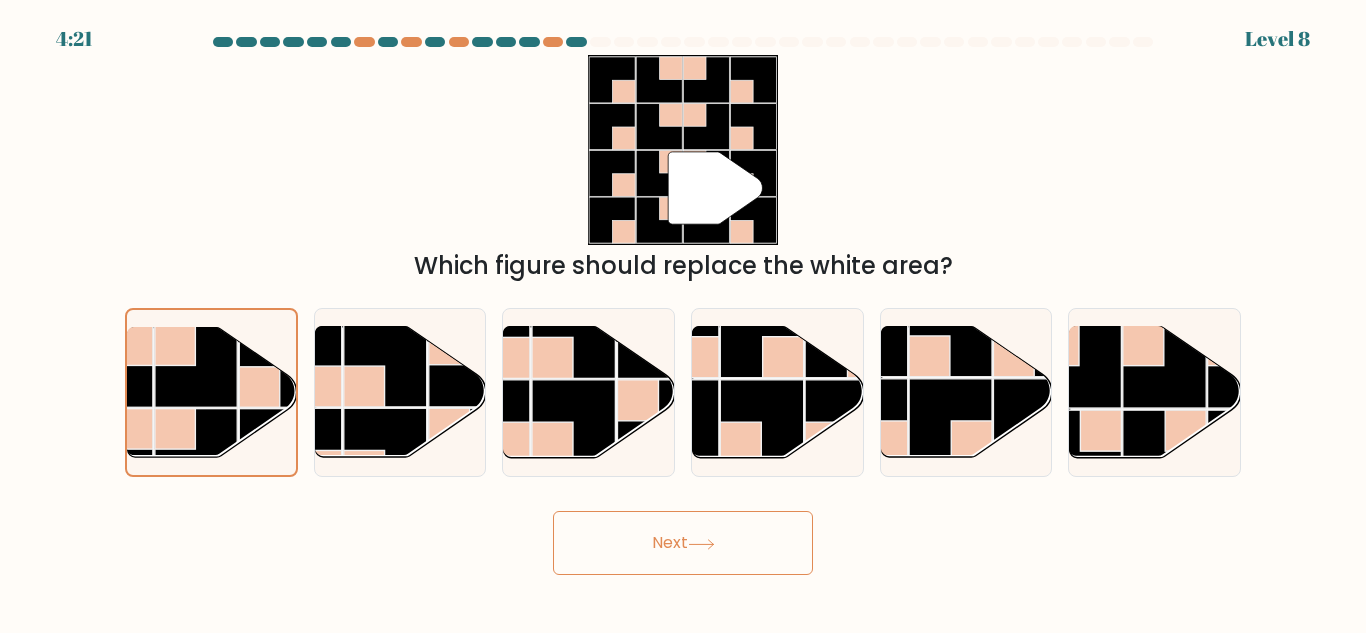 click on "Next" at bounding box center [683, 543] 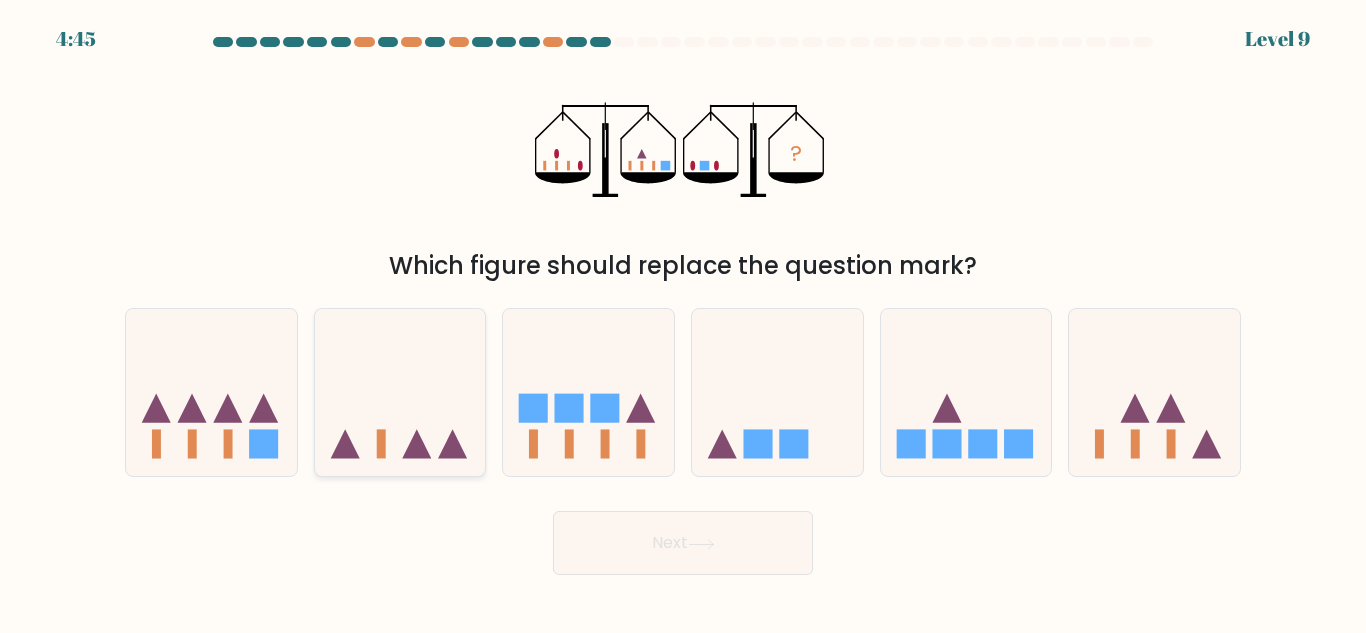 click at bounding box center [400, 392] 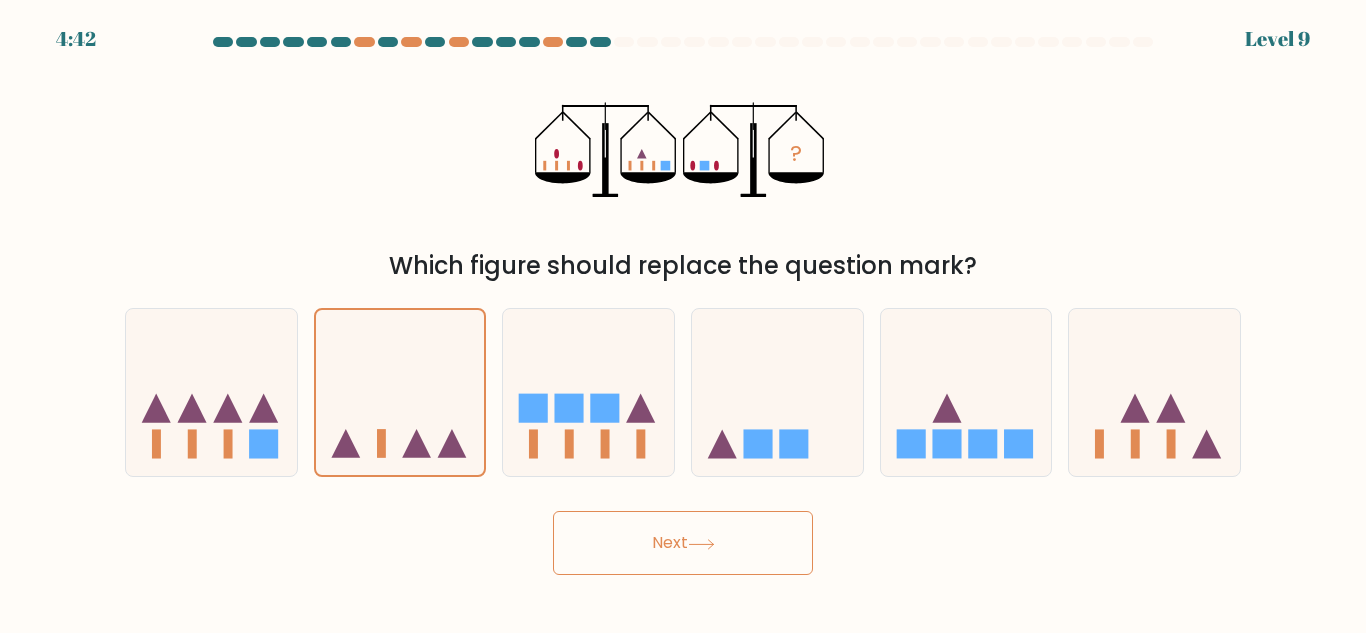 click on "Next" at bounding box center (683, 543) 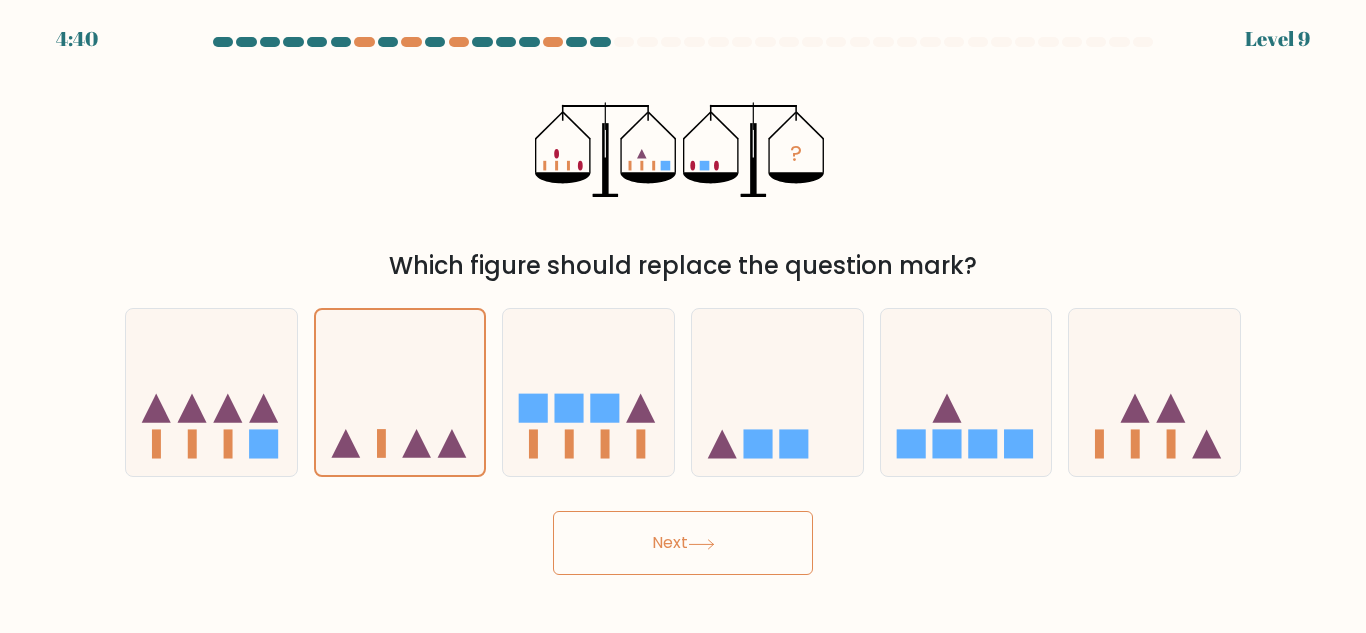 click on "Next" at bounding box center [683, 543] 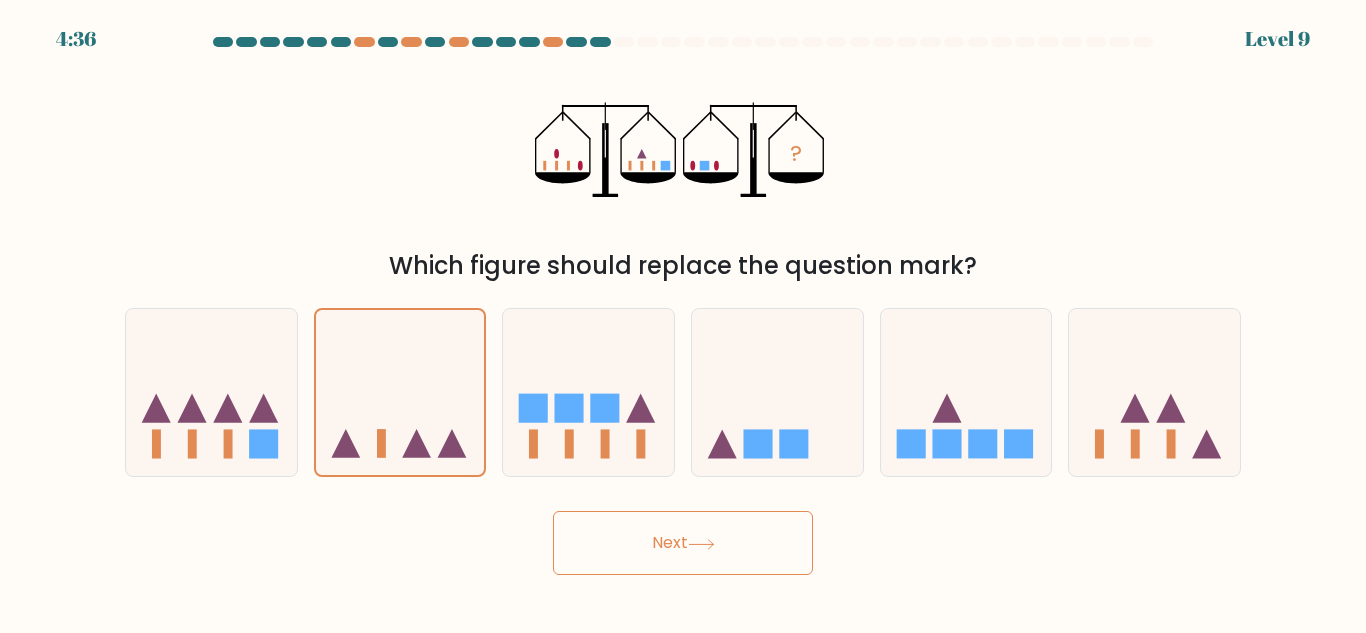 click on "Next" at bounding box center (683, 543) 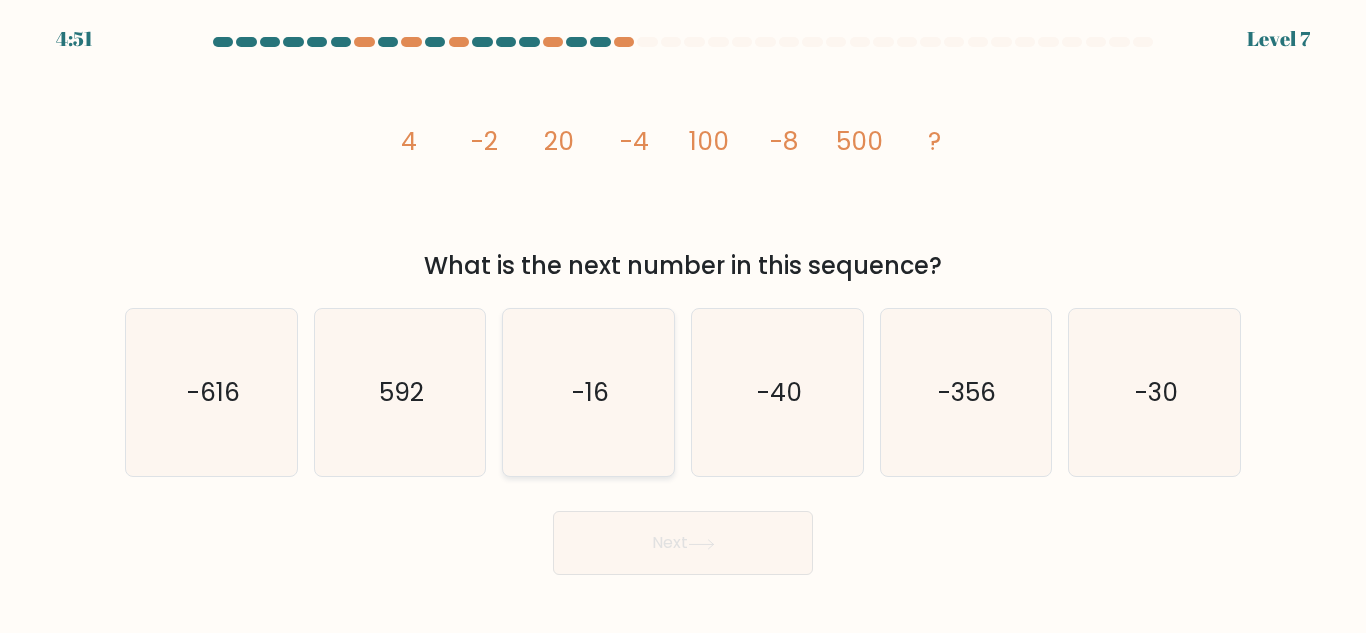 click on "-16" at bounding box center (590, 392) 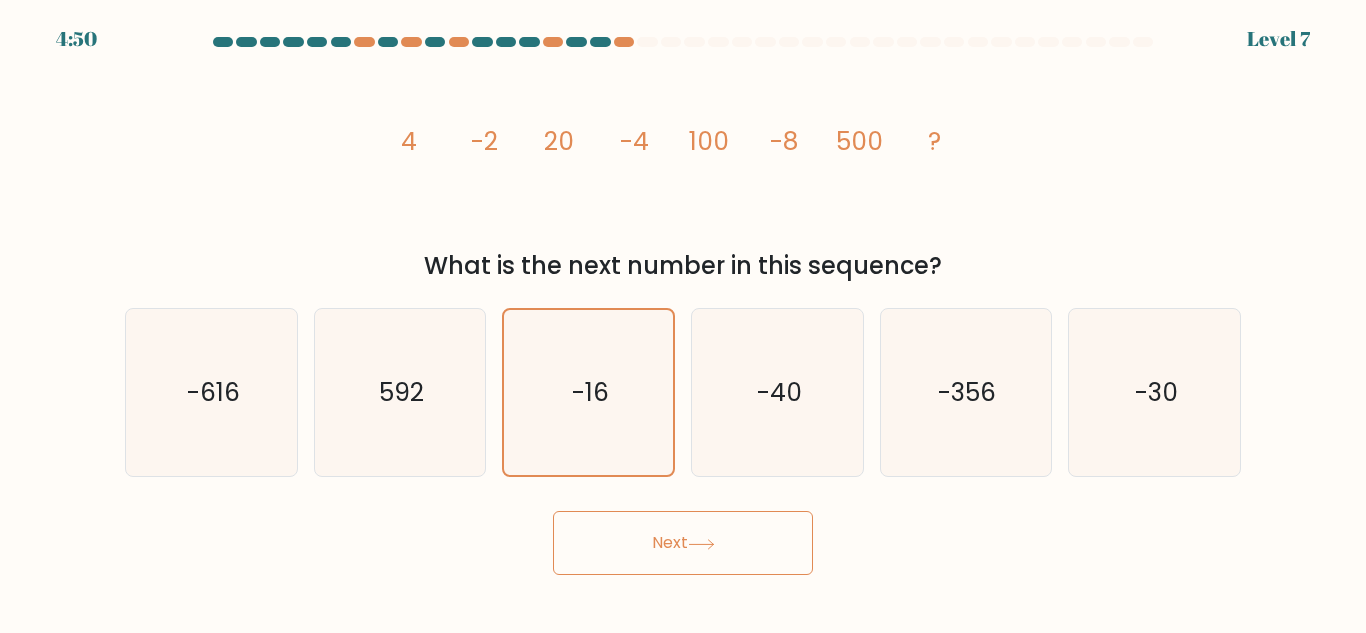 click on "4:50
Level 7" at bounding box center [683, 316] 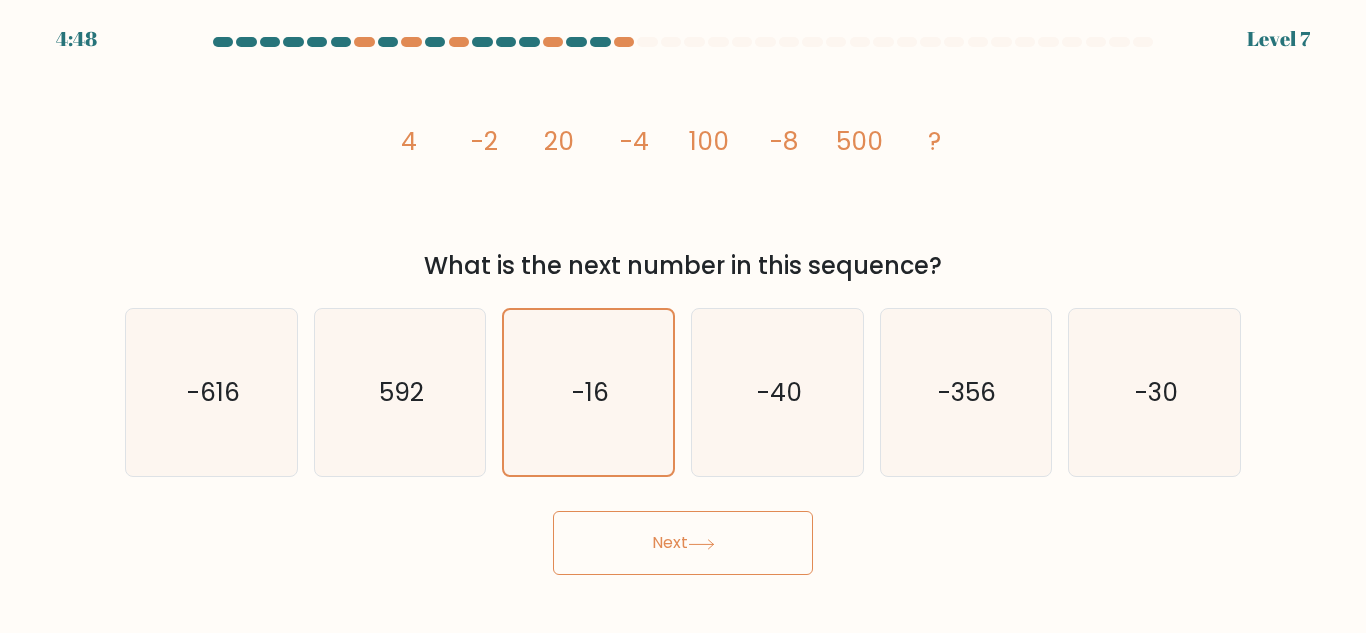 click on "Next" at bounding box center [683, 543] 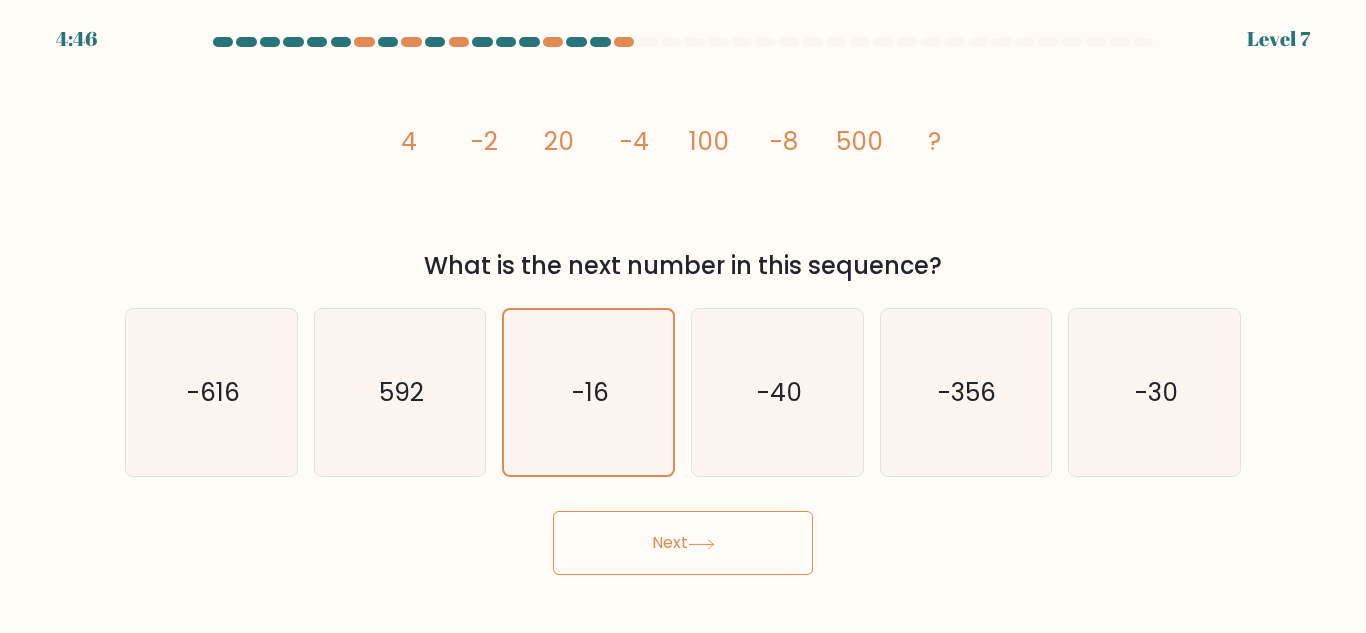 click at bounding box center (701, 544) 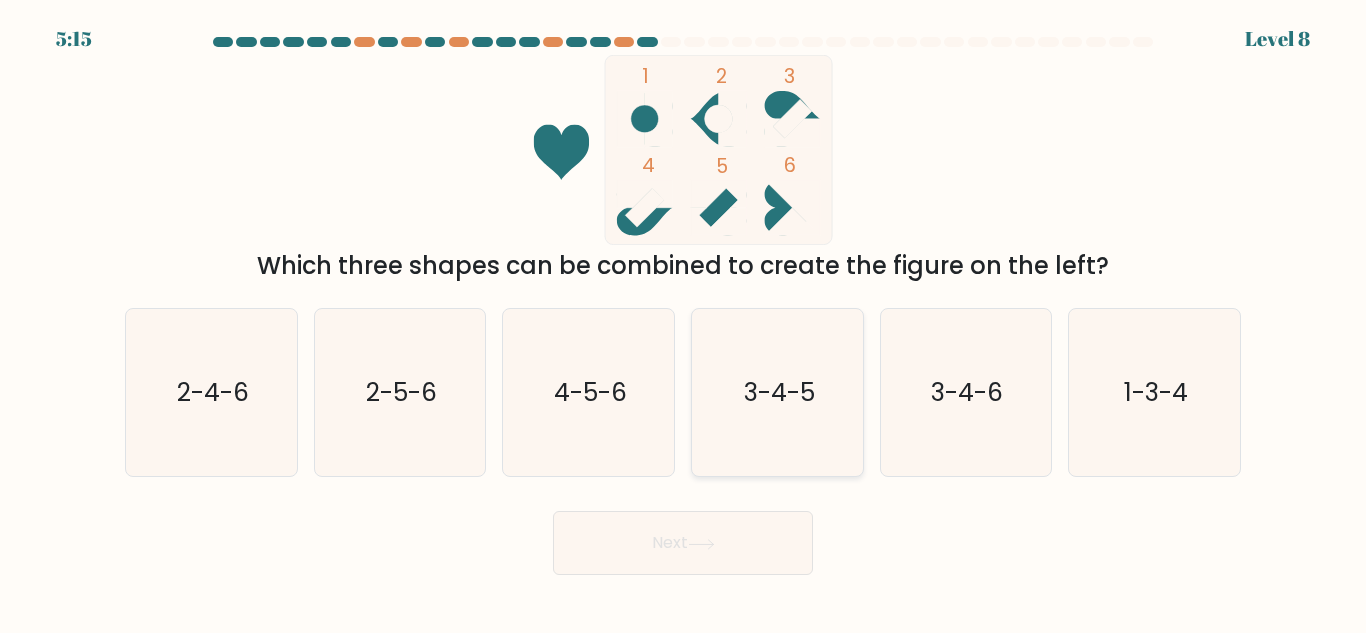 click on "3-4-5" at bounding box center [778, 392] 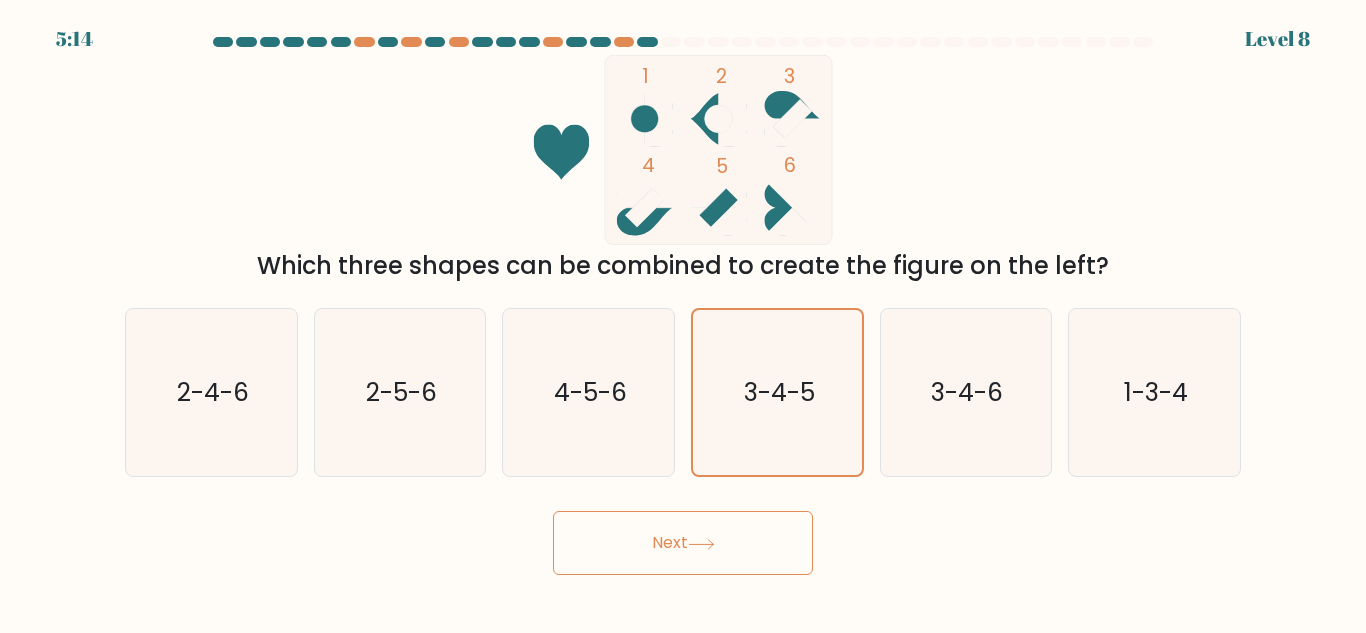 click on "Next" at bounding box center (683, 543) 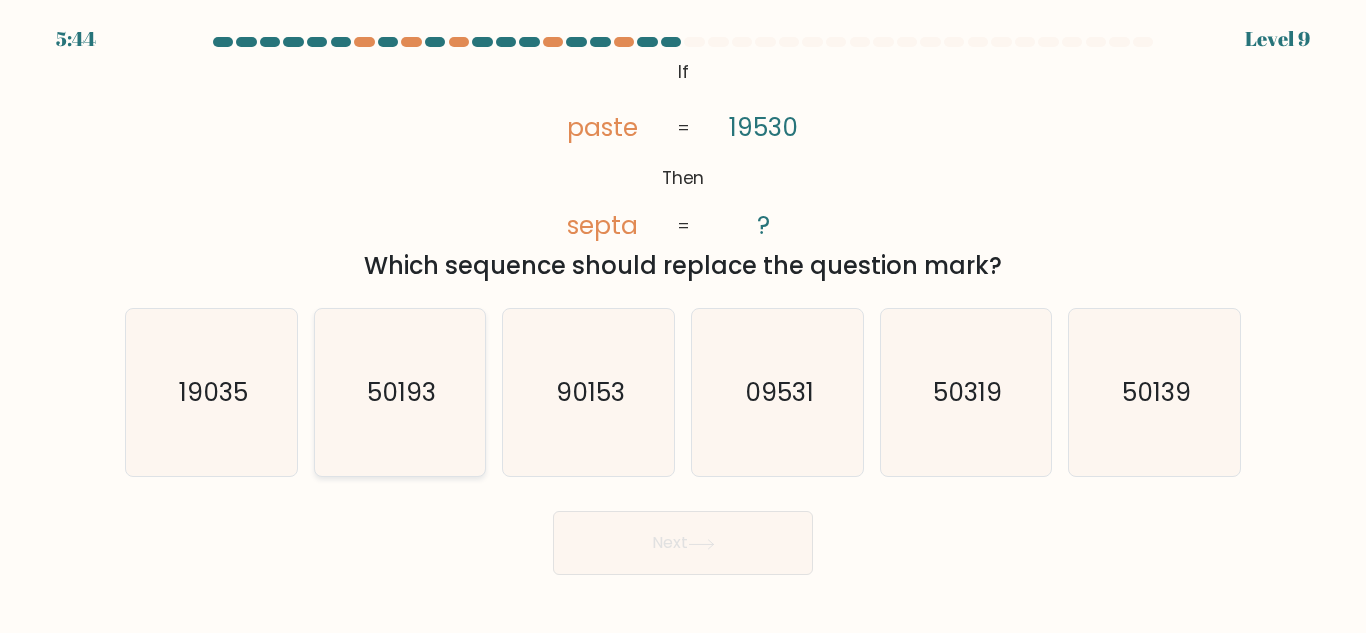 click on "50193" at bounding box center (401, 392) 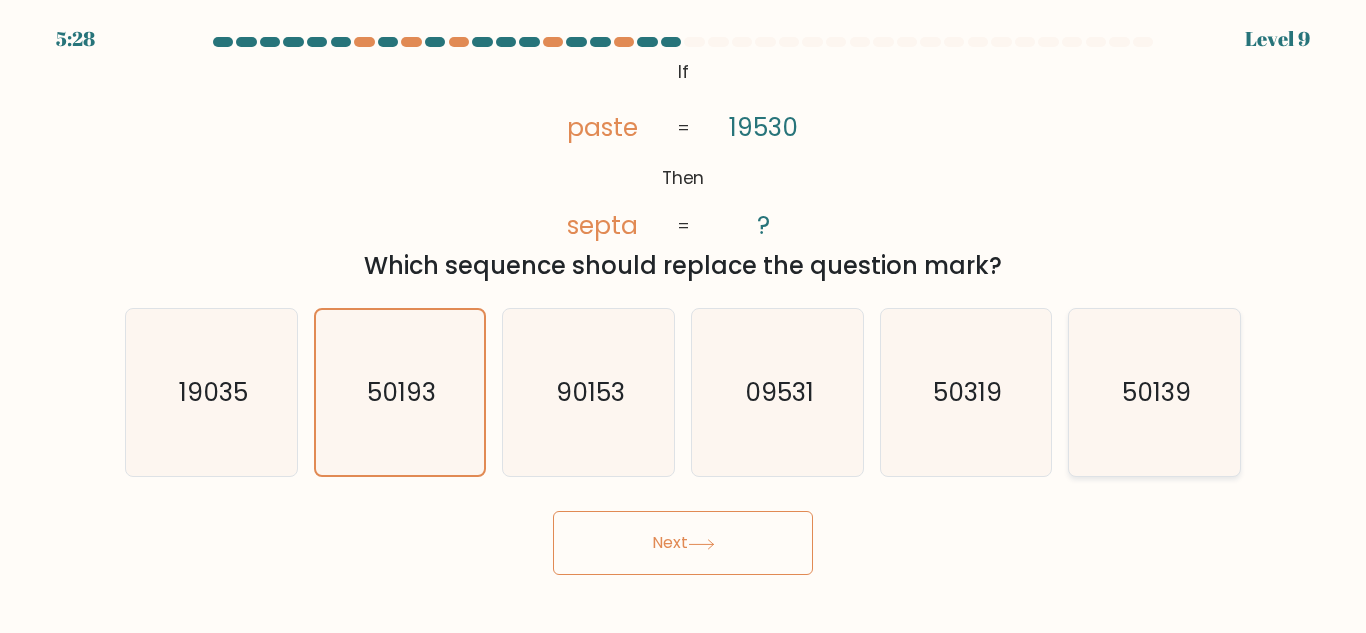 click on "50139" at bounding box center (1154, 392) 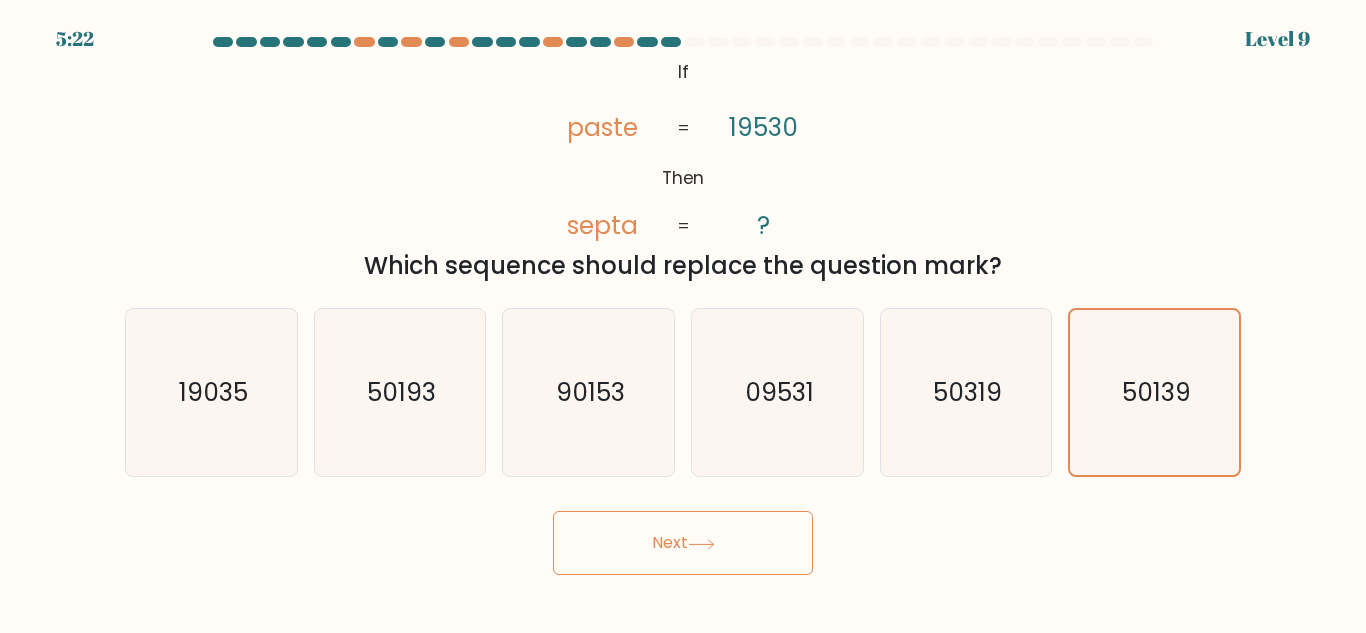 click on "Next" at bounding box center (683, 543) 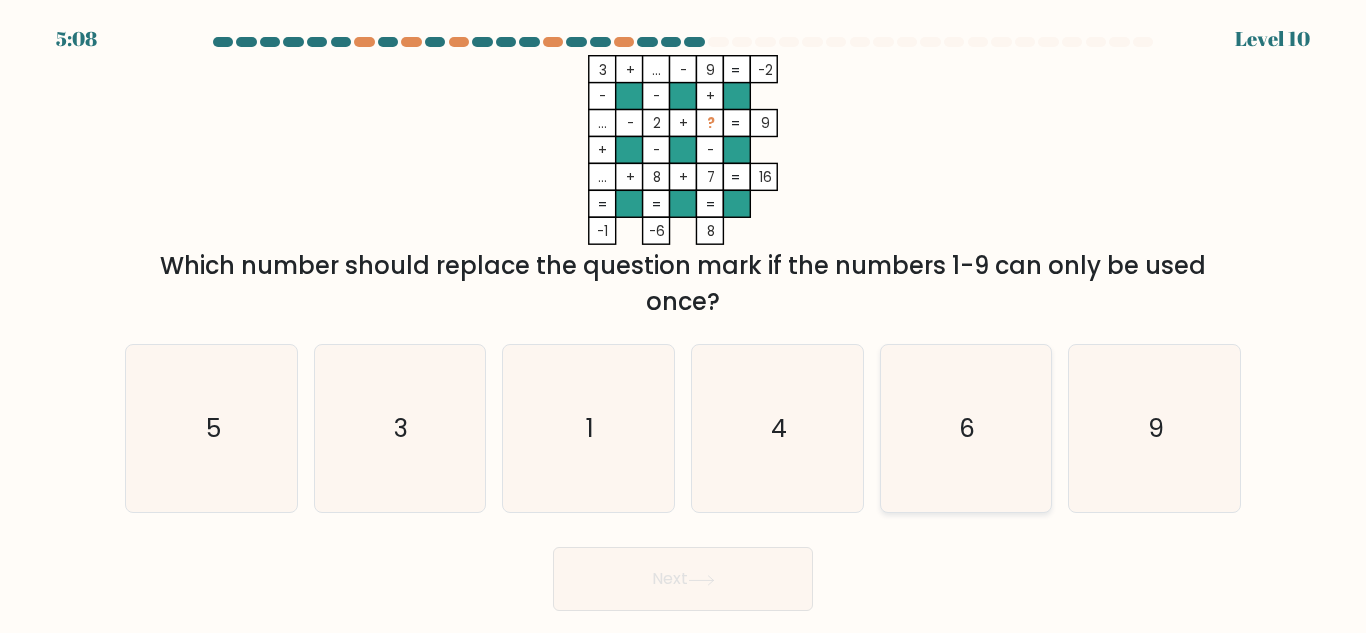 click on "6" at bounding box center (965, 428) 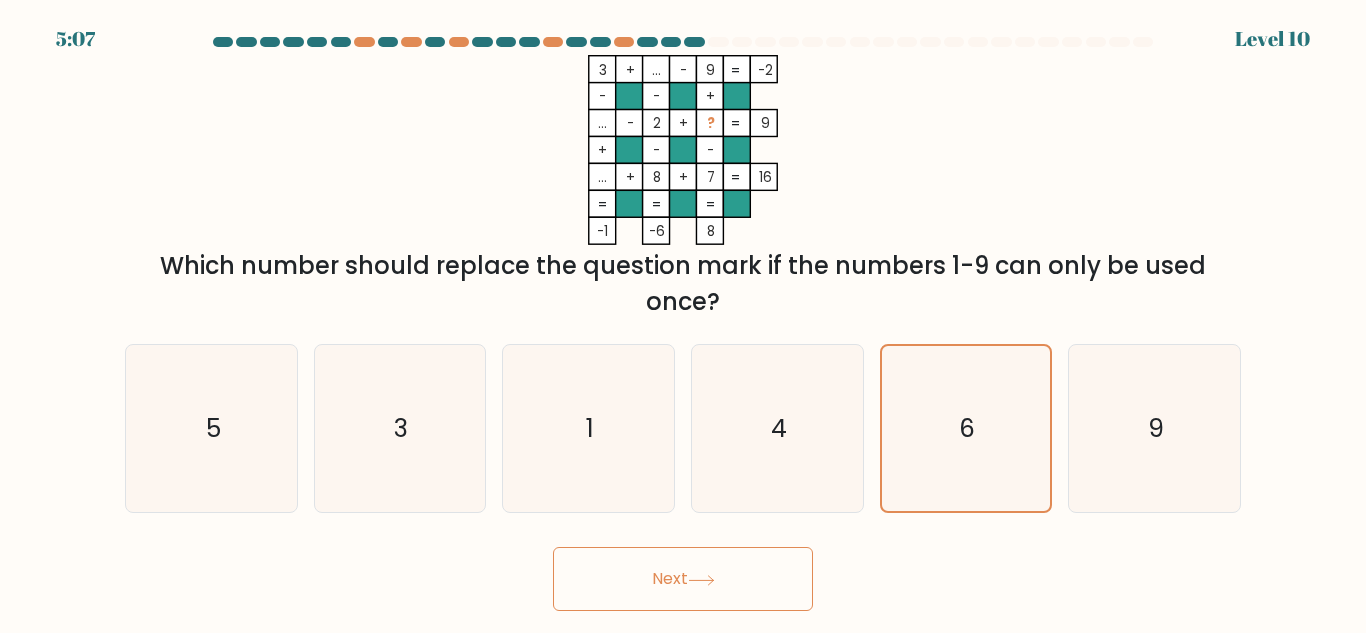 click on "Next" at bounding box center (683, 579) 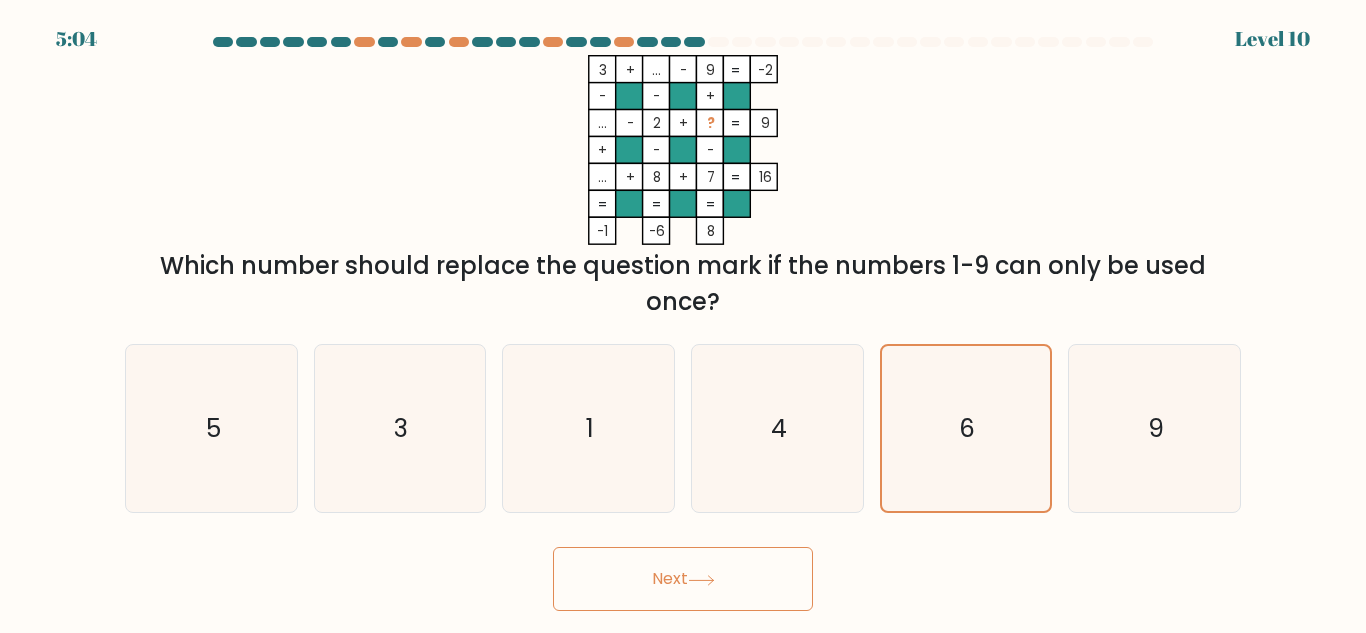 click on "Next" at bounding box center [683, 579] 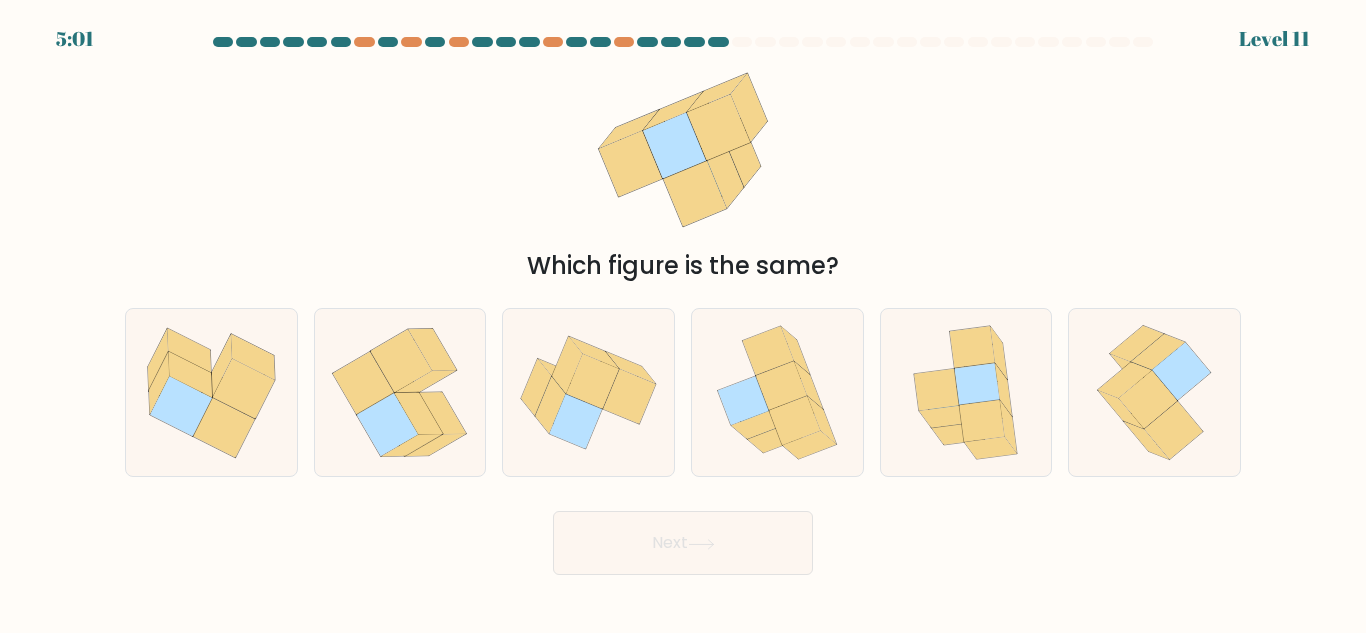 click on "5:01
Level 11" at bounding box center (683, 316) 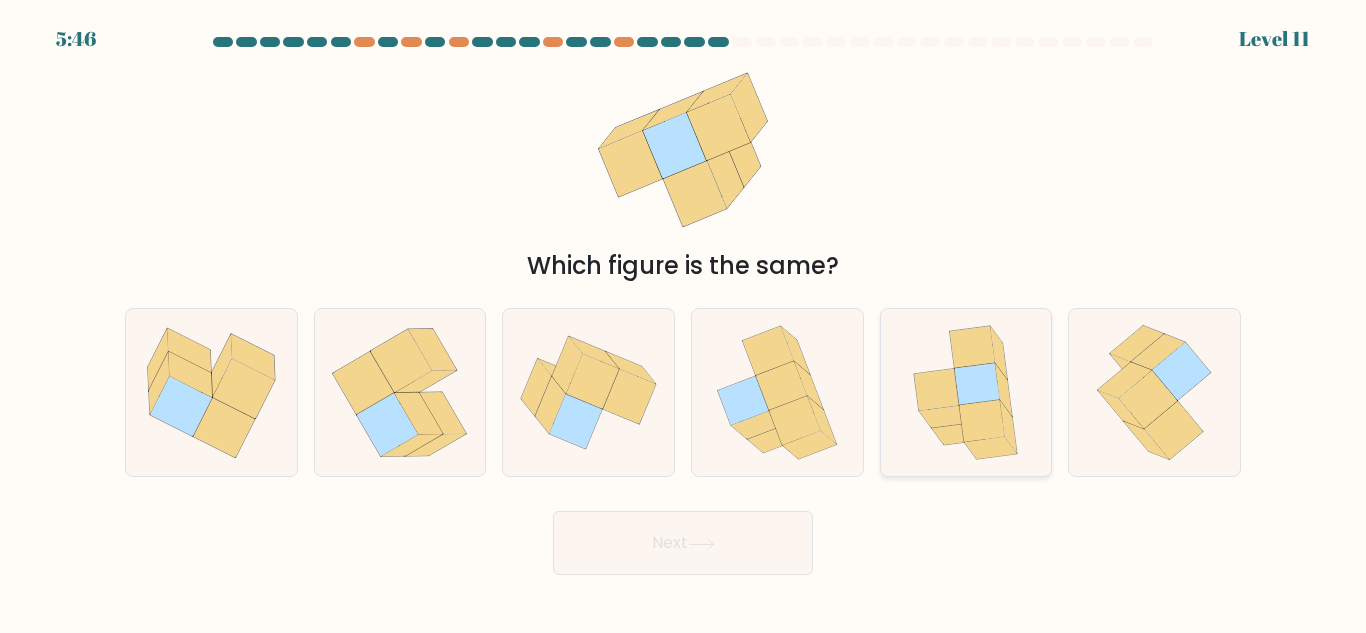 click at bounding box center (982, 421) 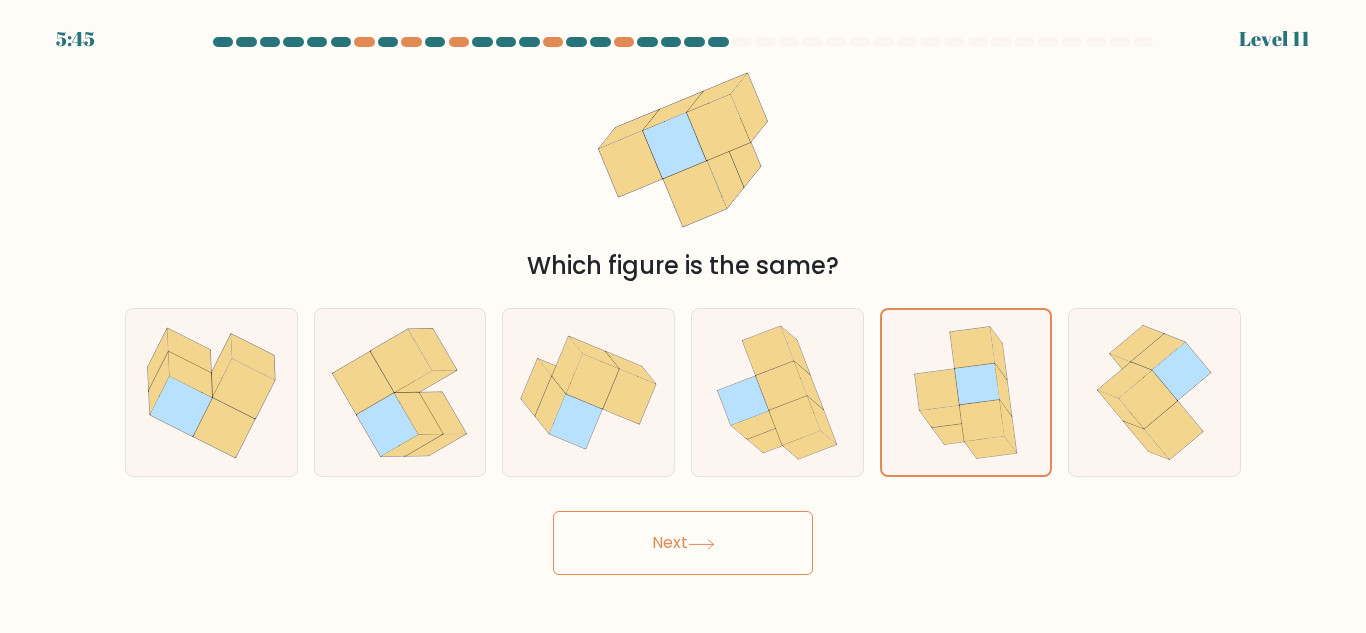 click on "Next" at bounding box center (683, 543) 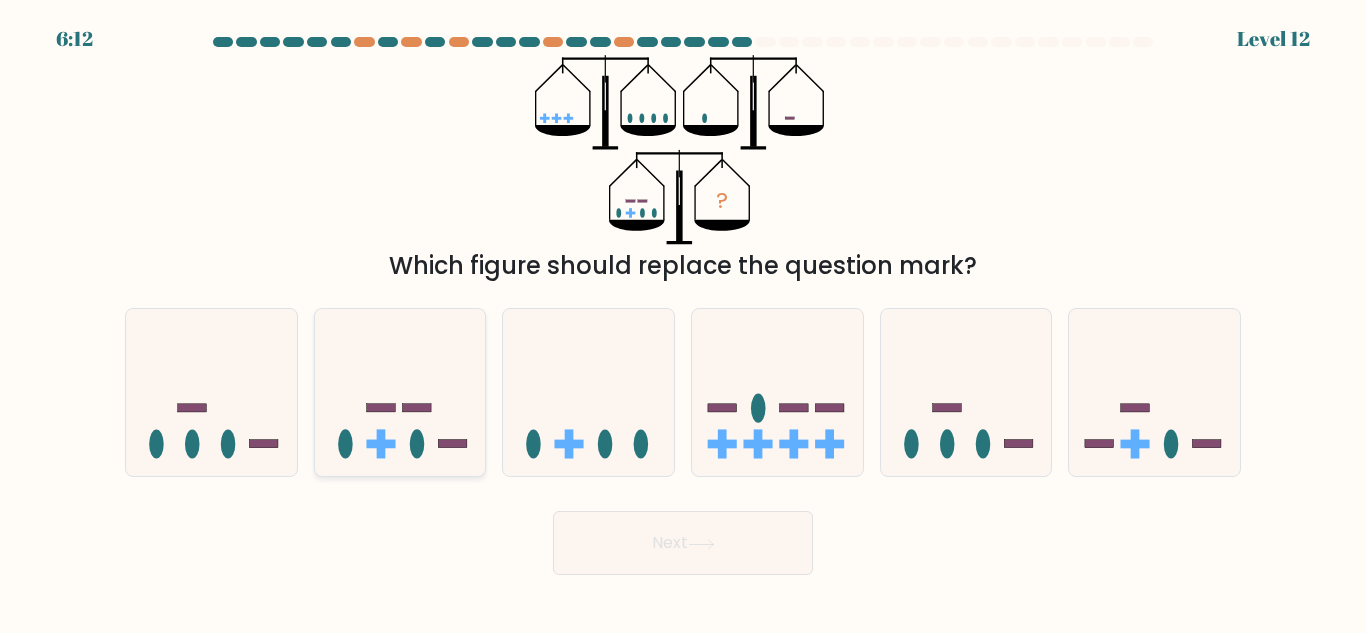 click at bounding box center (400, 392) 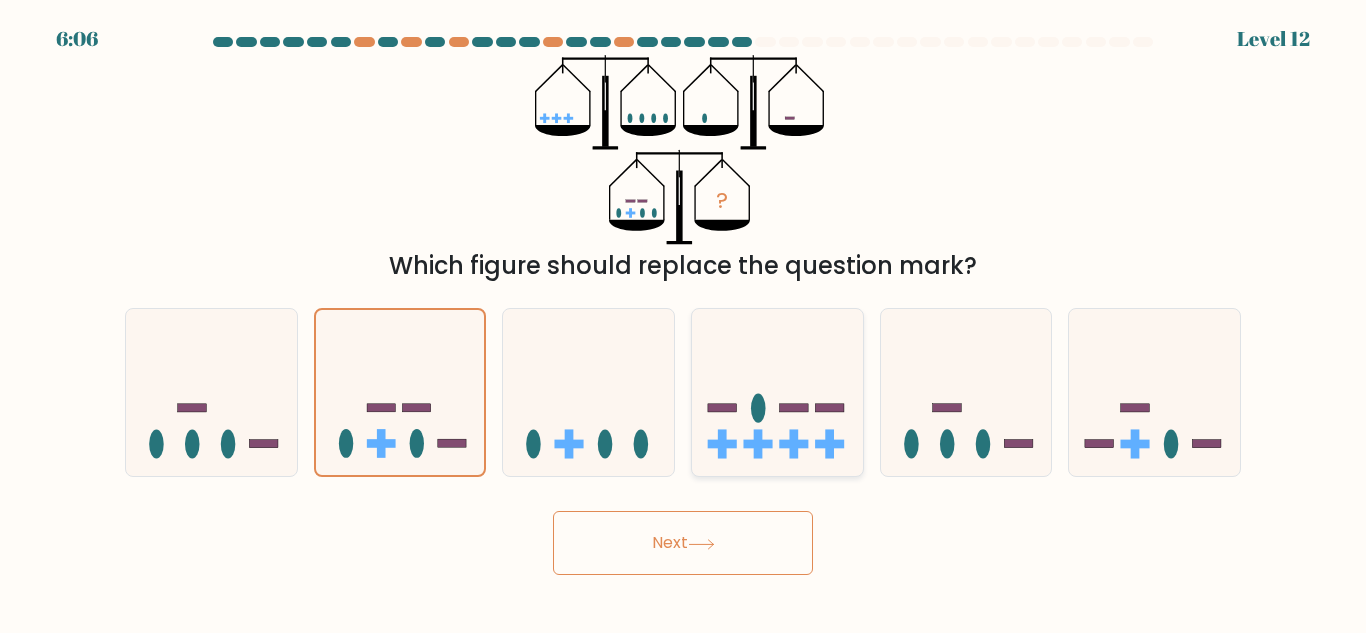 click at bounding box center [777, 392] 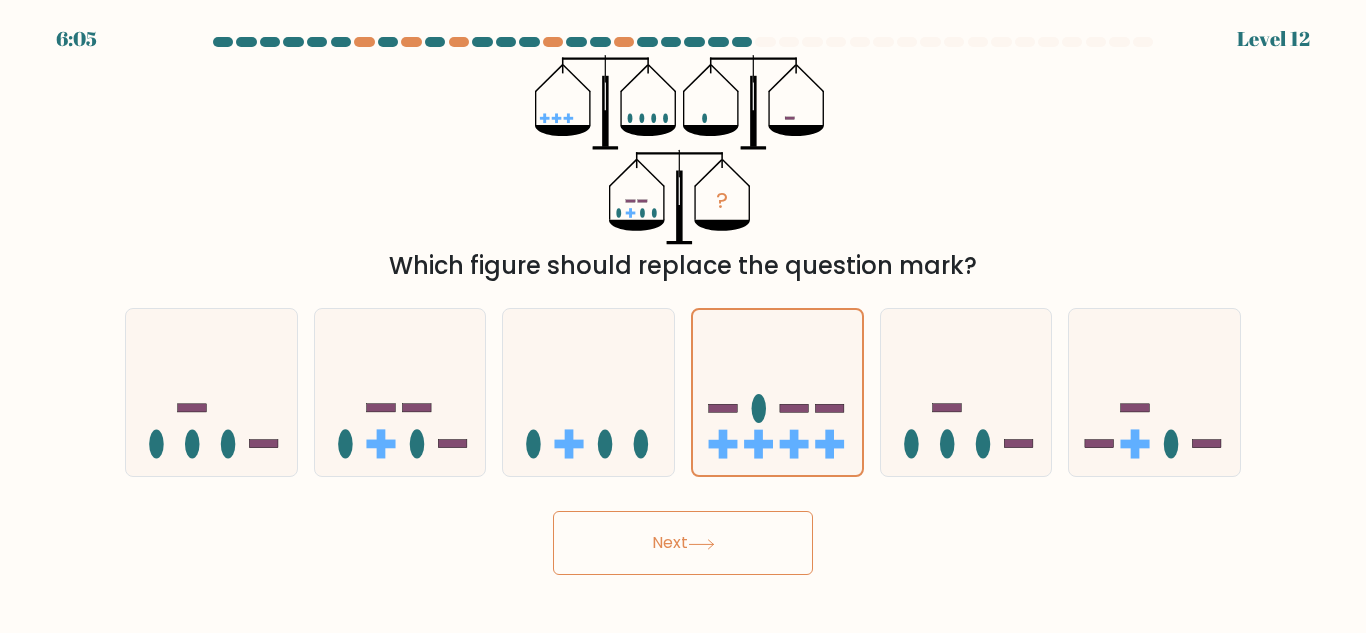 click on "Next" at bounding box center (683, 543) 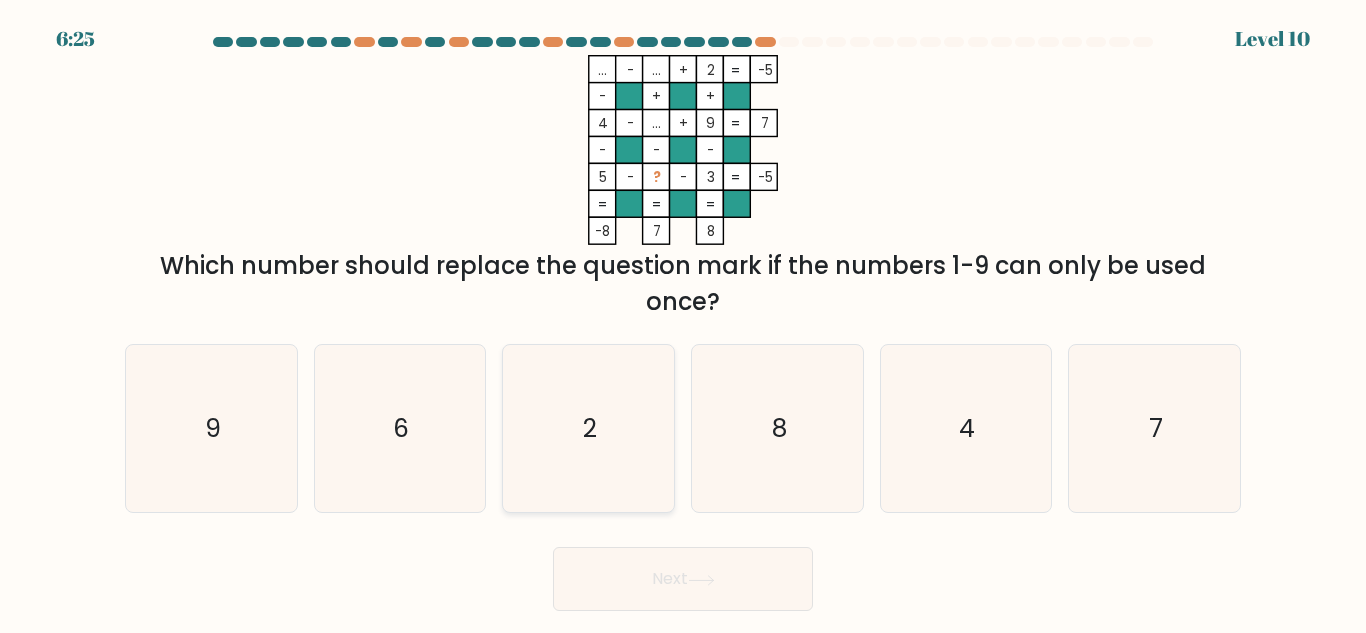 click on "2" at bounding box center (588, 428) 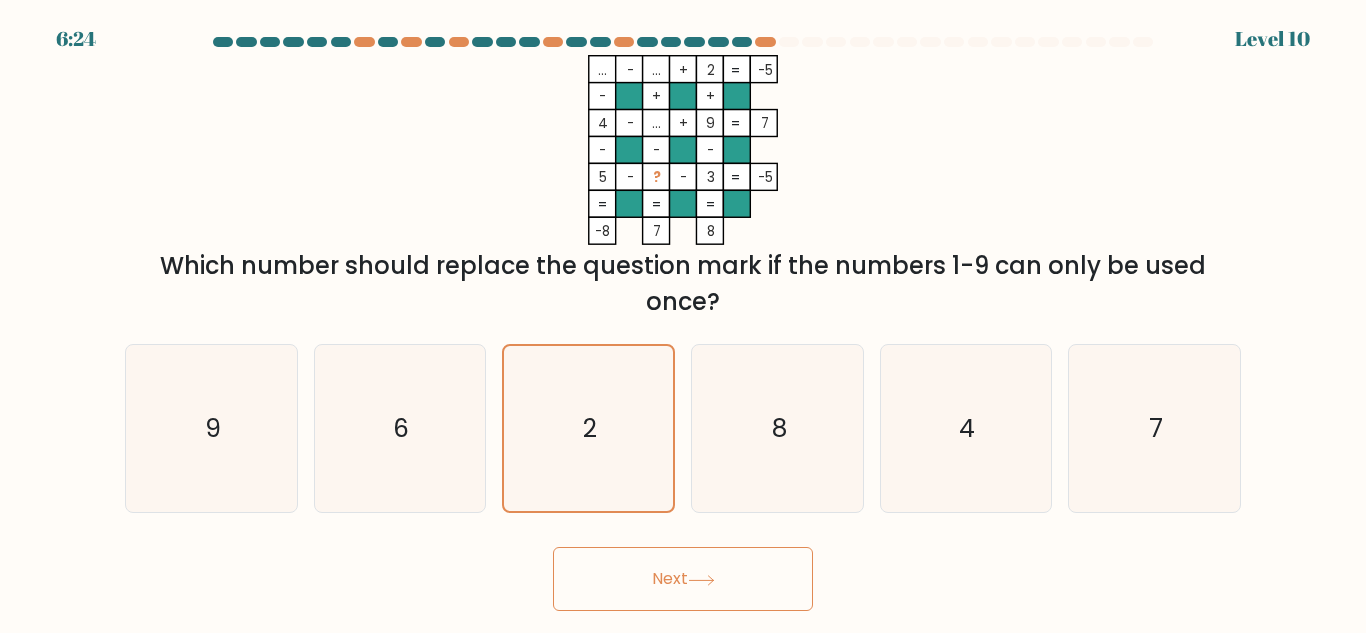 click on "Next" at bounding box center (683, 579) 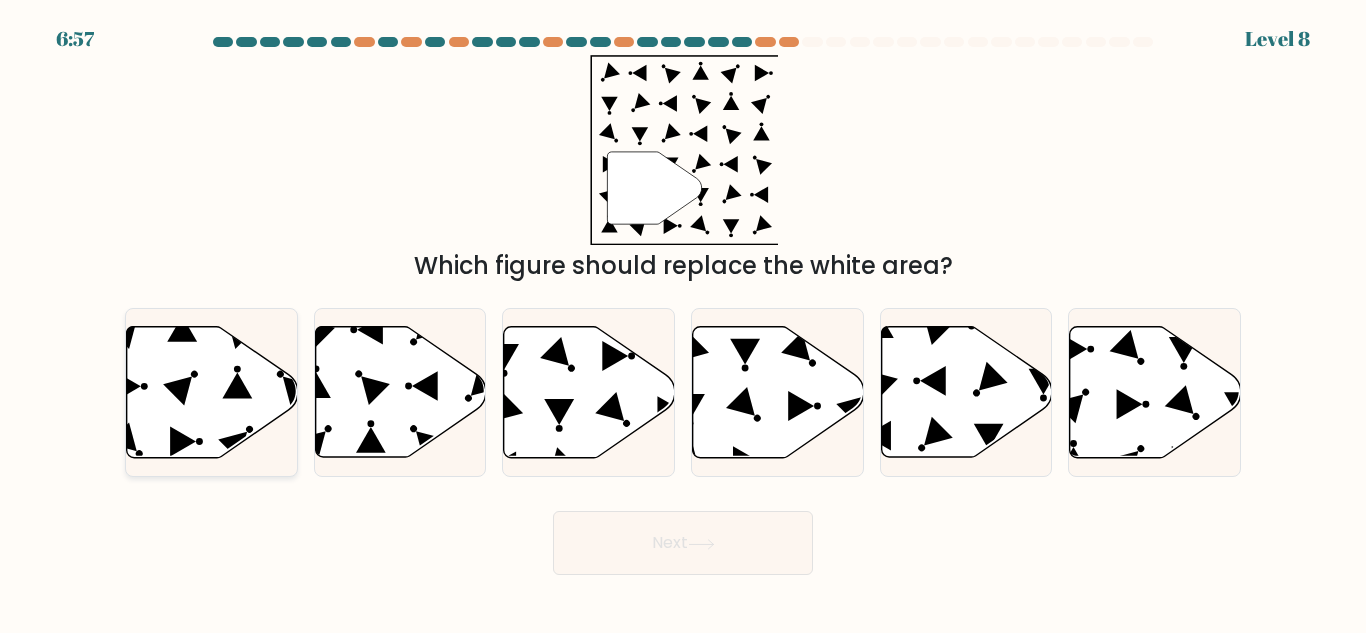 click at bounding box center [212, 392] 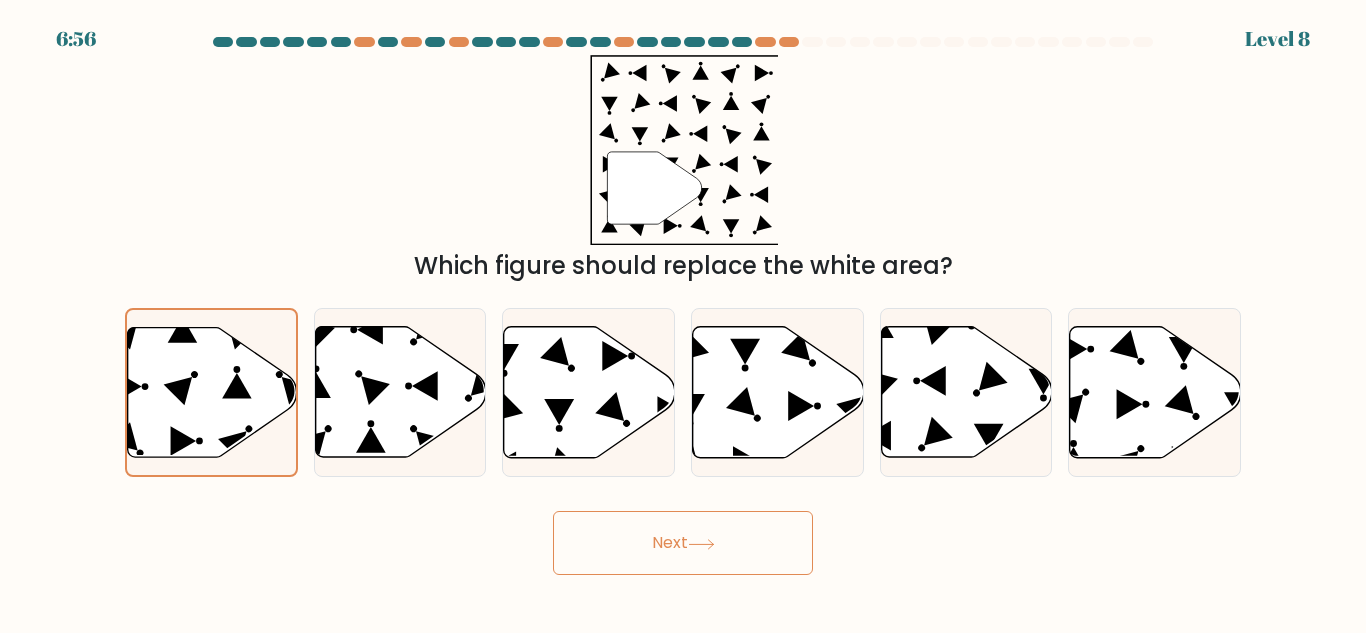 click on "Next" at bounding box center (683, 543) 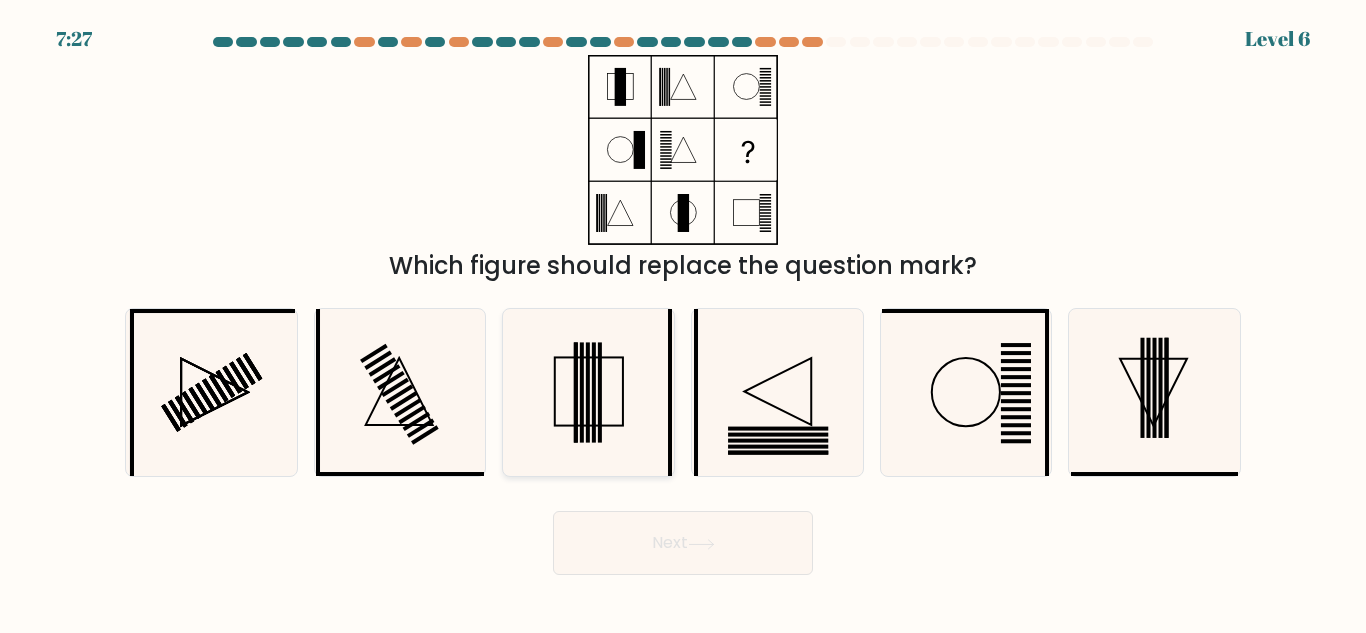 click at bounding box center [582, 393] 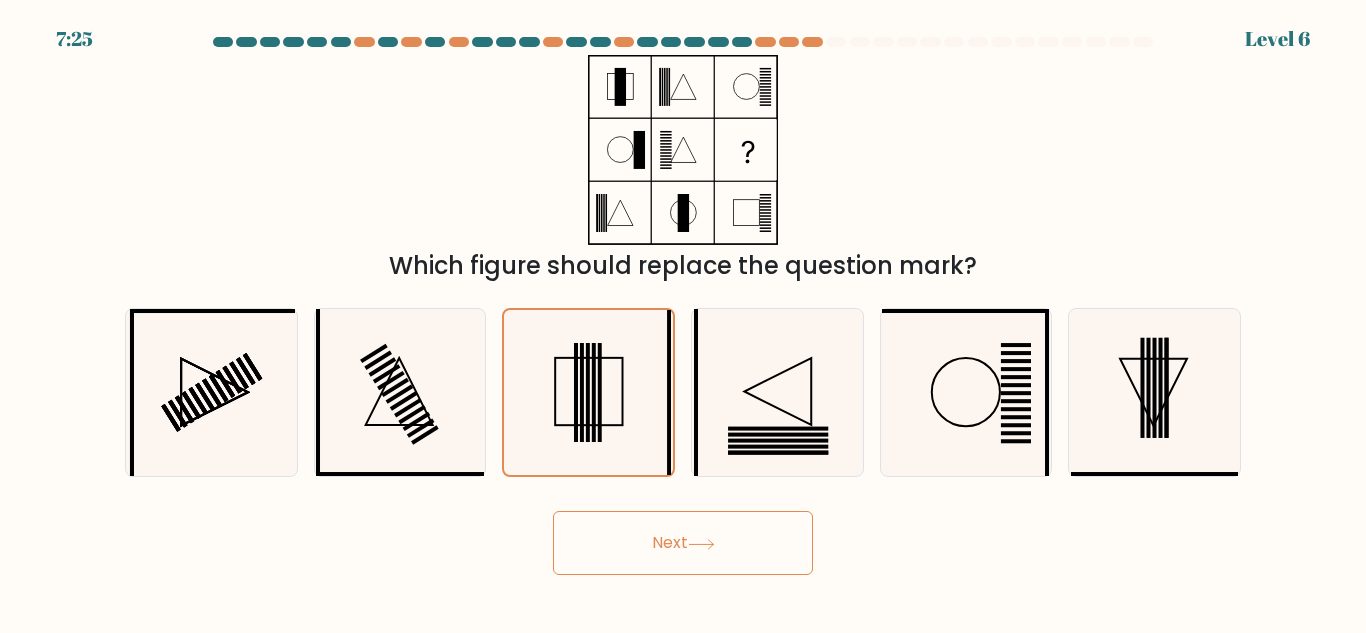 click on "7:25
Level 6" at bounding box center (683, 316) 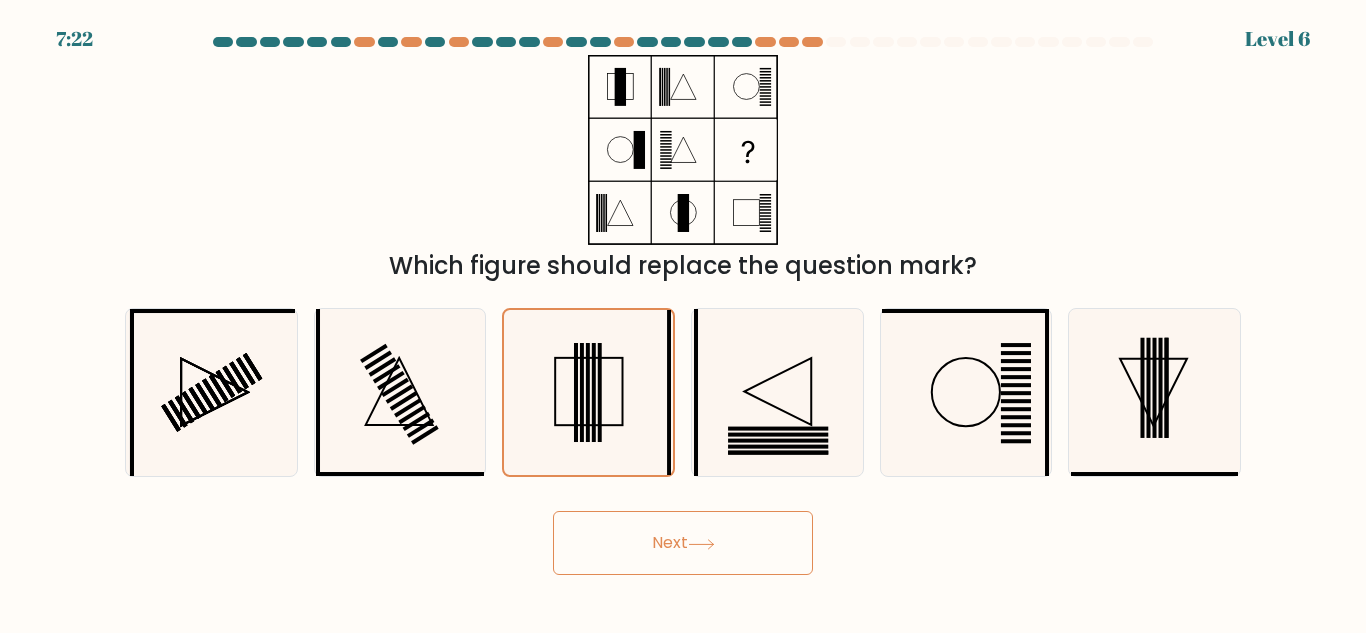 click on "Next" at bounding box center [683, 543] 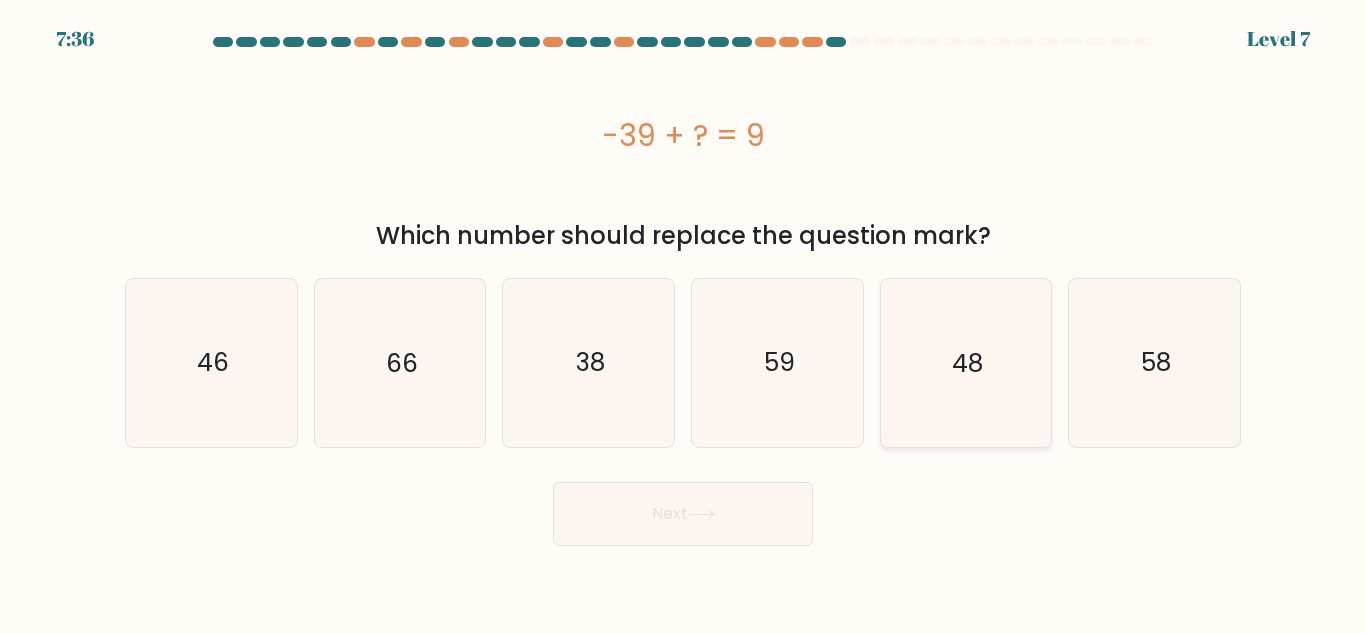 click on "48" at bounding box center [965, 362] 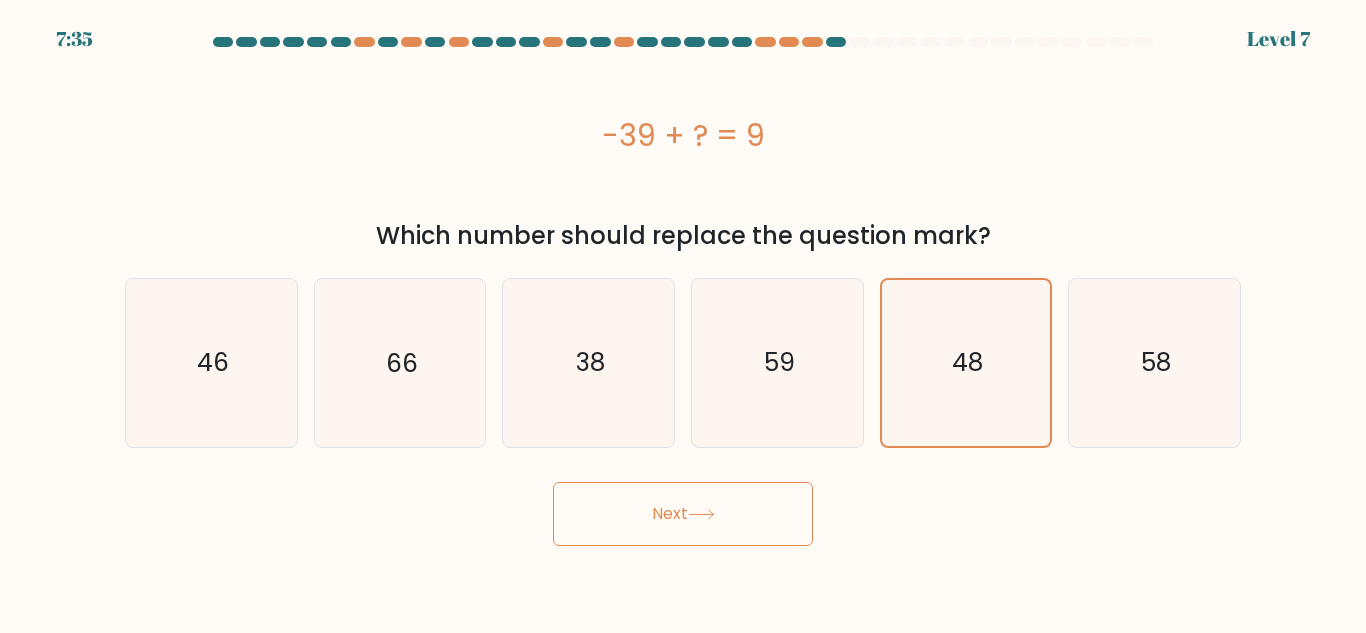 click on "Next" at bounding box center (683, 514) 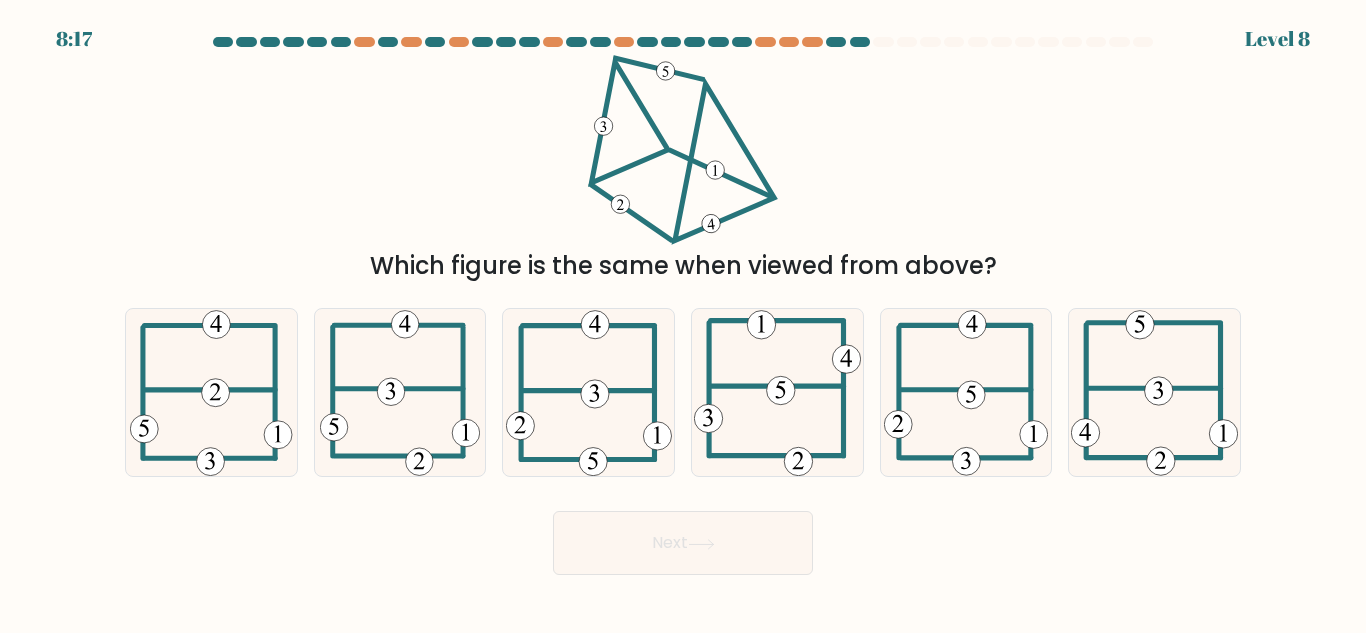click on "Next" at bounding box center [683, 543] 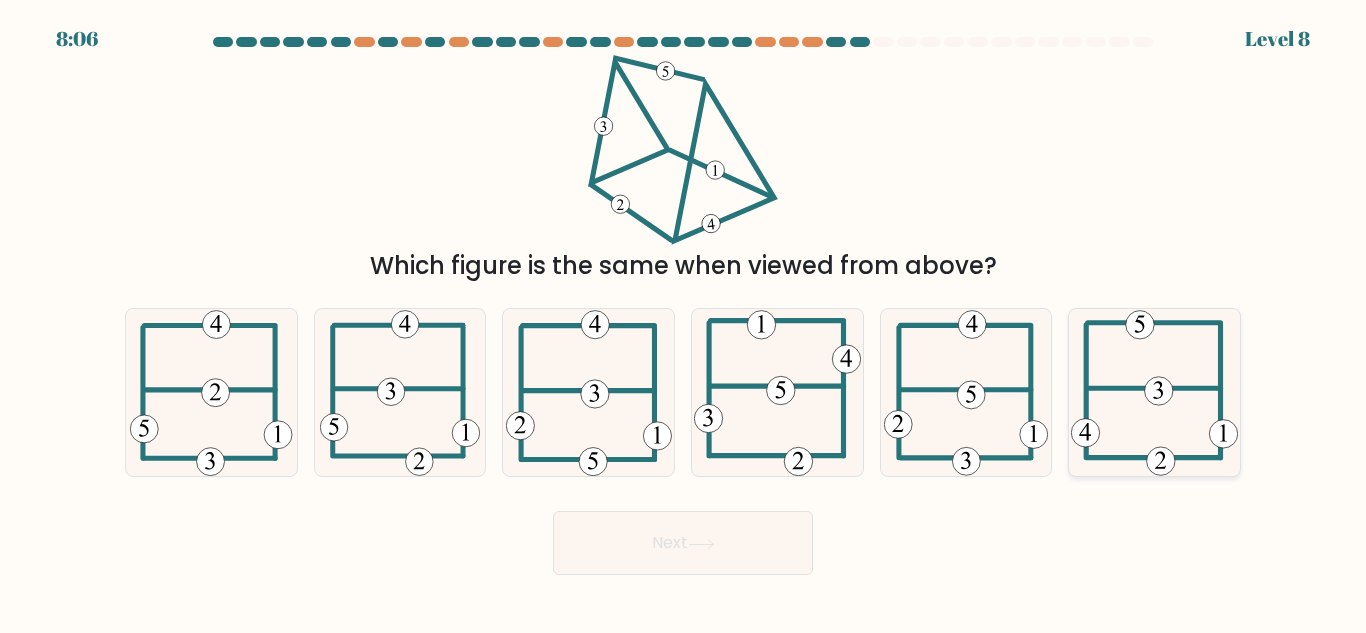 click at bounding box center (1155, 392) 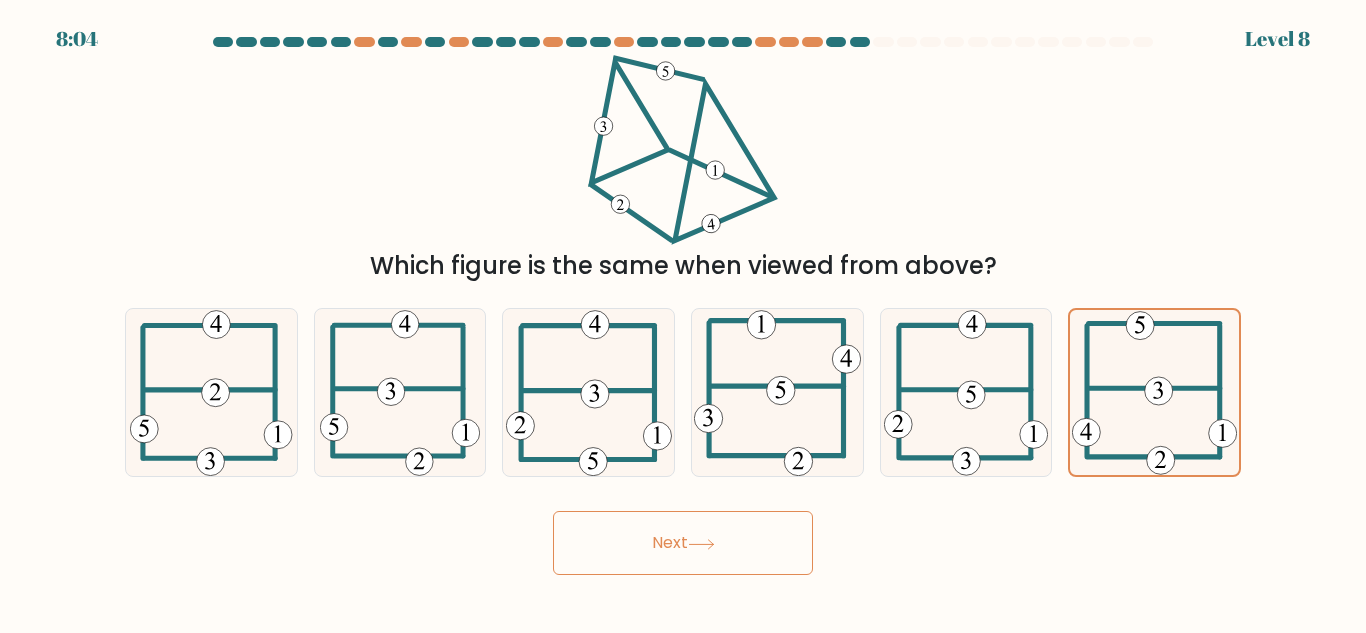 click on "Next" at bounding box center [683, 543] 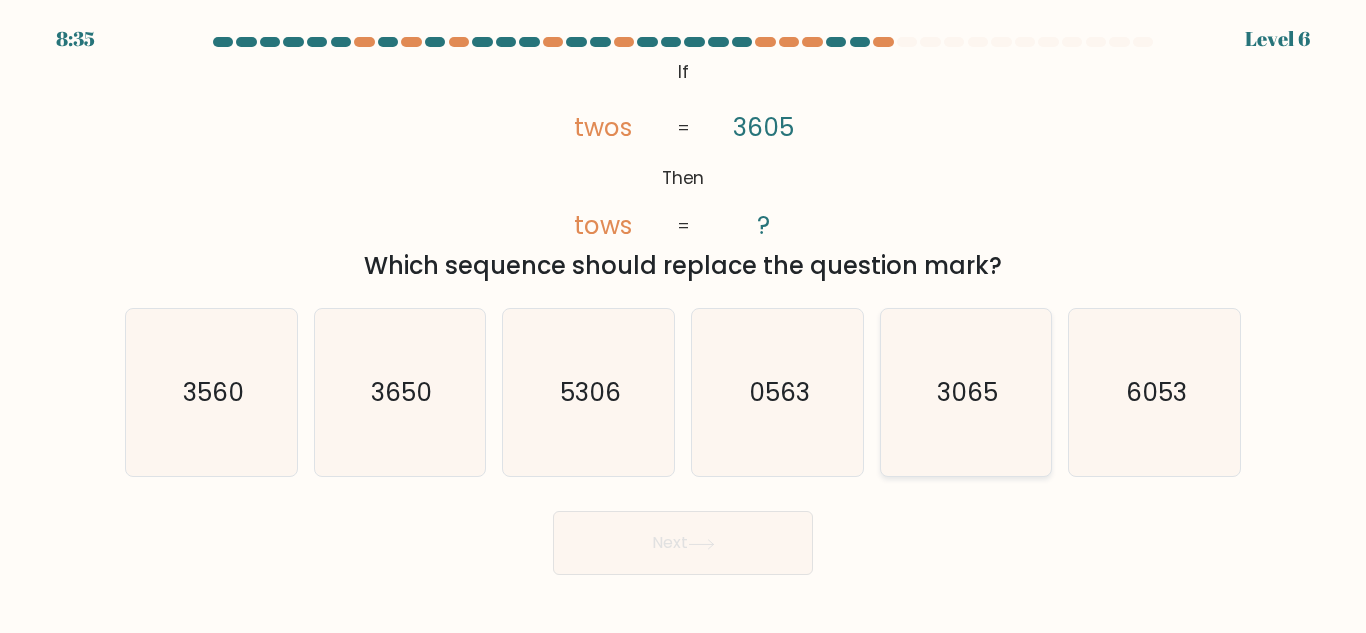 click on "3065" at bounding box center [965, 392] 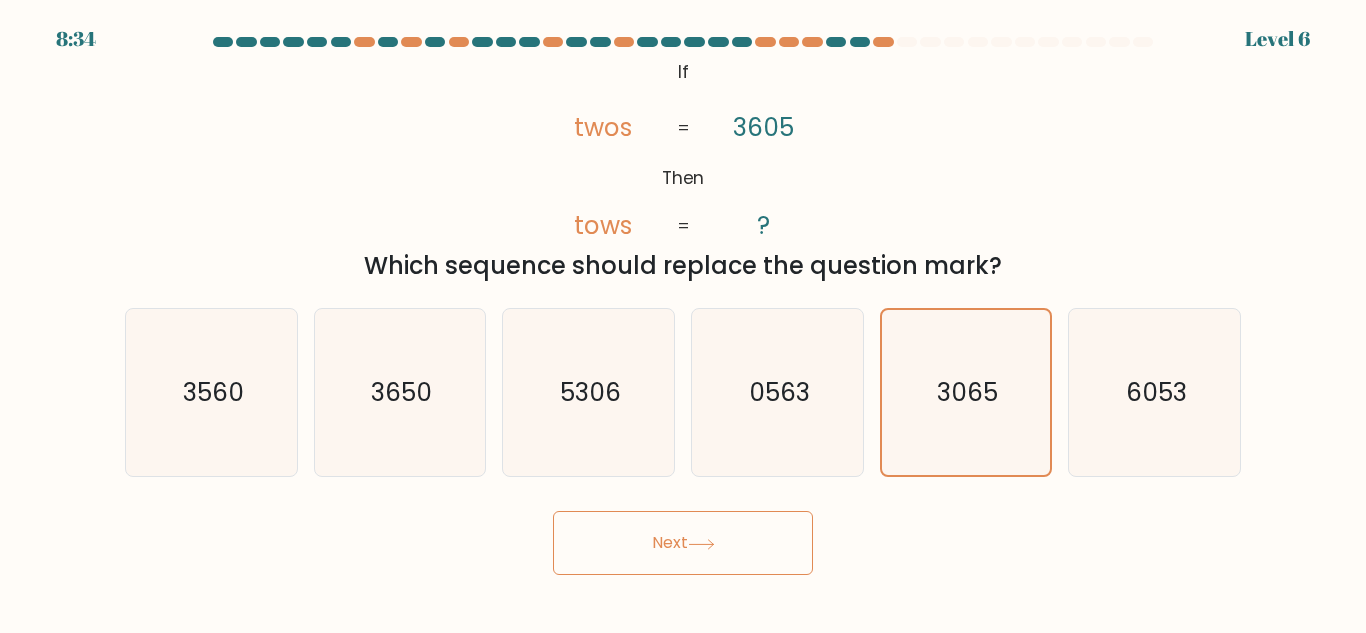 click on "8:34
Level 6
If" at bounding box center (683, 316) 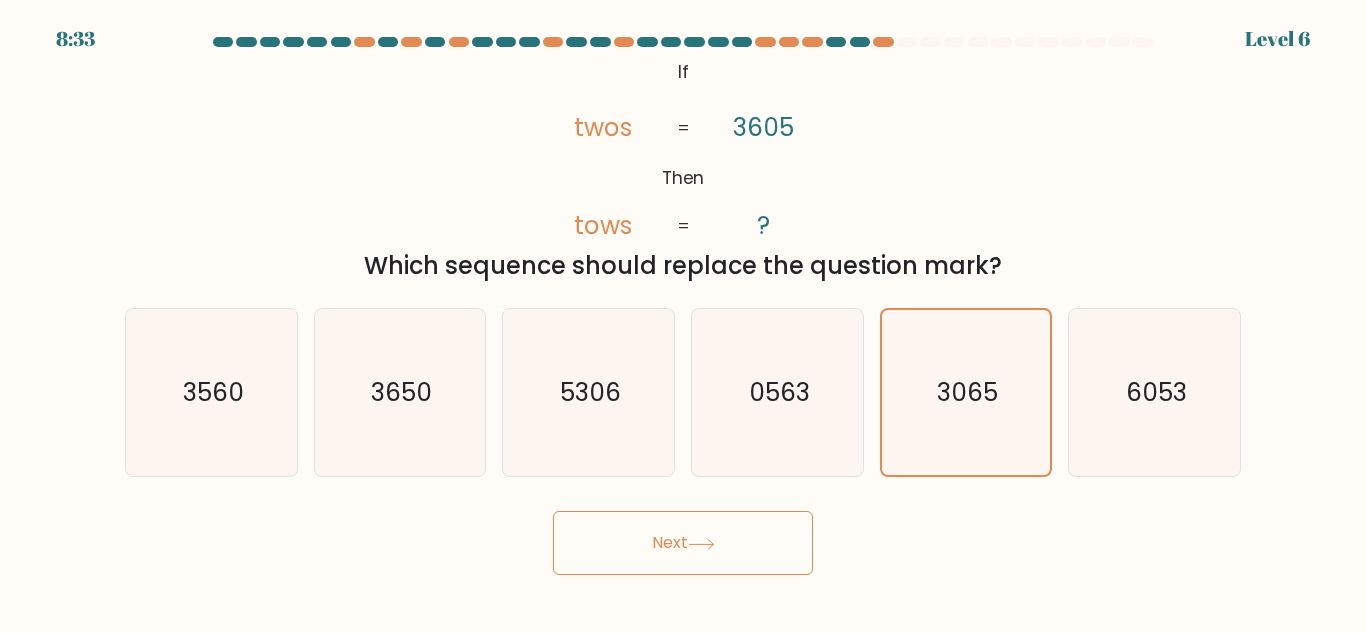 click at bounding box center (701, 544) 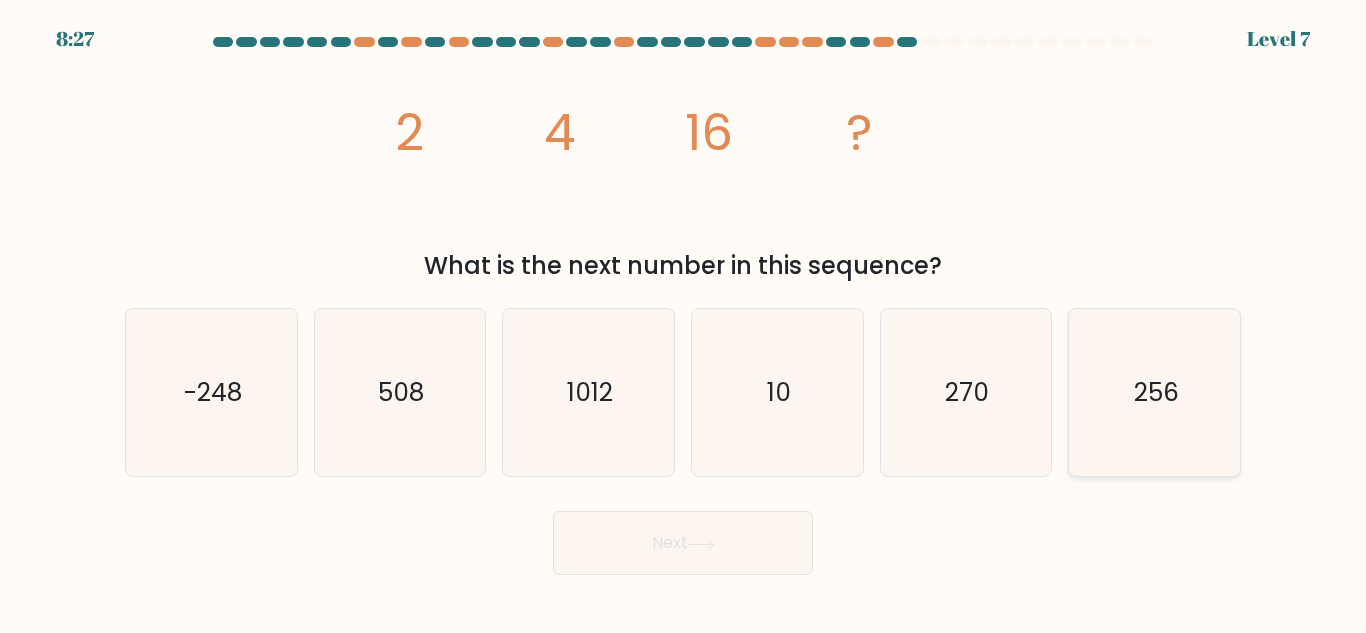 click on "256" at bounding box center [1154, 392] 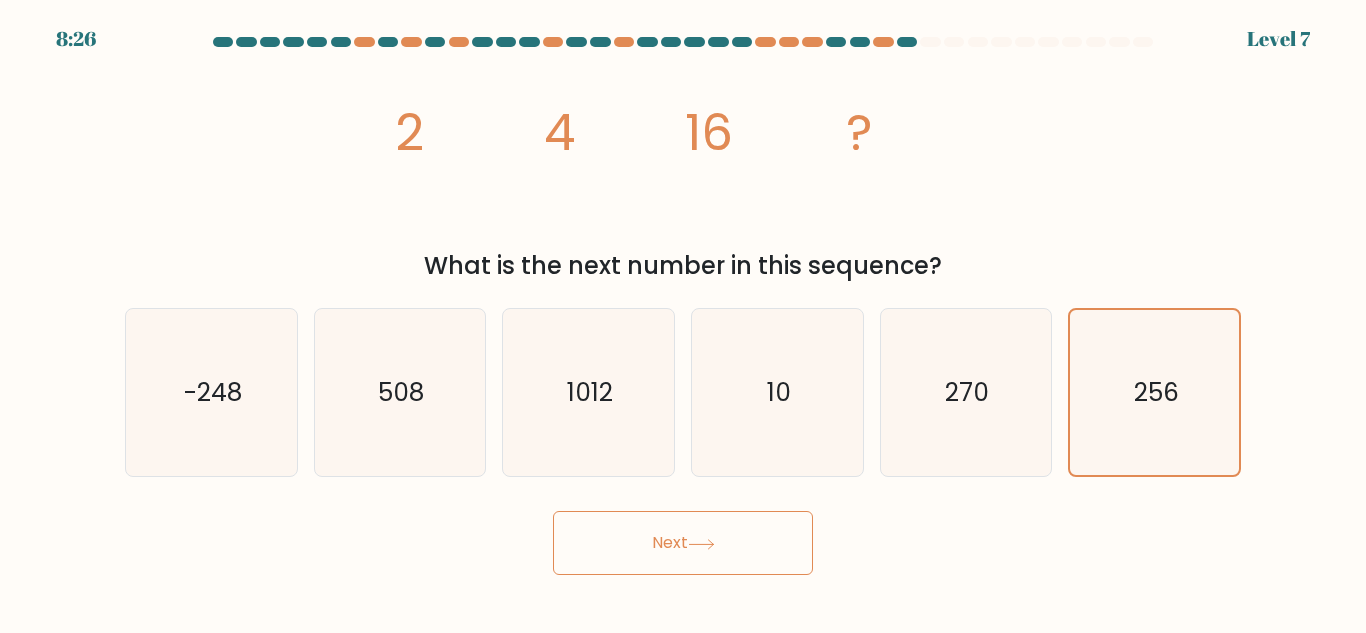 click at bounding box center (701, 544) 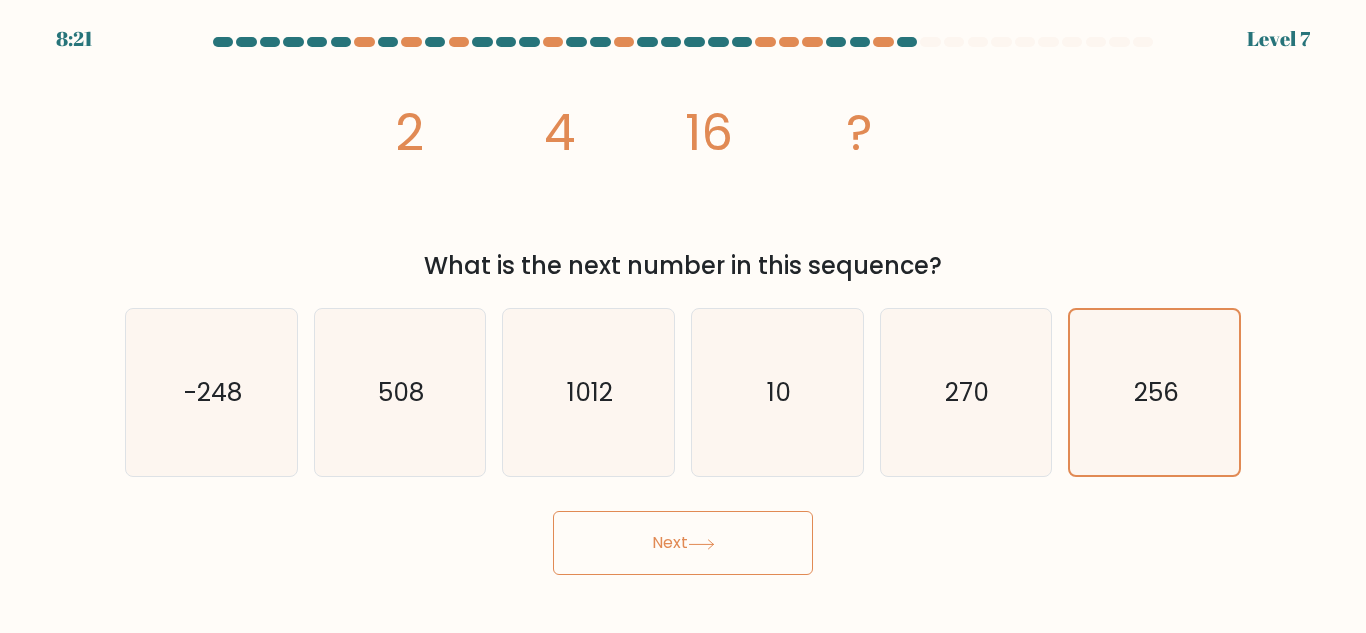 click at bounding box center [701, 544] 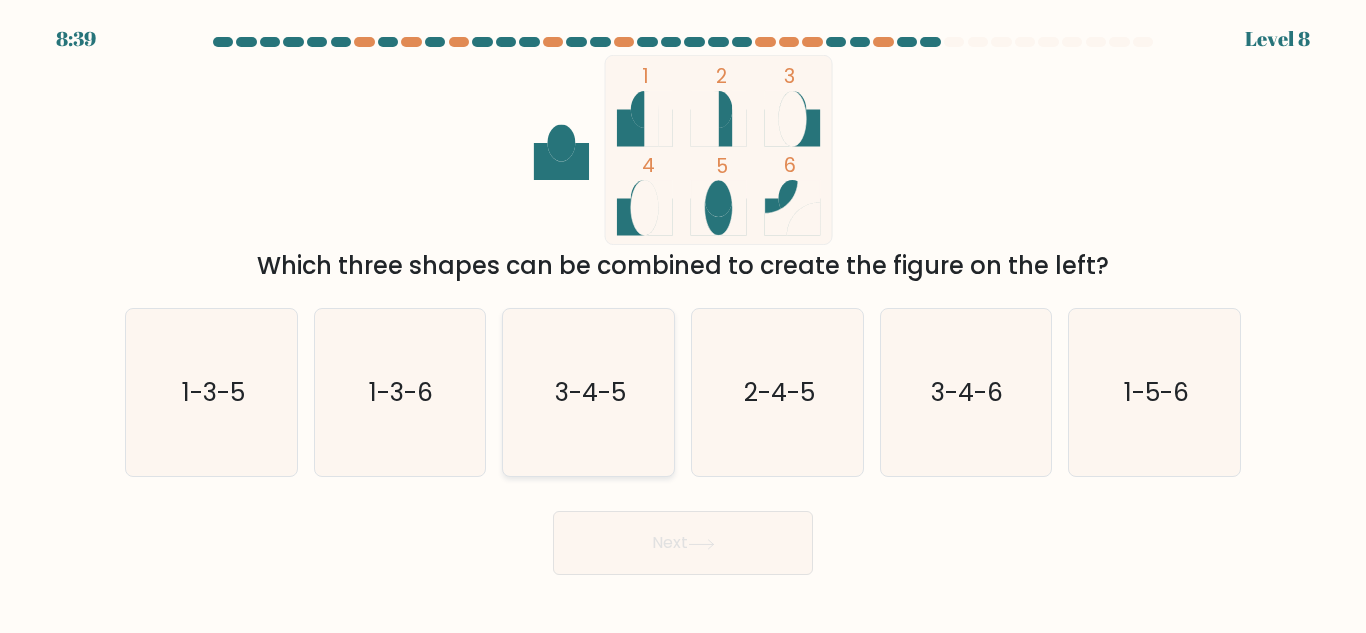 click on "3-4-5" at bounding box center (588, 392) 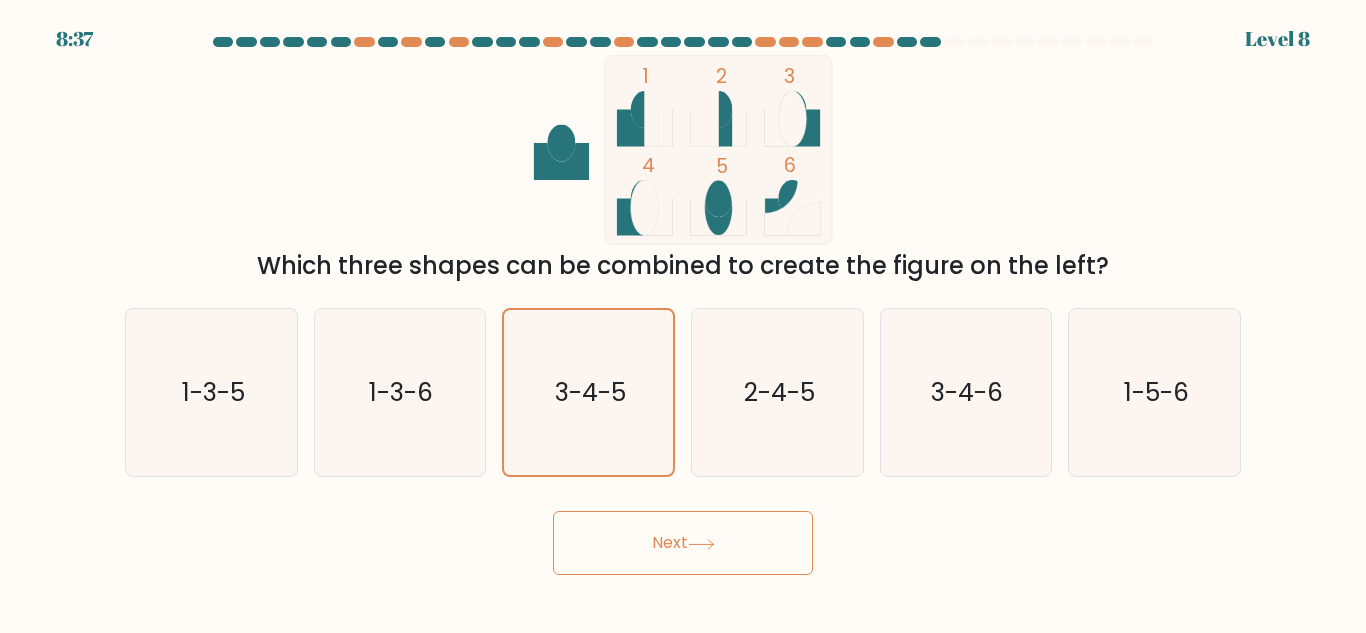 click on "Next" at bounding box center [683, 543] 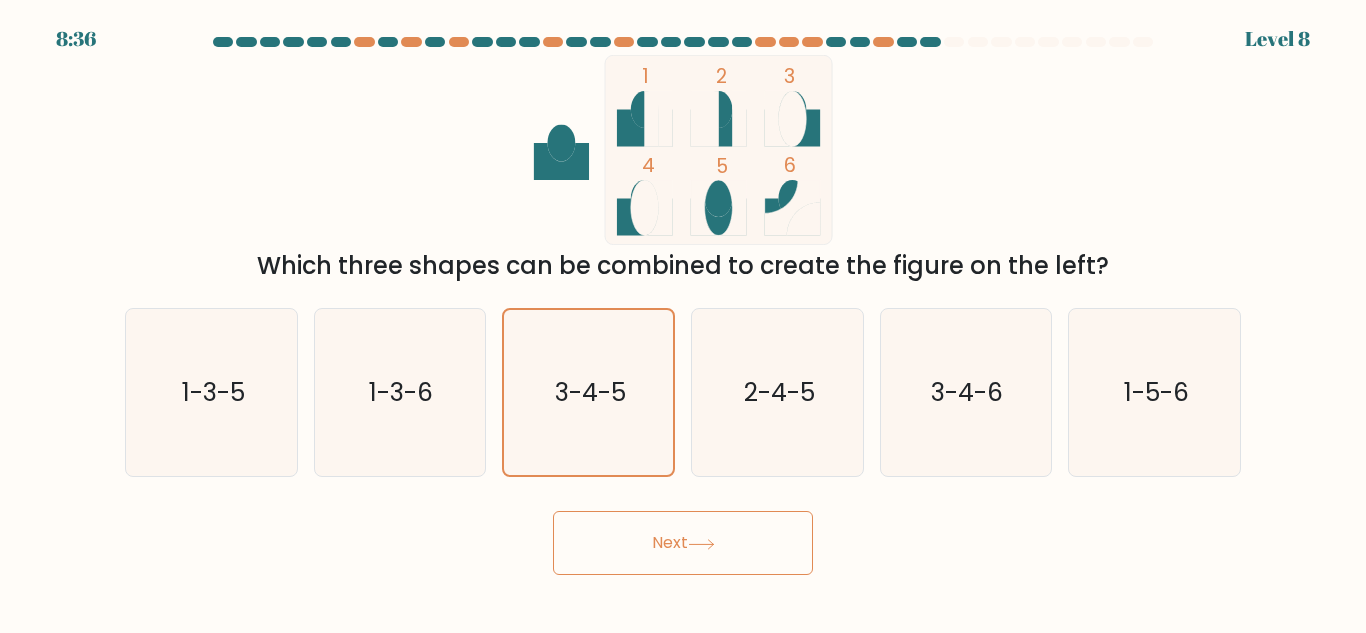 click on "Next" at bounding box center [683, 543] 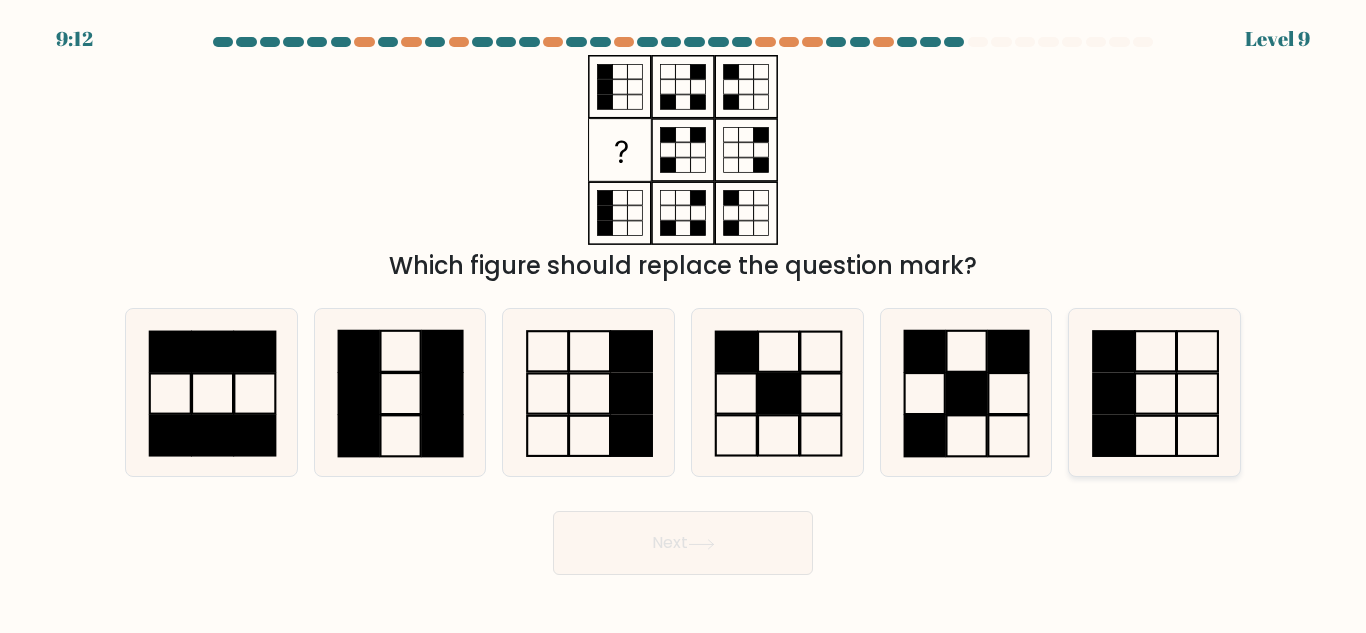 click at bounding box center (1154, 392) 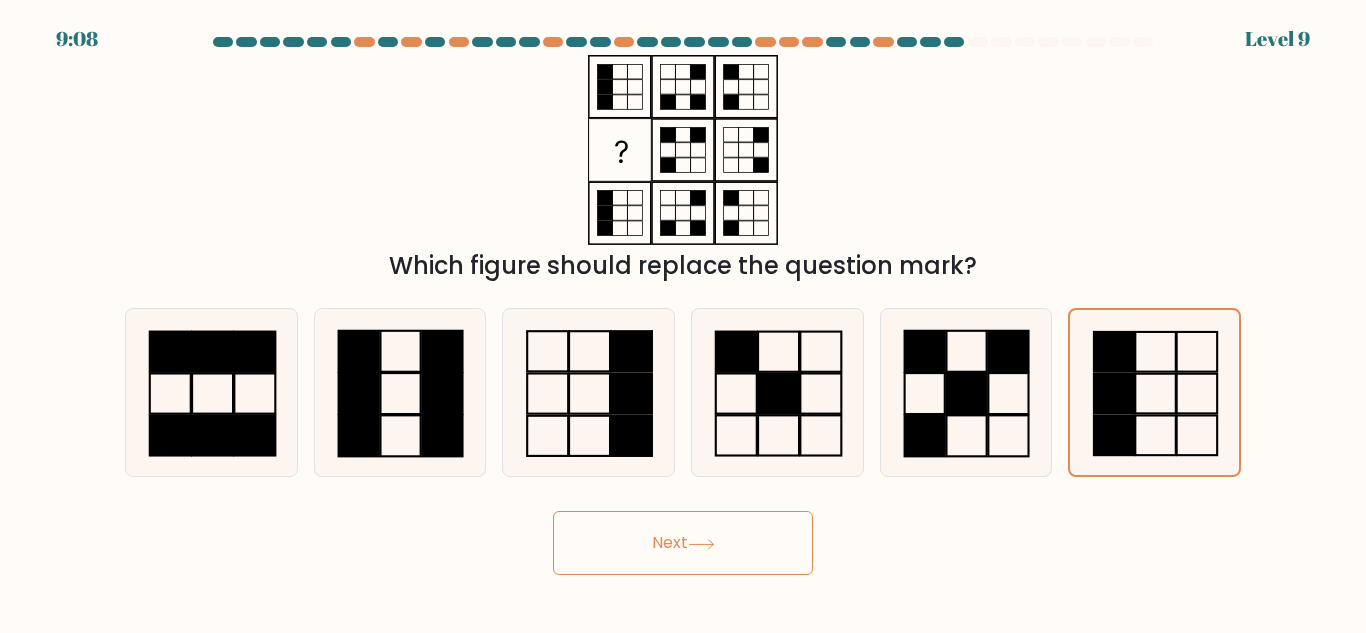 click on "Next" at bounding box center [683, 543] 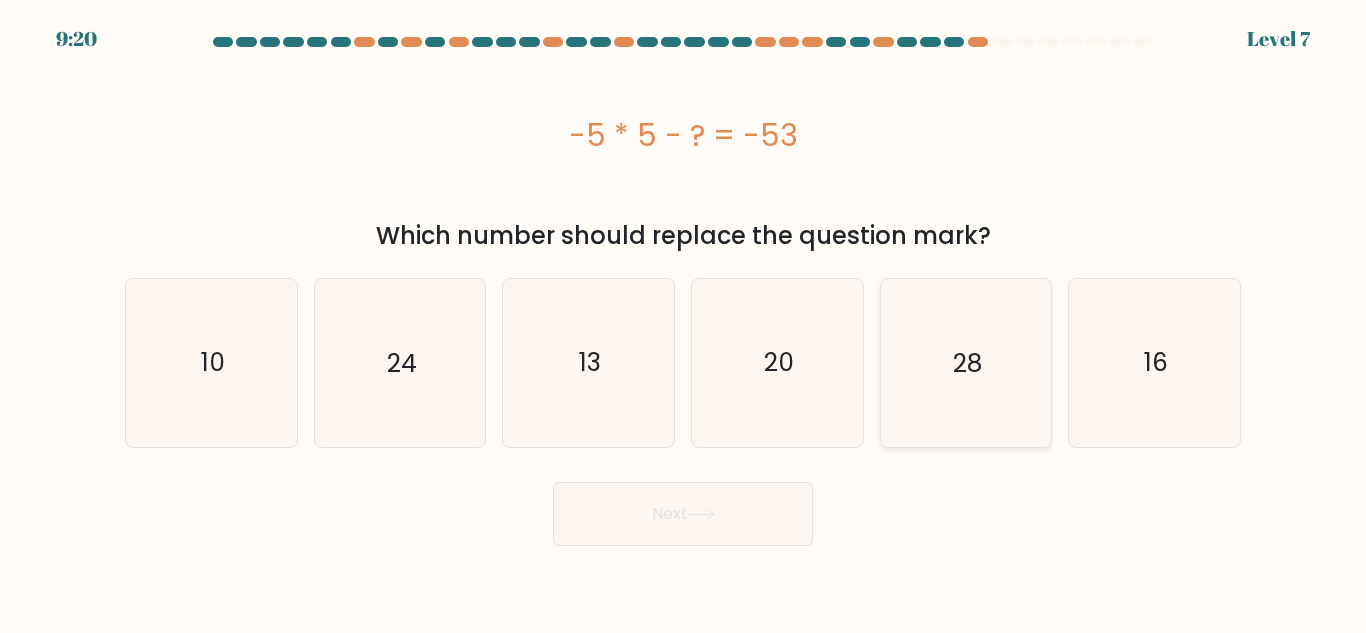 click on "28" at bounding box center (965, 362) 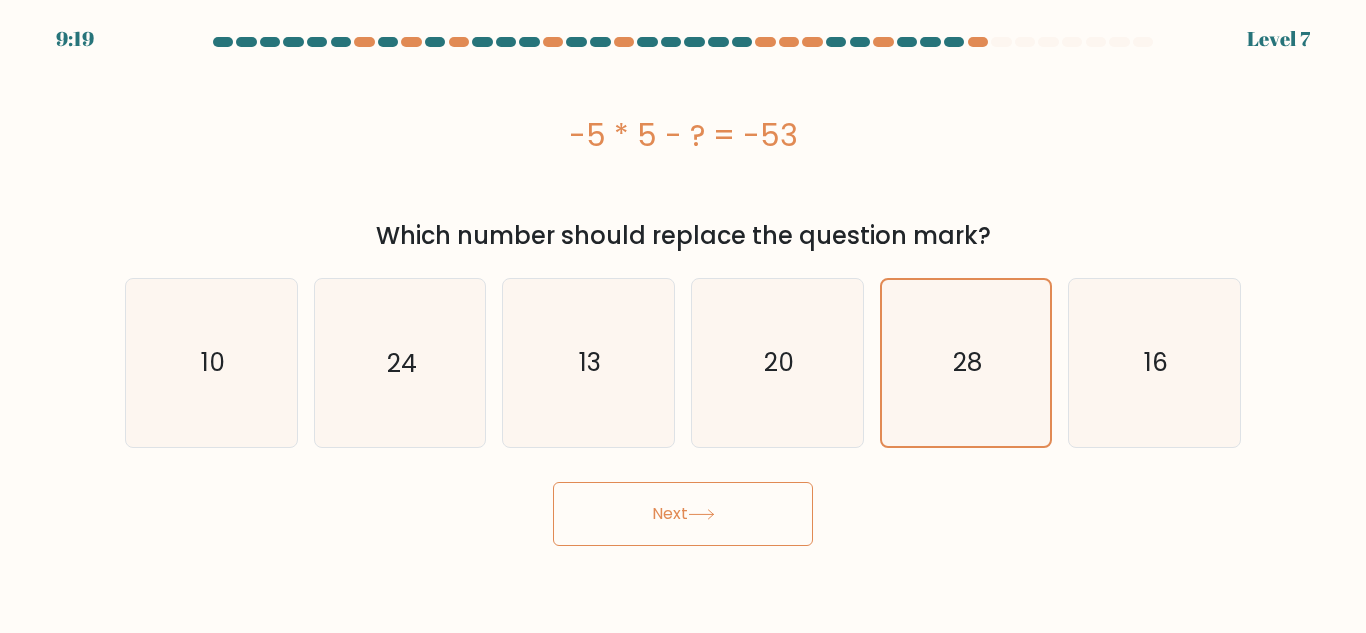 click on "Next" at bounding box center [683, 514] 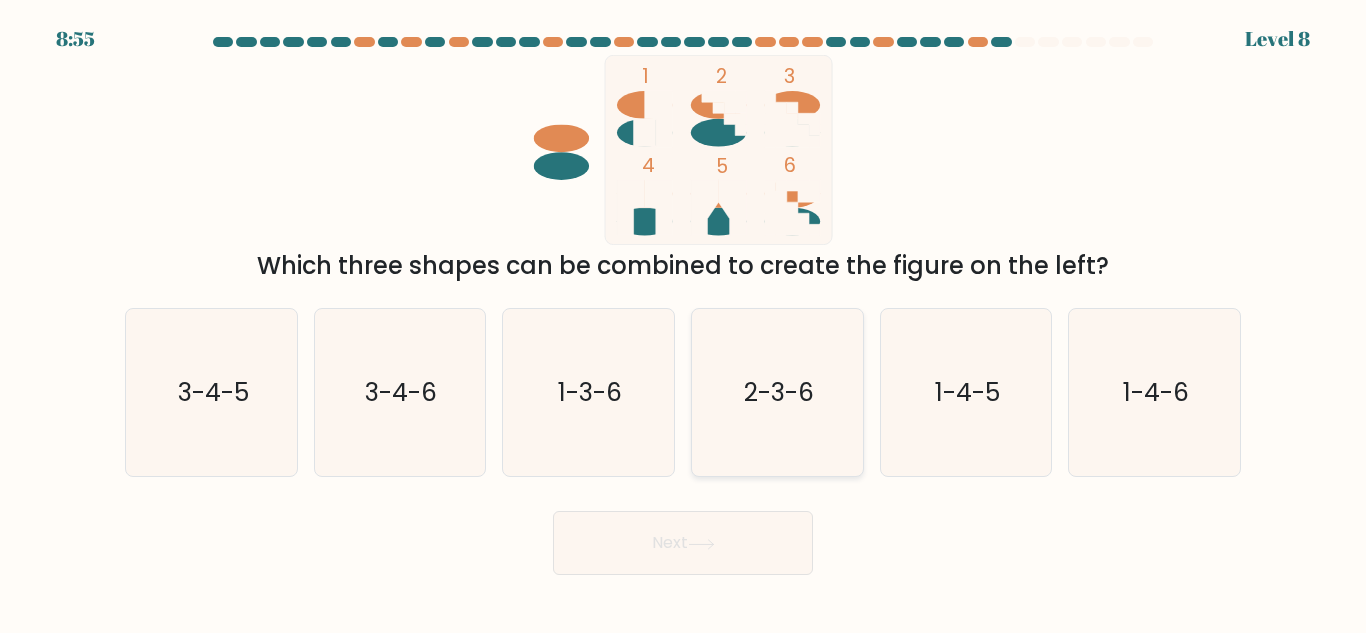 click on "2-3-6" at bounding box center (777, 392) 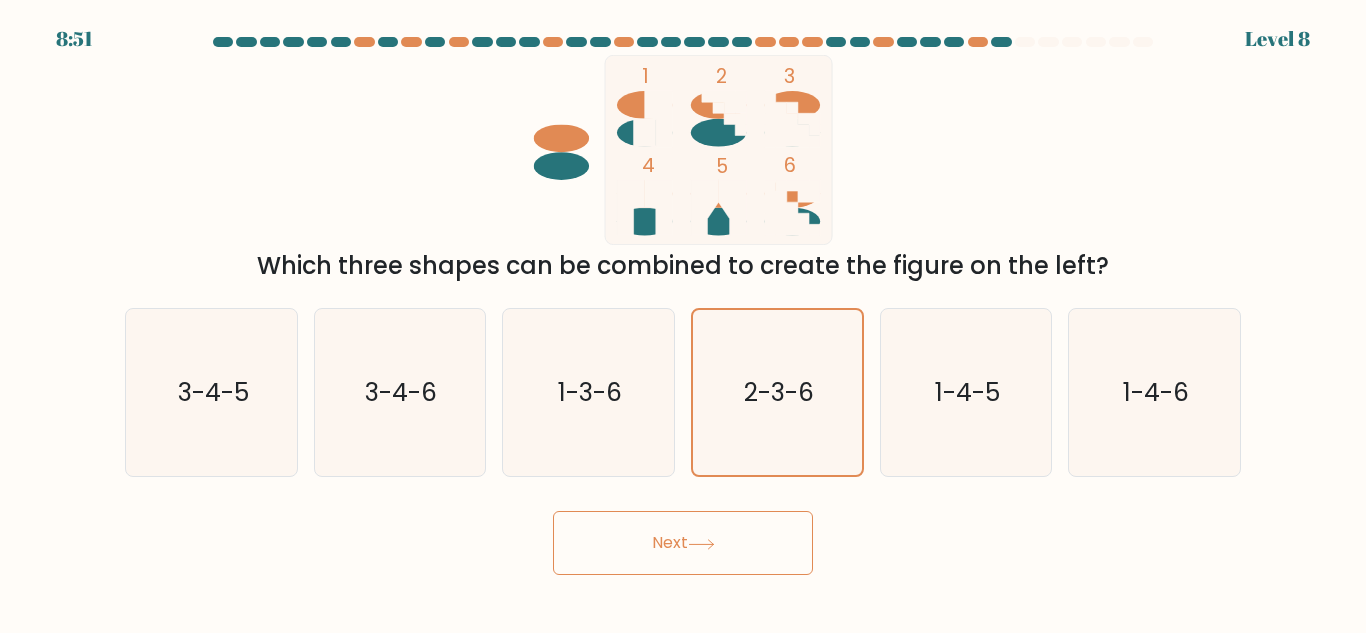 click on "Next" at bounding box center [683, 543] 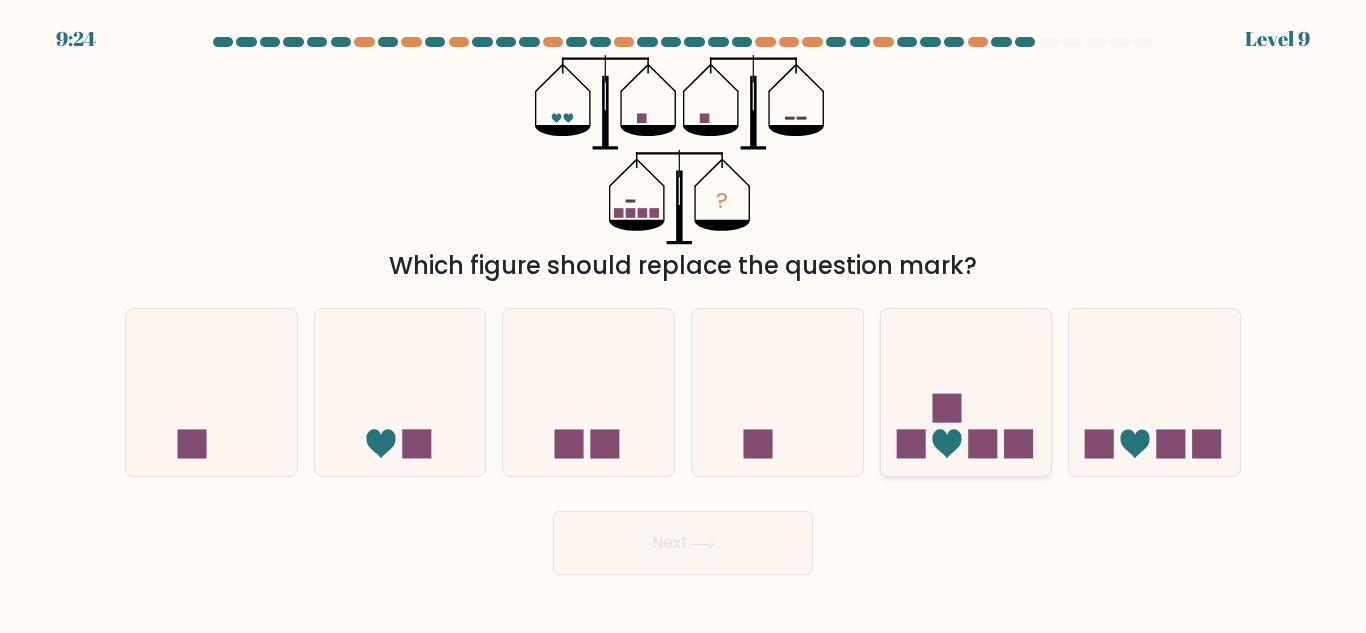 click at bounding box center (966, 392) 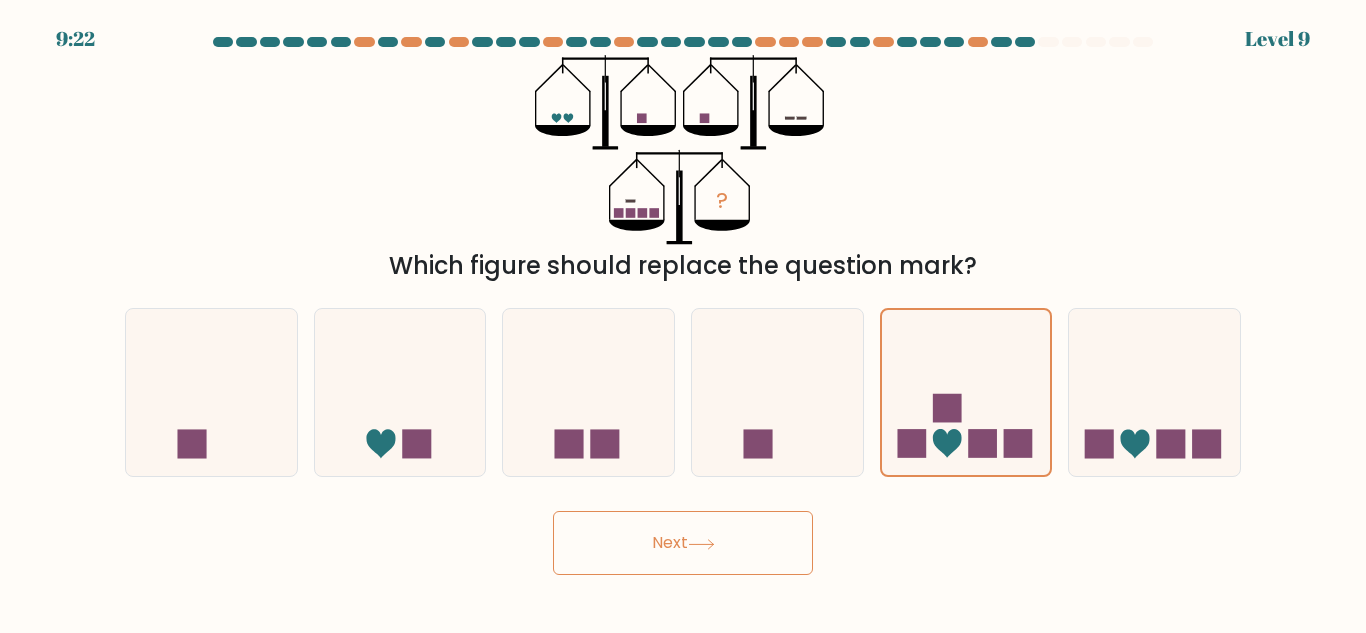click on "Next" at bounding box center (683, 543) 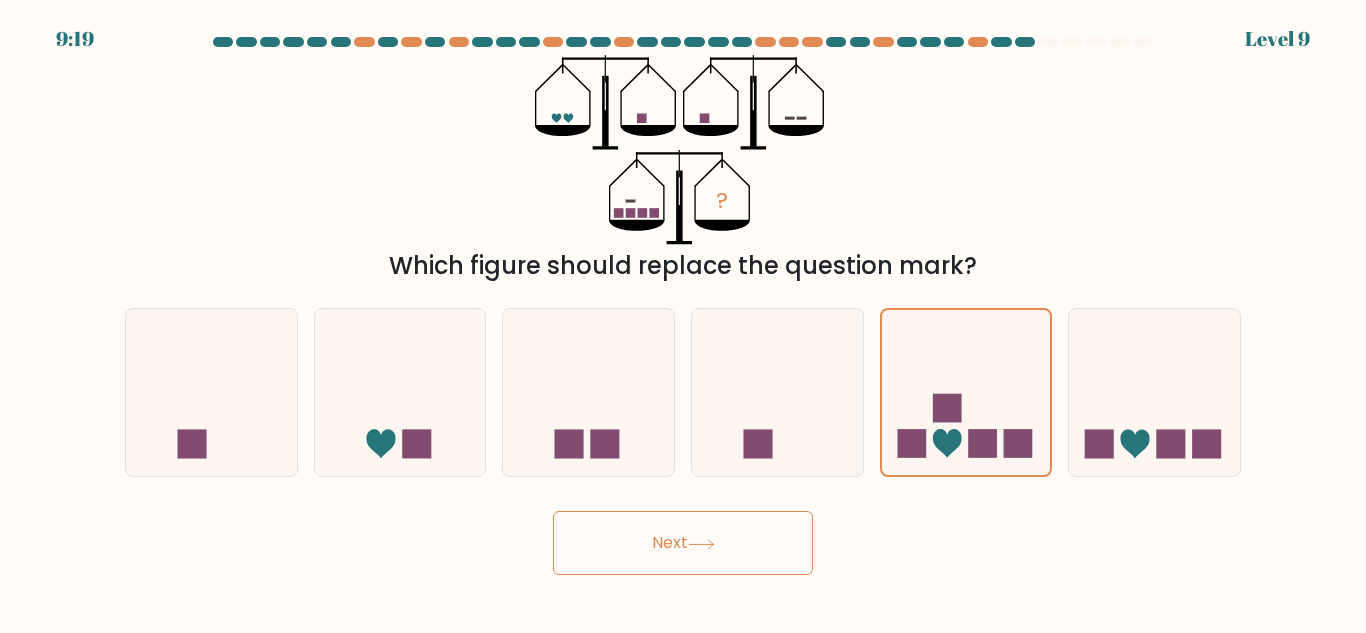 click on "Next" at bounding box center [683, 543] 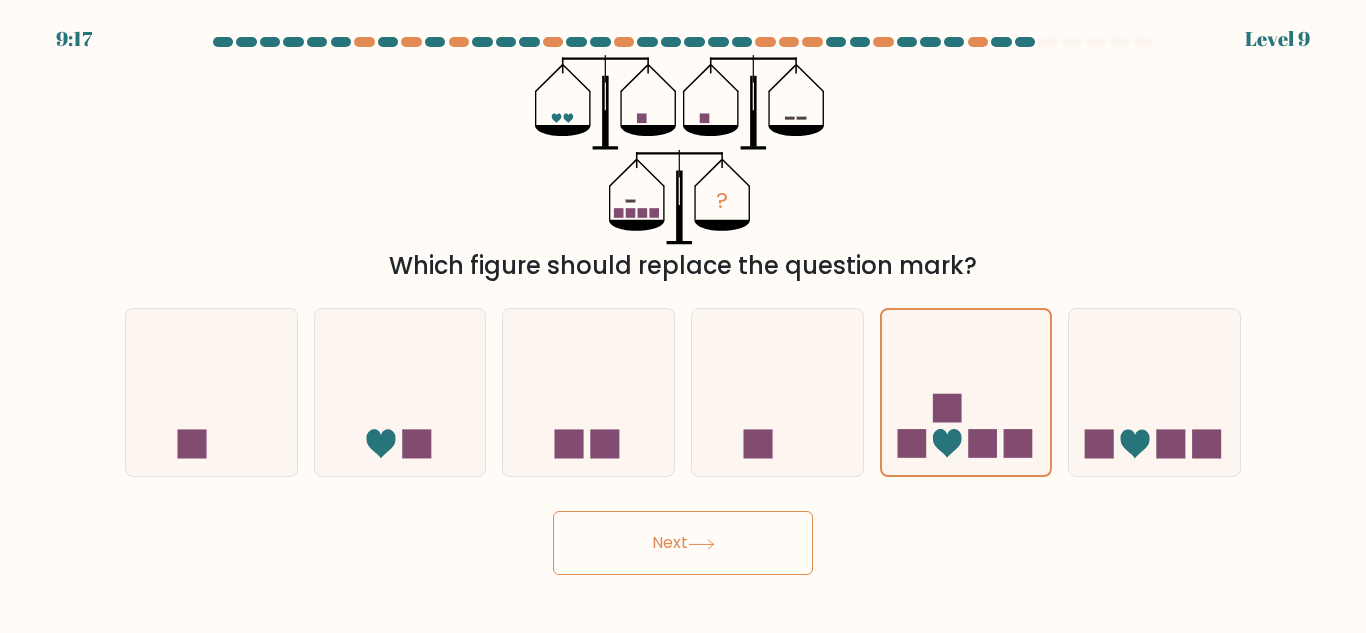 click on "Next" at bounding box center (683, 543) 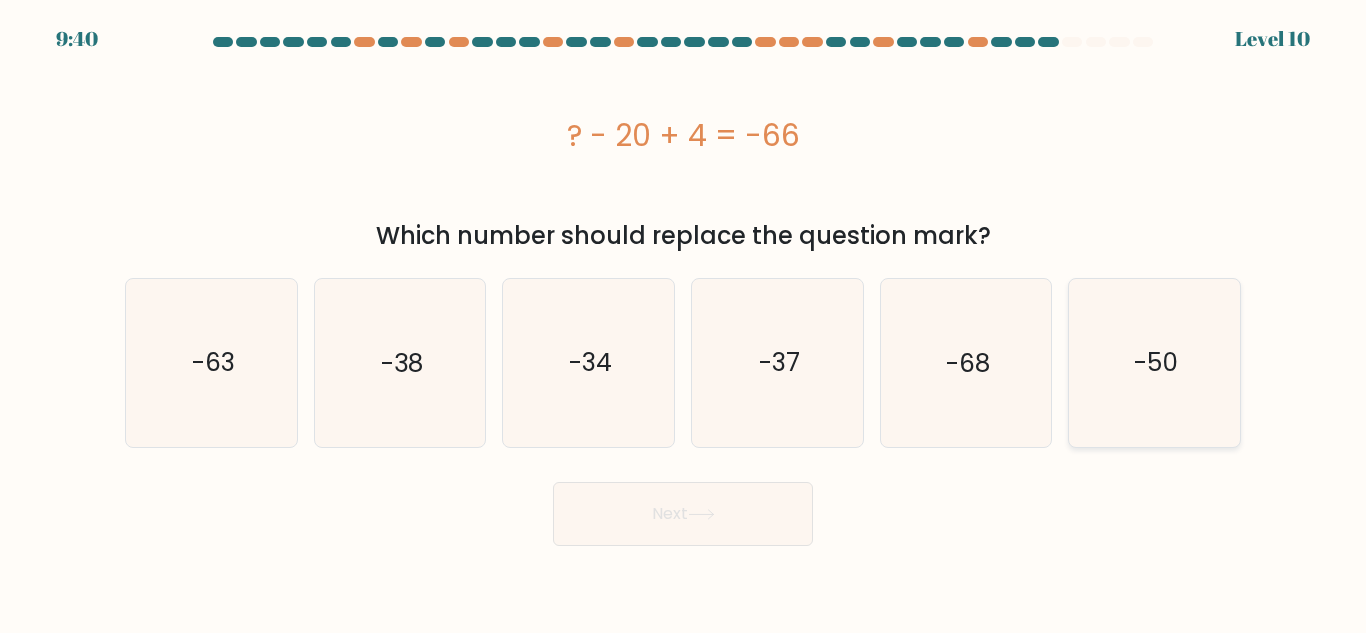 click on "-50" at bounding box center (1154, 362) 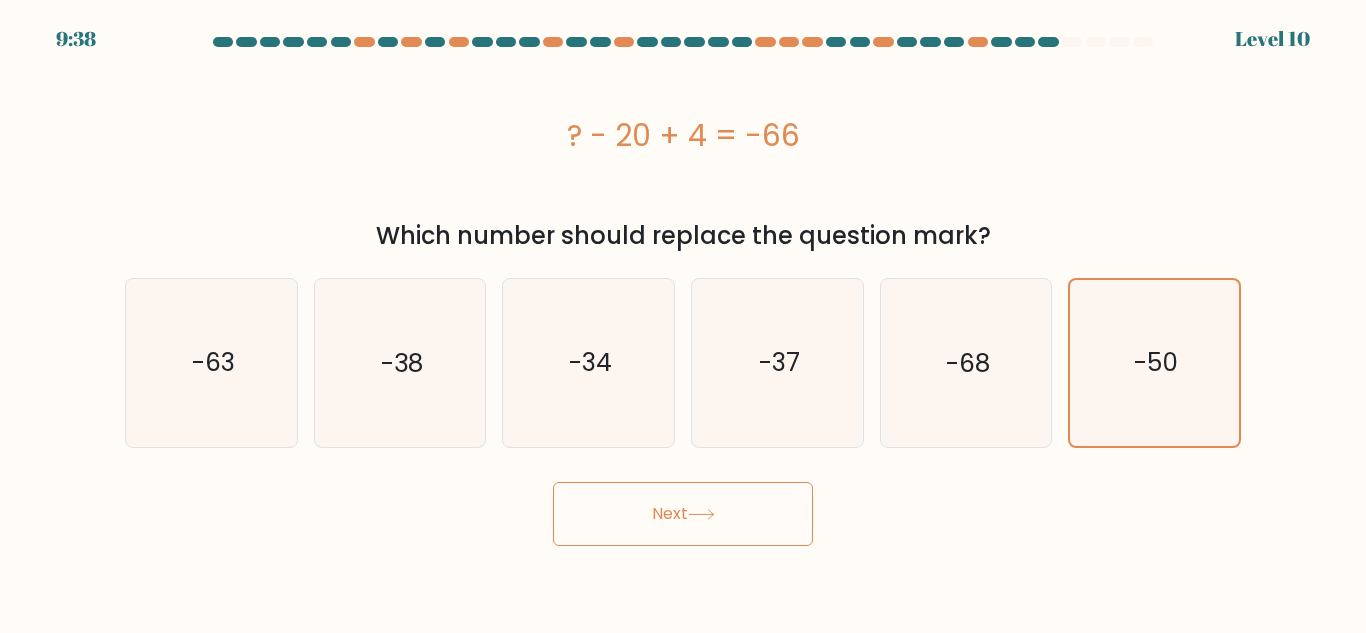 click on "Next" at bounding box center [683, 514] 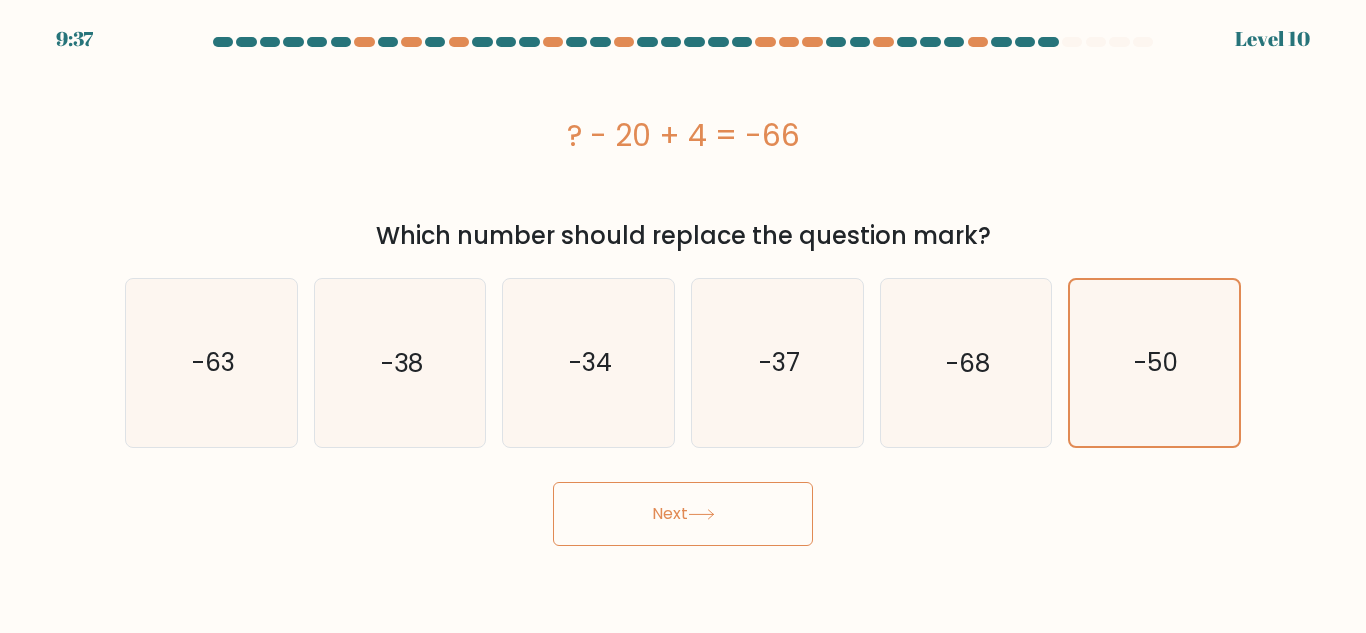 click on "Next" at bounding box center (683, 514) 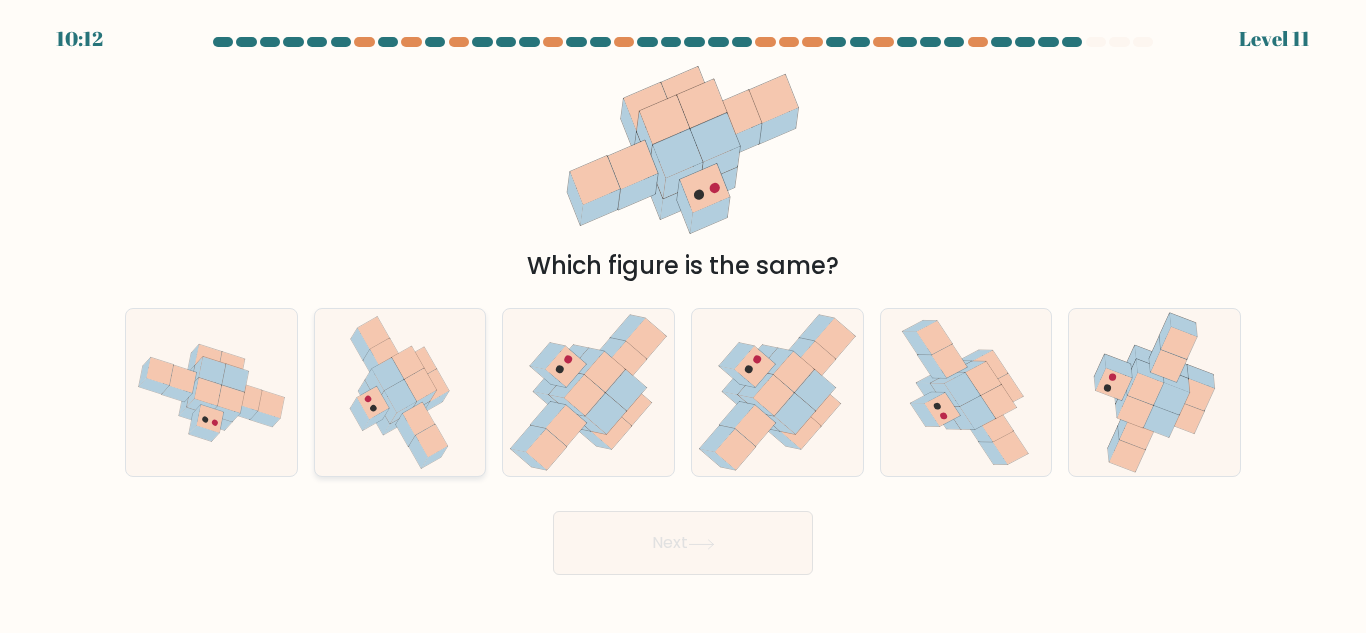 click at bounding box center (401, 396) 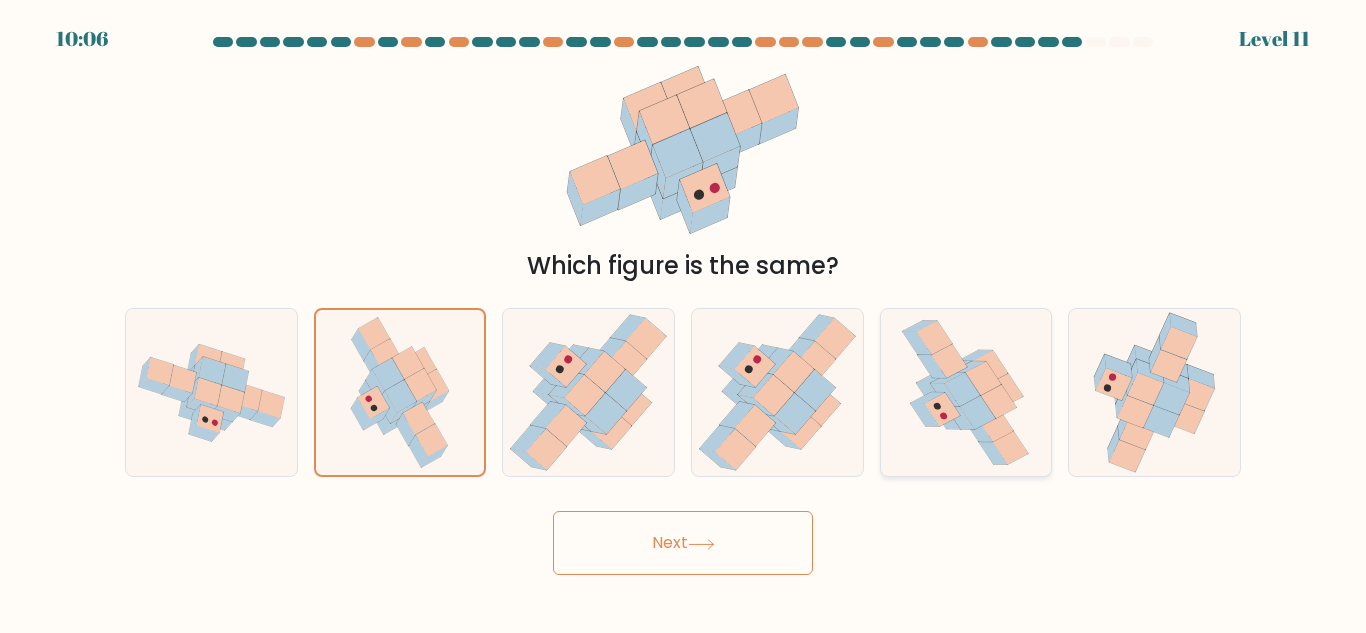 click at bounding box center (965, 392) 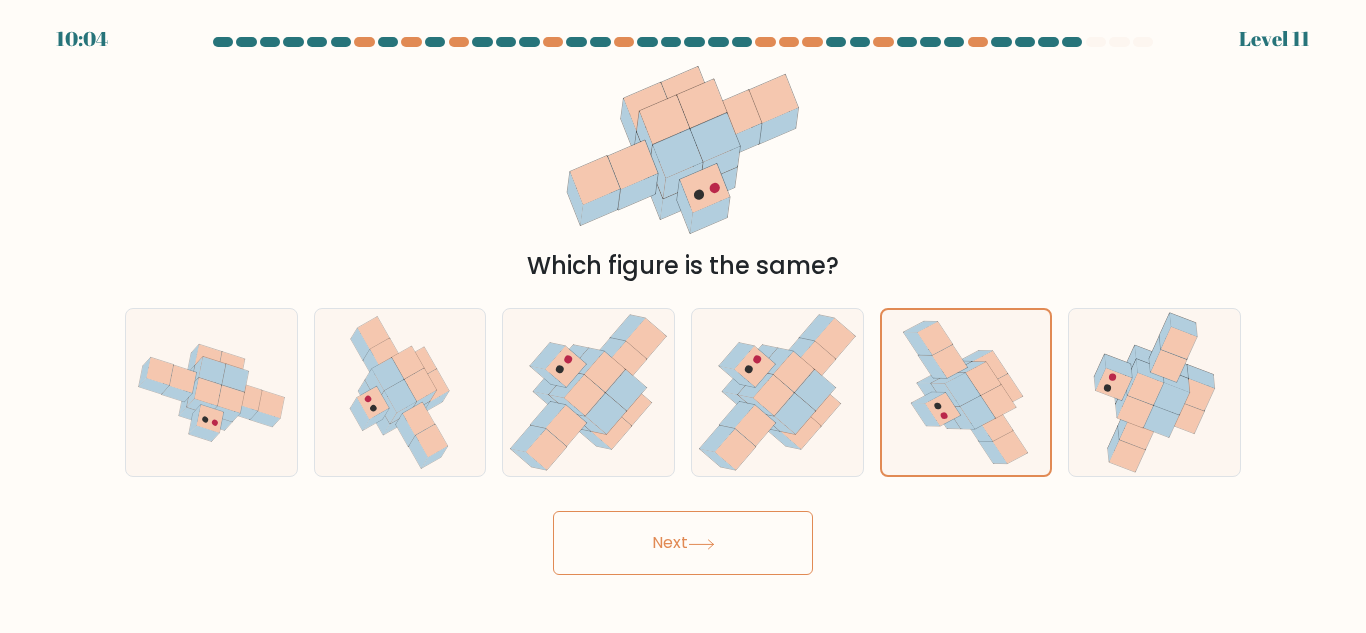 click on "Next" at bounding box center [683, 543] 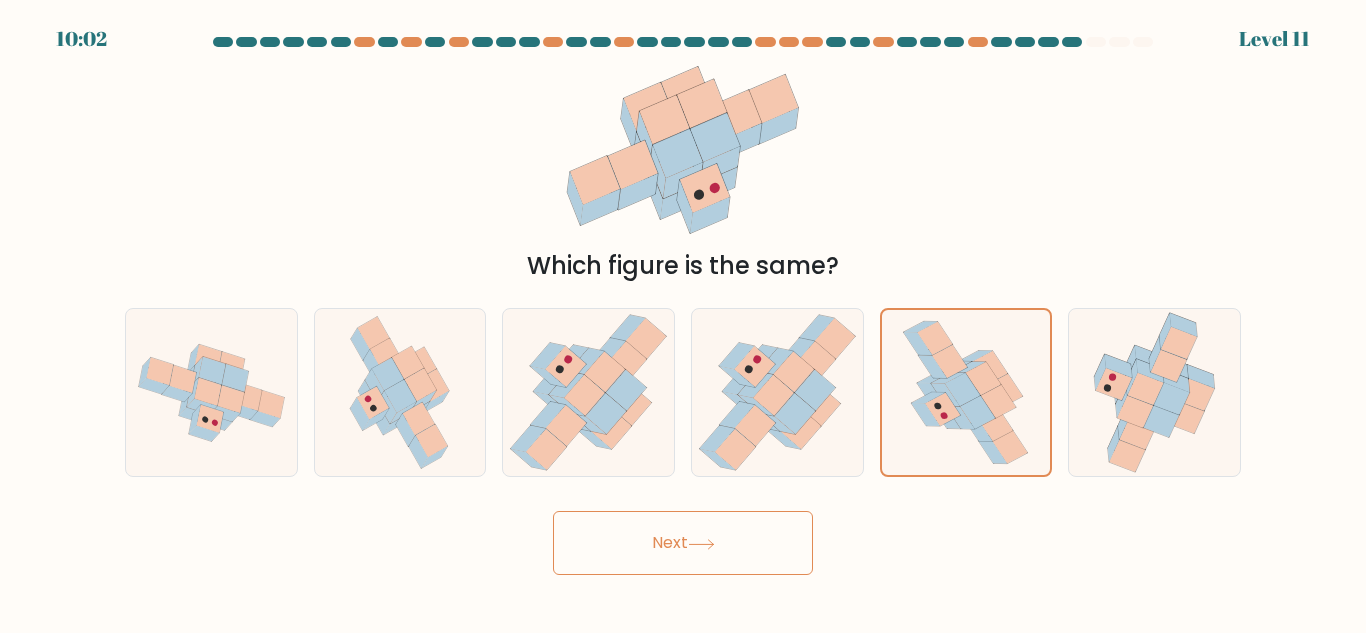 click on "Next" at bounding box center [683, 543] 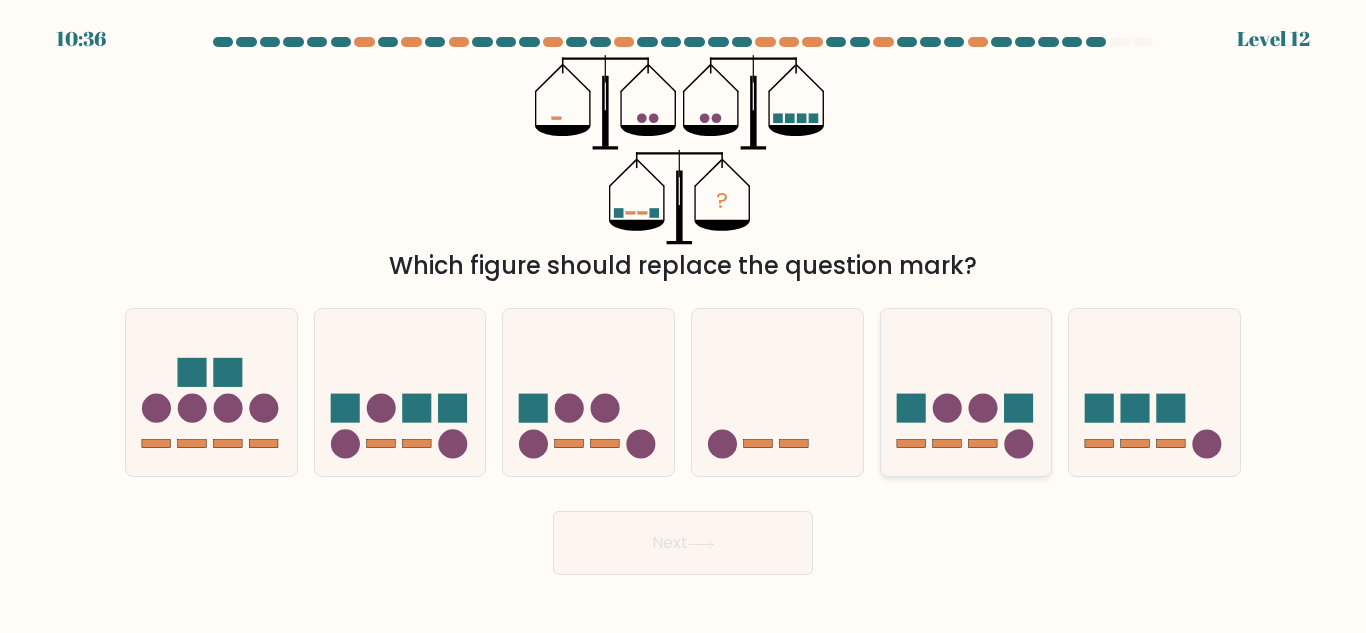 click at bounding box center (946, 444) 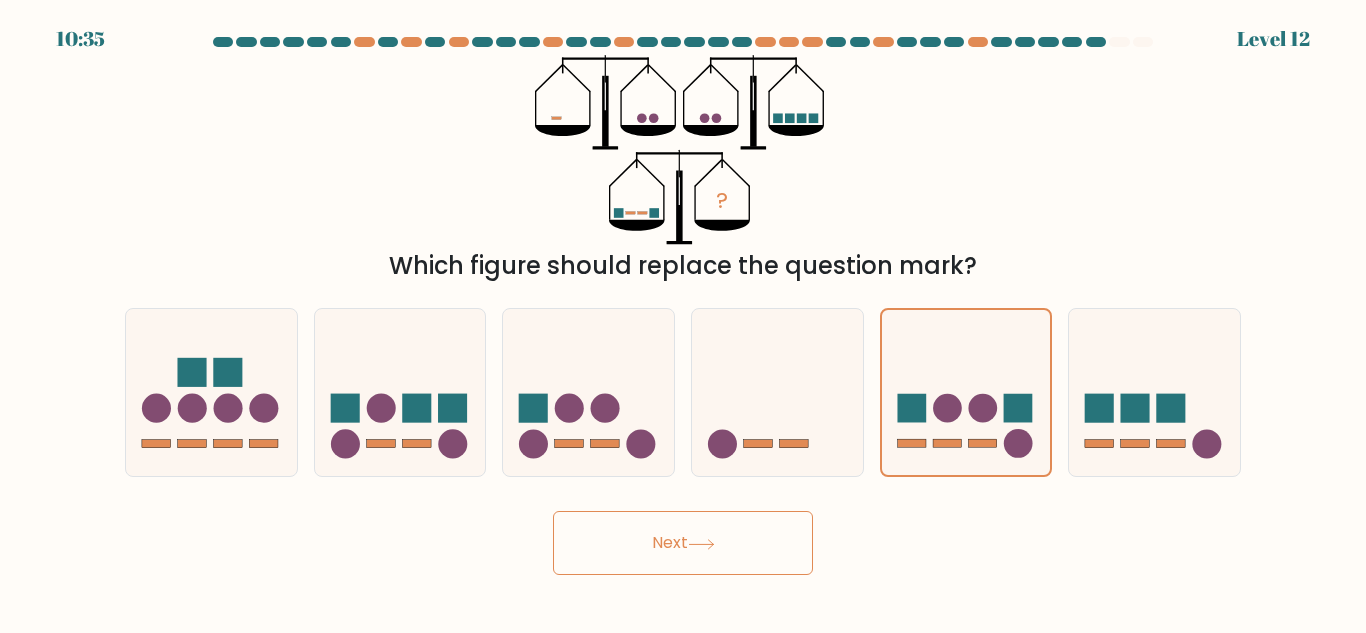 click on "Next" at bounding box center [683, 543] 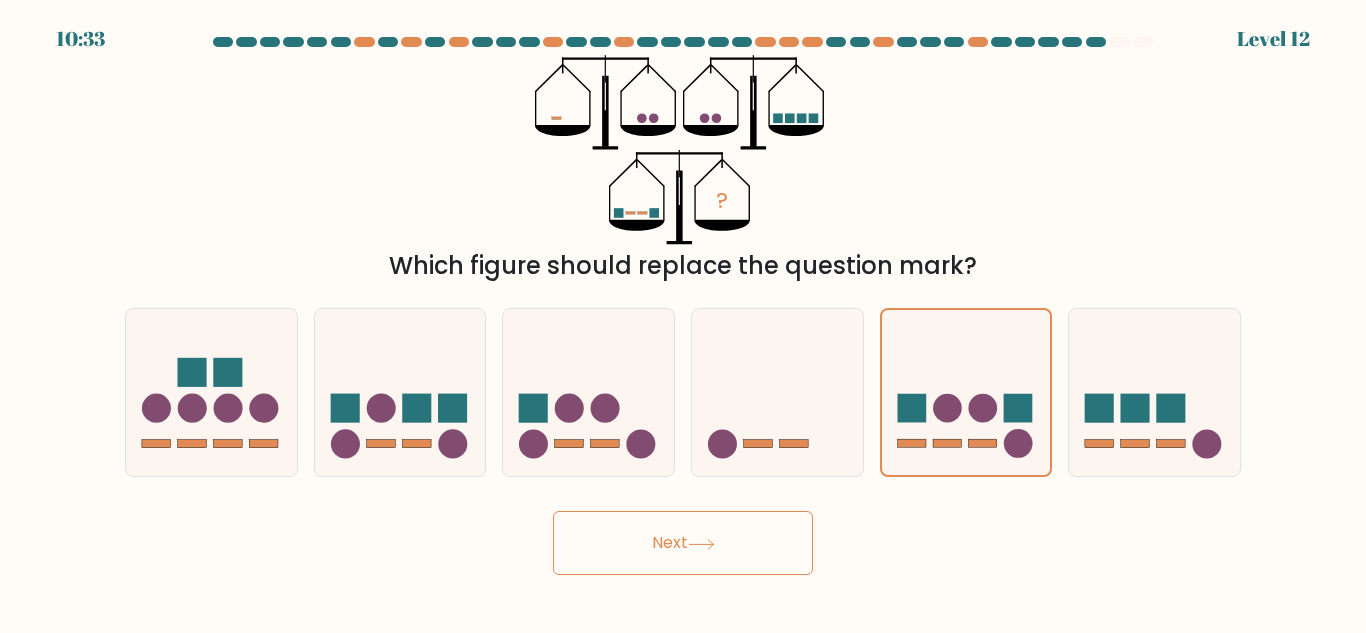 click on "Next" at bounding box center (683, 543) 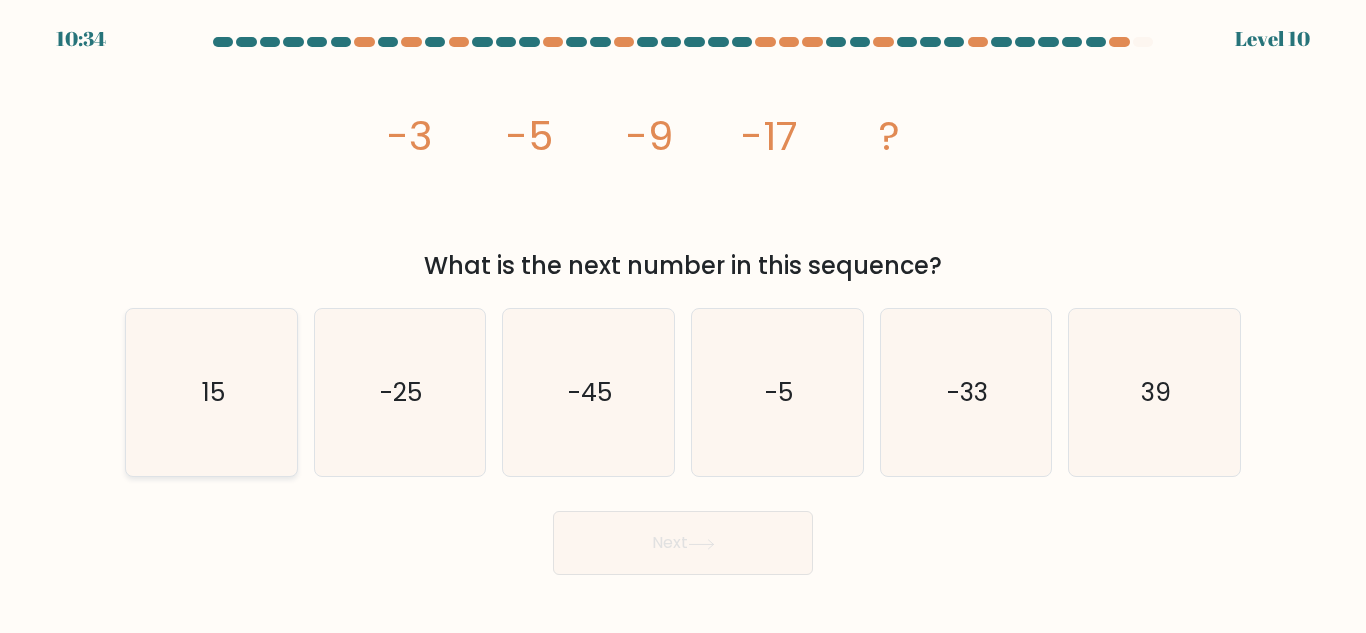 click on "15" at bounding box center (211, 392) 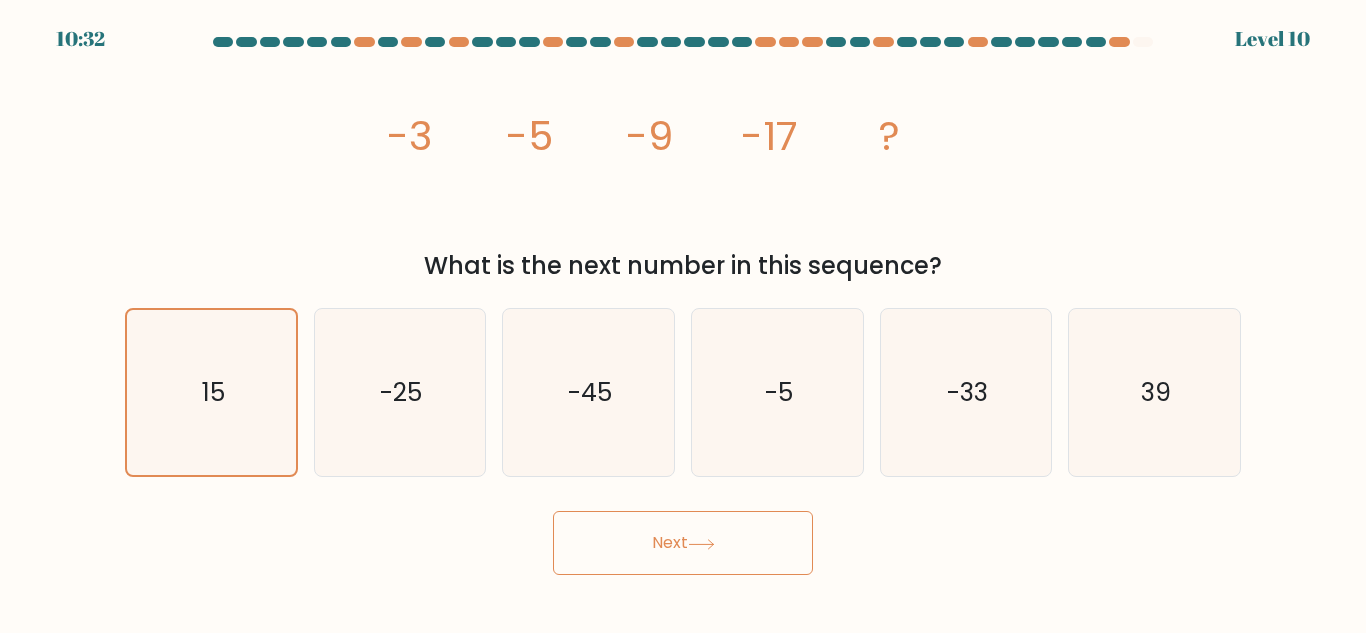click on "Next" at bounding box center (683, 543) 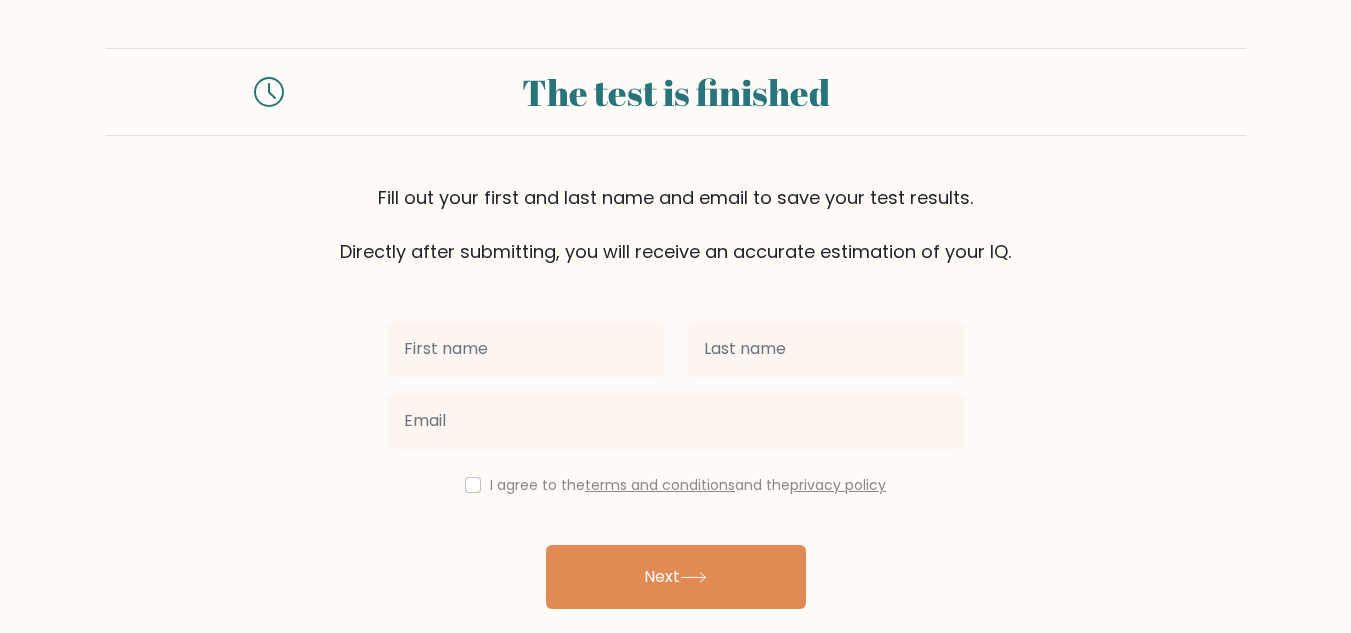 scroll, scrollTop: 0, scrollLeft: 0, axis: both 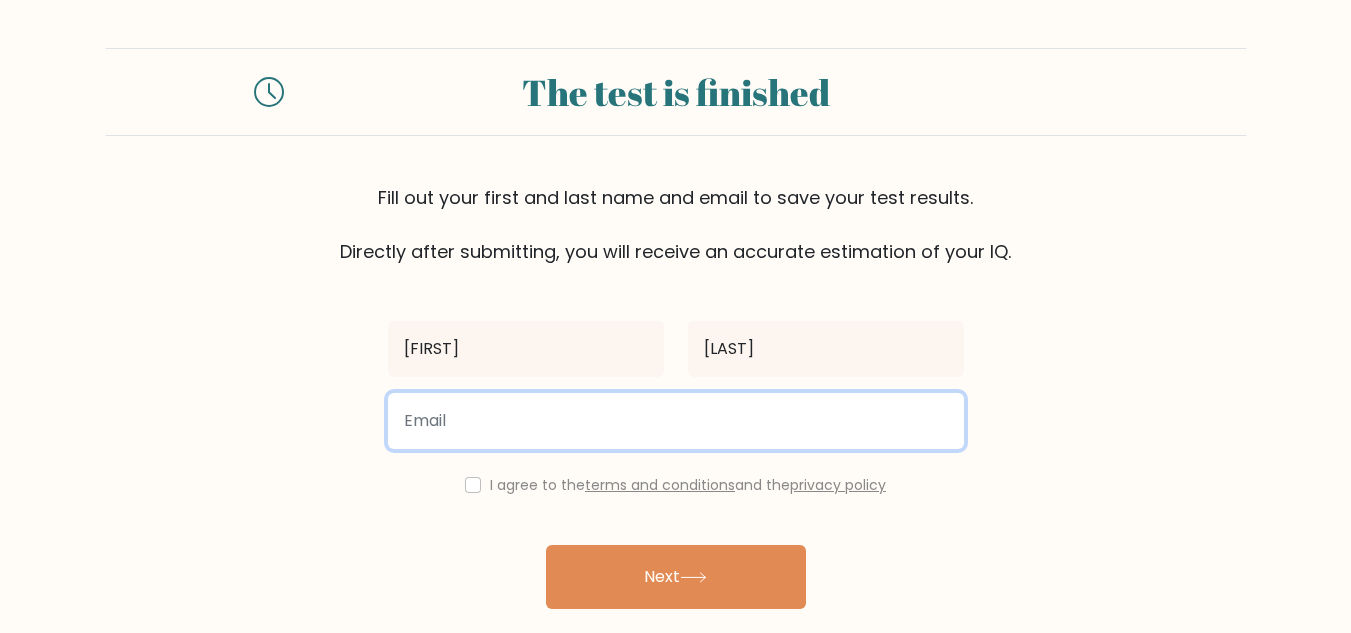 click at bounding box center [676, 421] 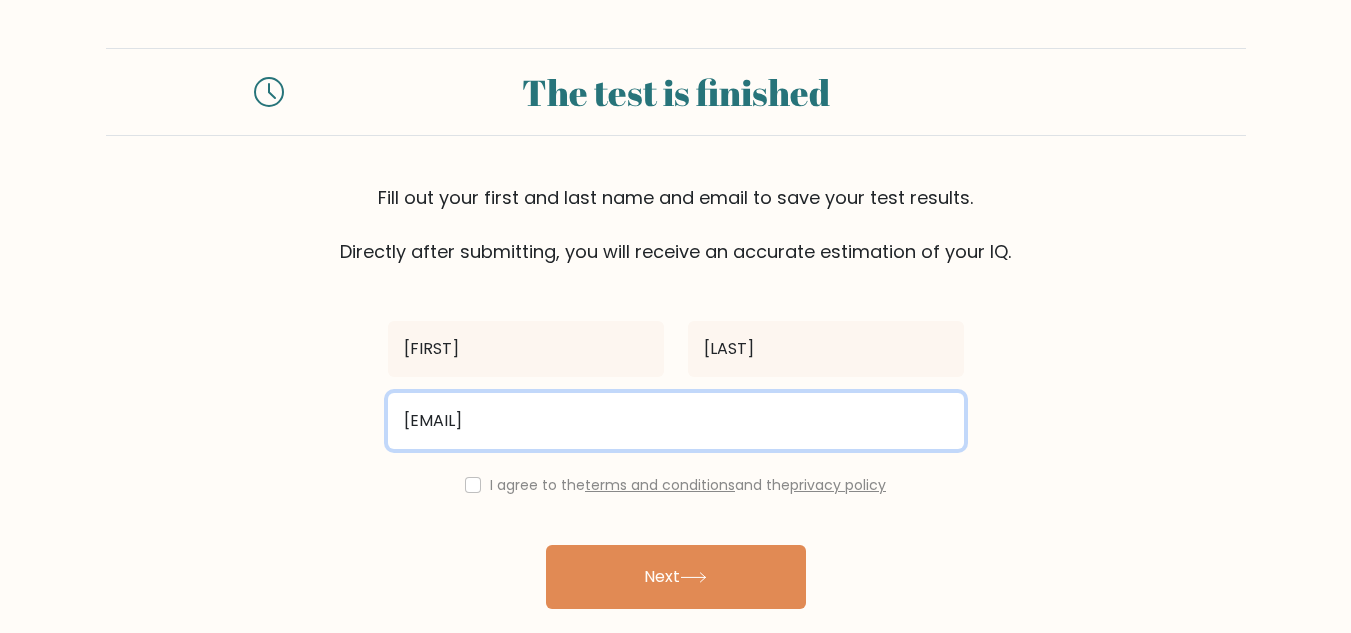 type on "zakiemmanuel.bm@gmail.comm" 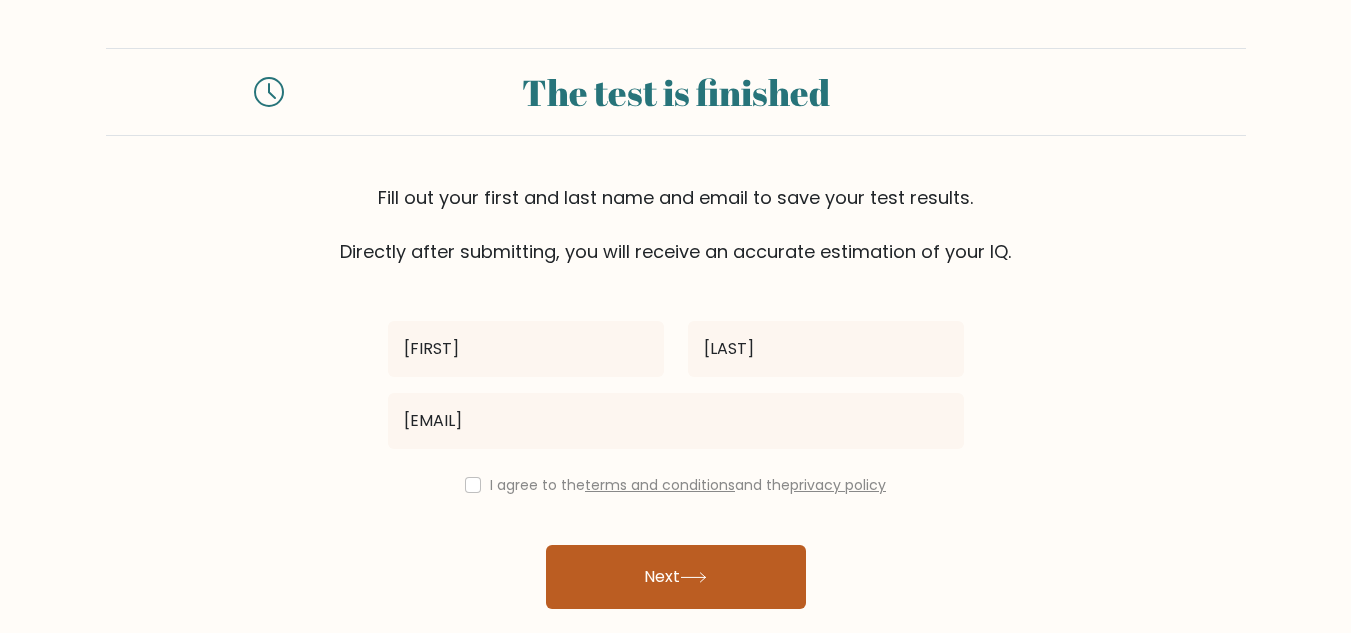 click at bounding box center [693, 577] 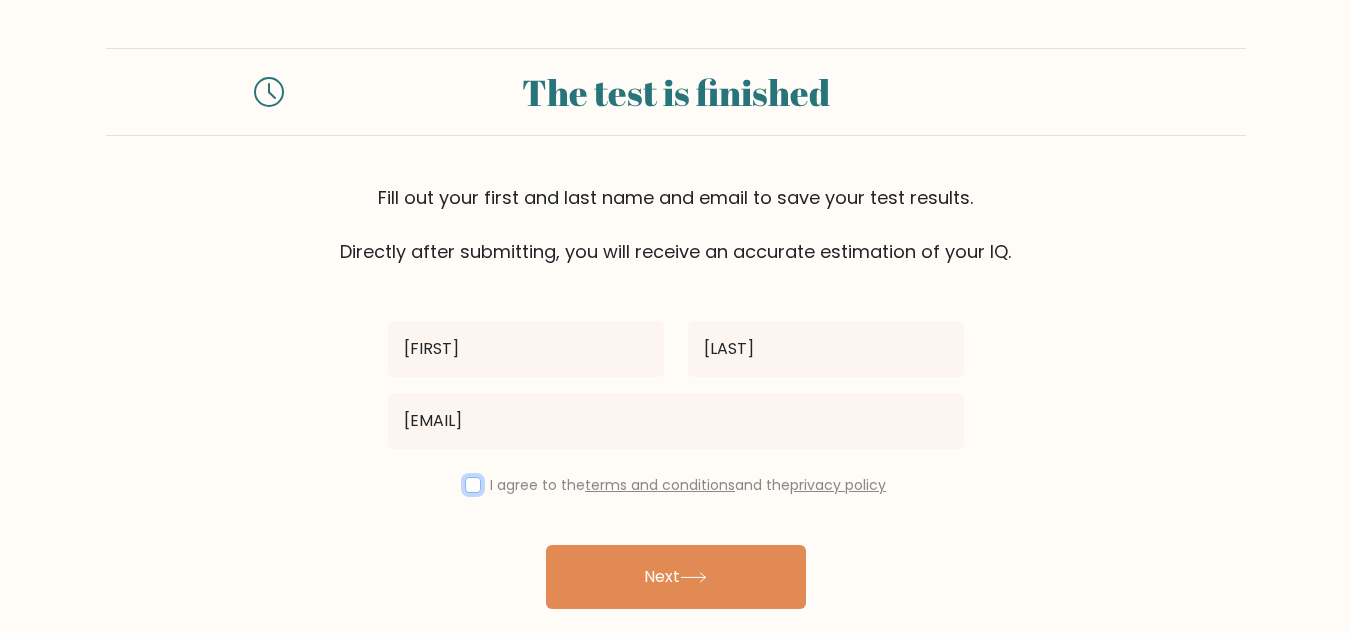 click at bounding box center [473, 485] 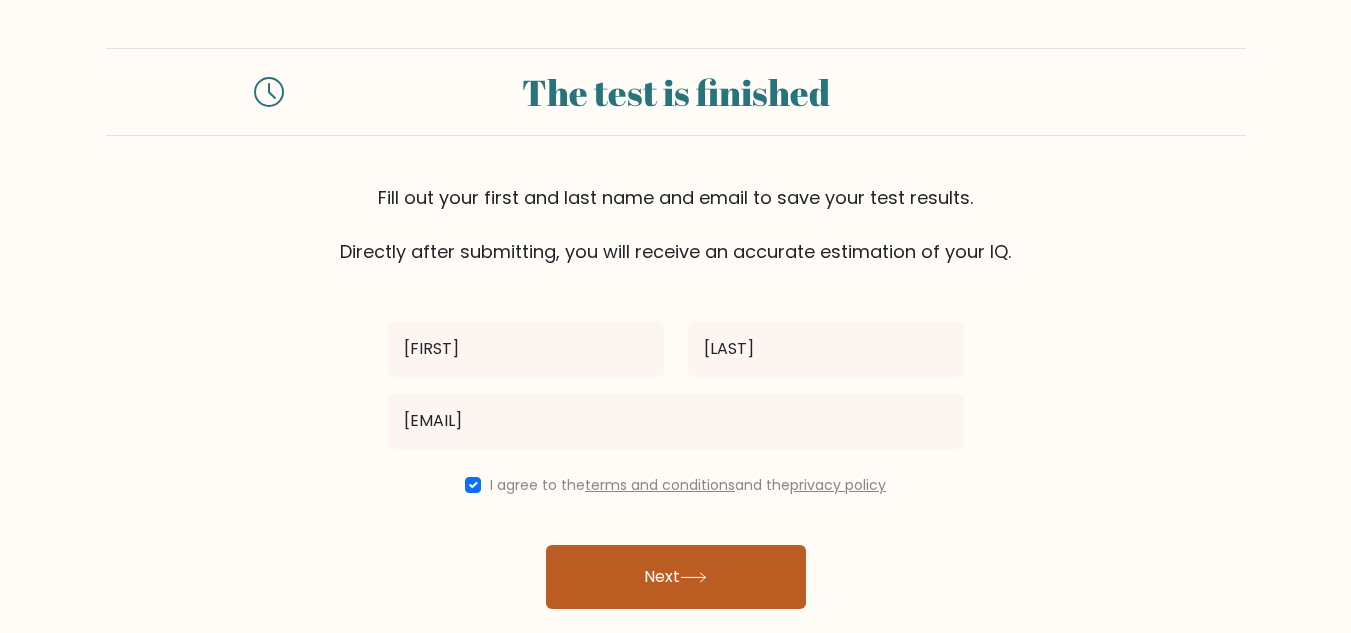 click on "Next" at bounding box center [676, 577] 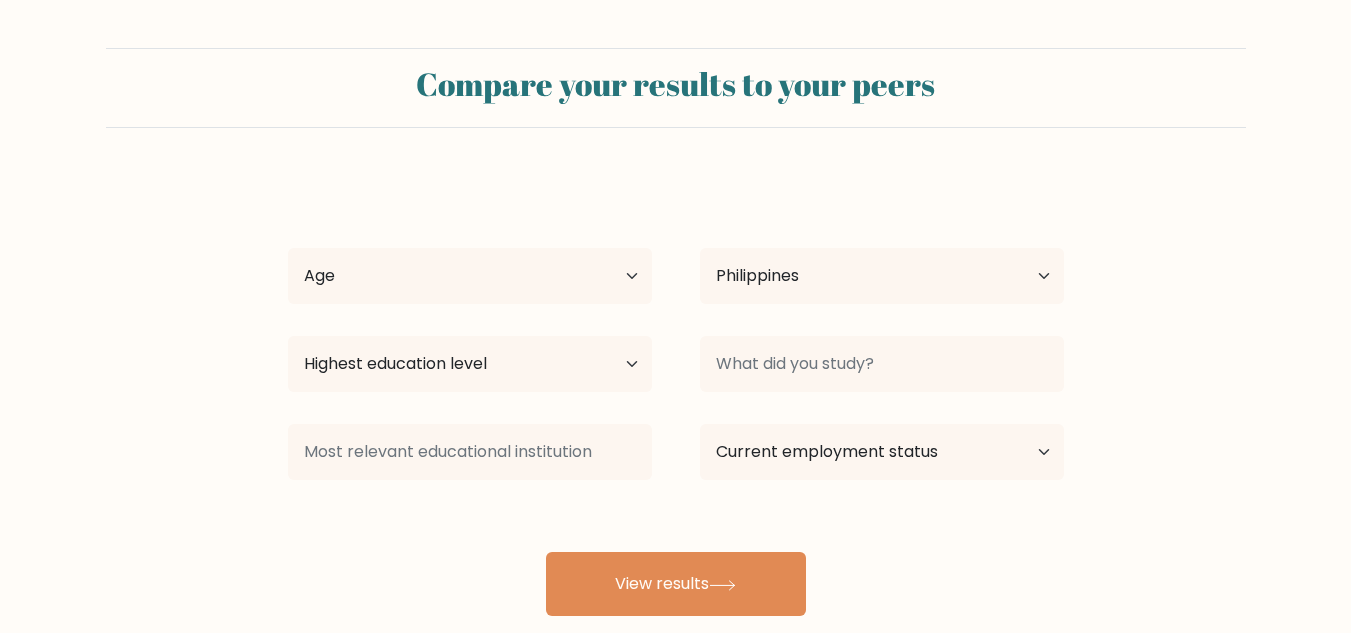 scroll, scrollTop: 0, scrollLeft: 0, axis: both 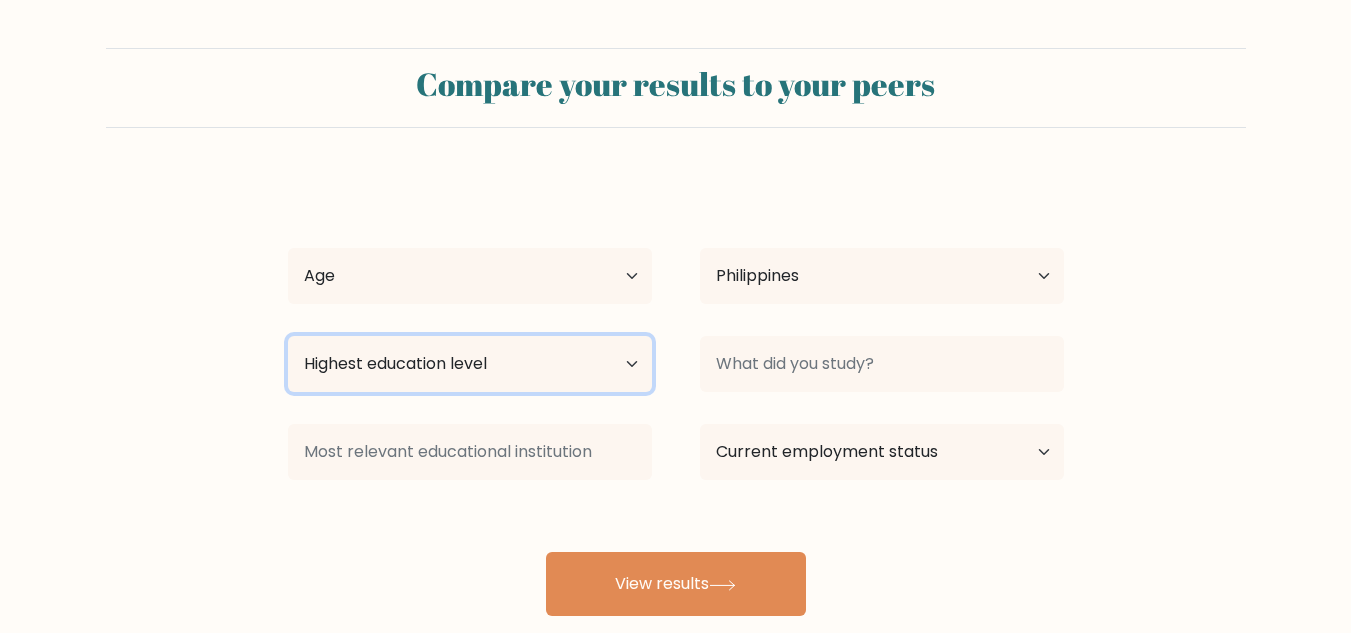 click on "Highest education level
No schooling
Primary
Lower Secondary
Upper Secondary
Occupation Specific
Bachelor's degree
Master's degree
Doctoral degree" at bounding box center (470, 364) 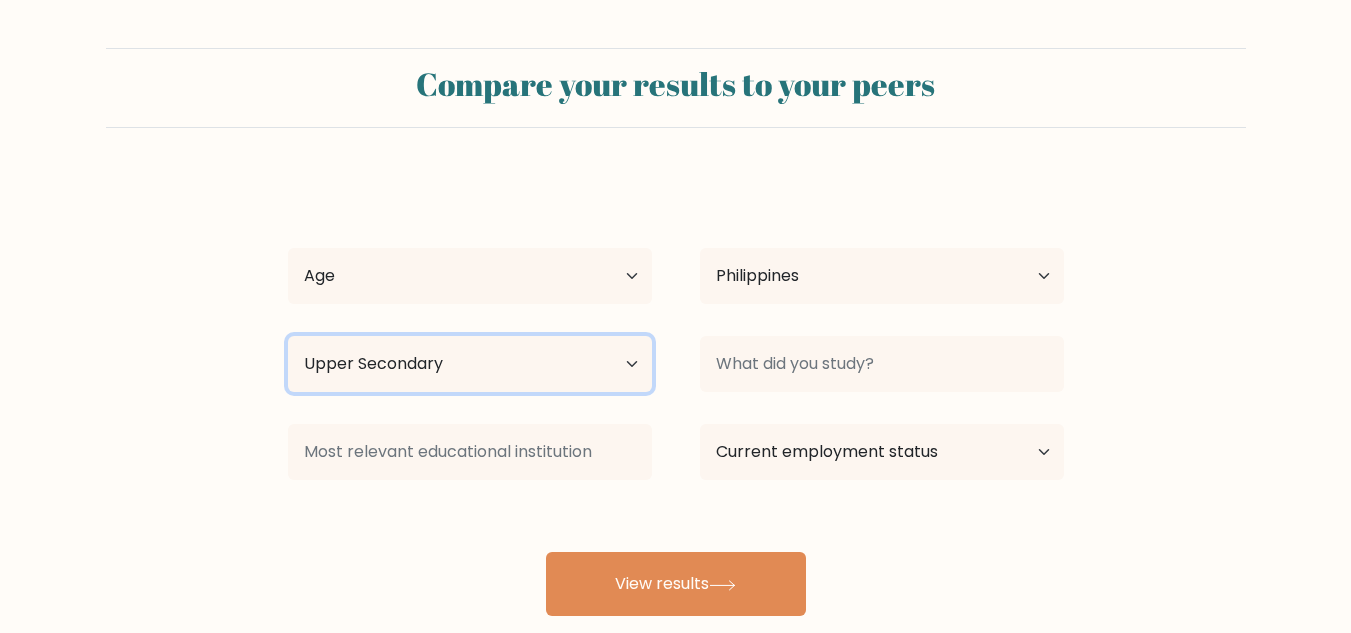 click on "Highest education level
No schooling
Primary
Lower Secondary
Upper Secondary
Occupation Specific
Bachelor's degree
Master's degree
Doctoral degree" at bounding box center [470, 364] 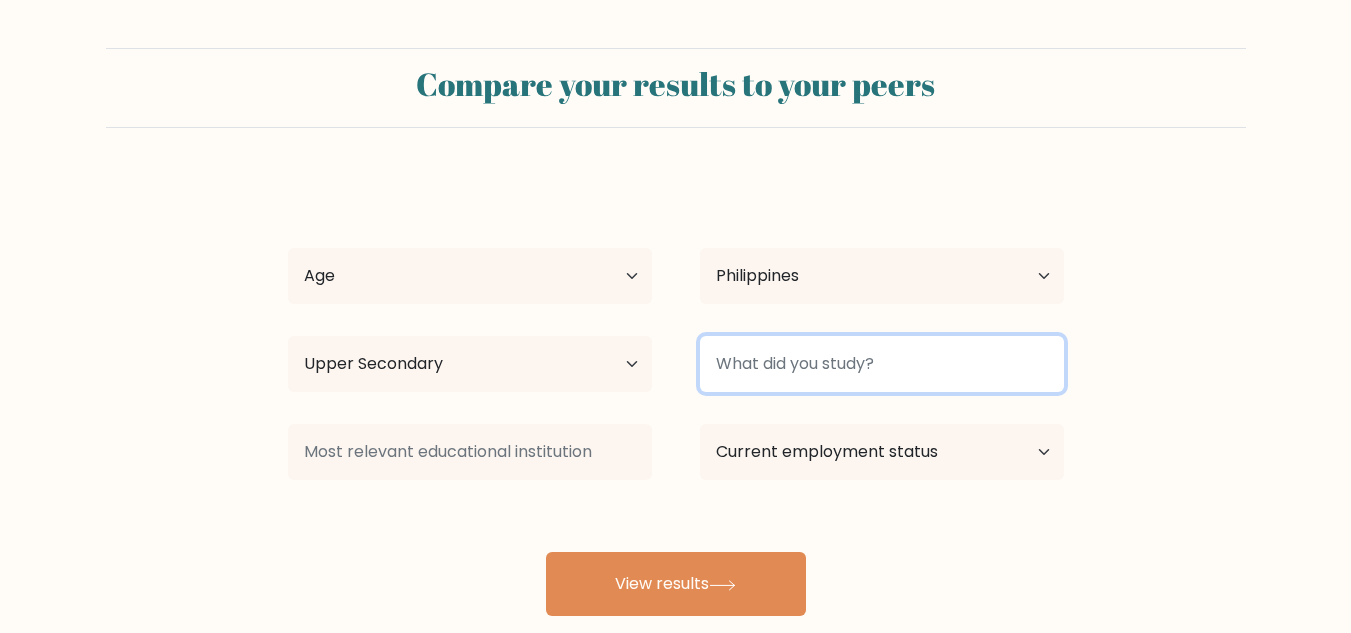 click at bounding box center [882, 364] 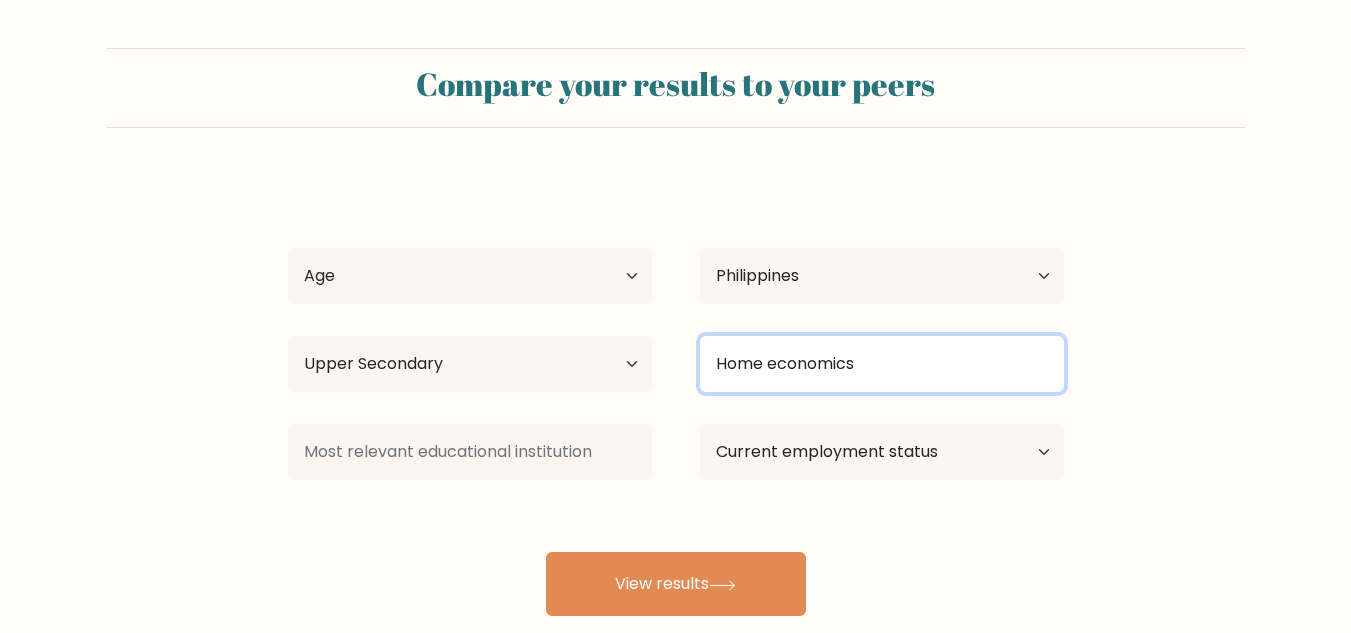 type on "Home economics" 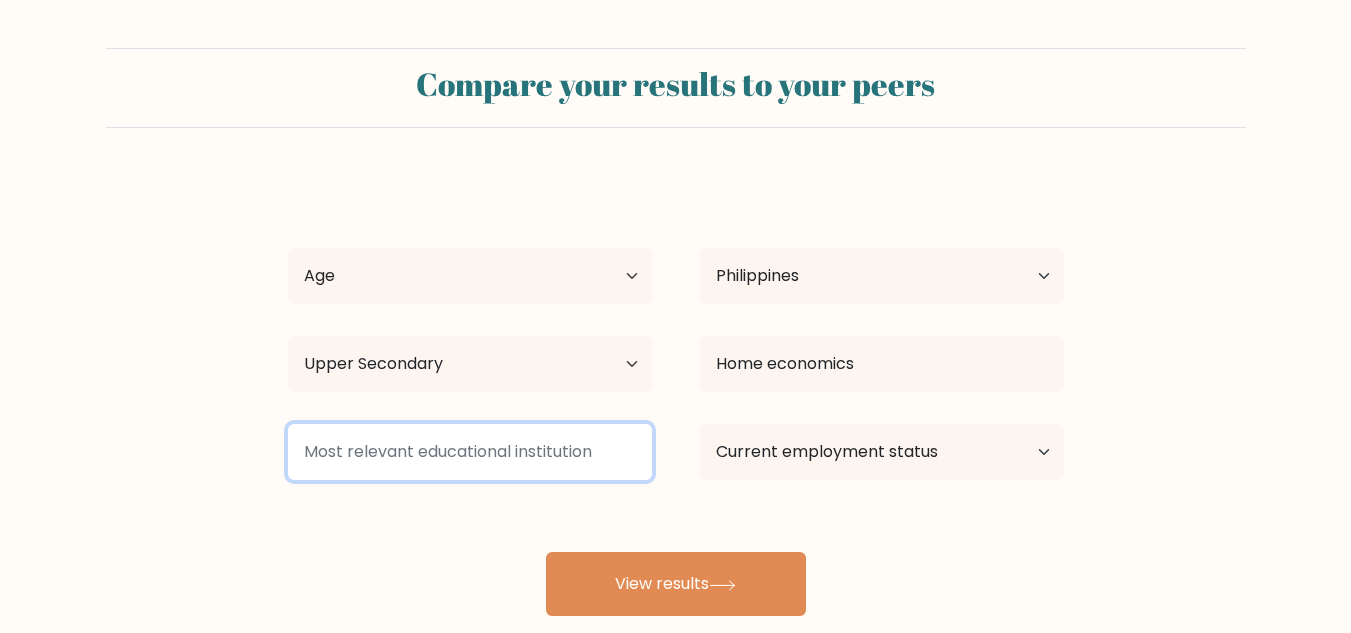 click at bounding box center [470, 452] 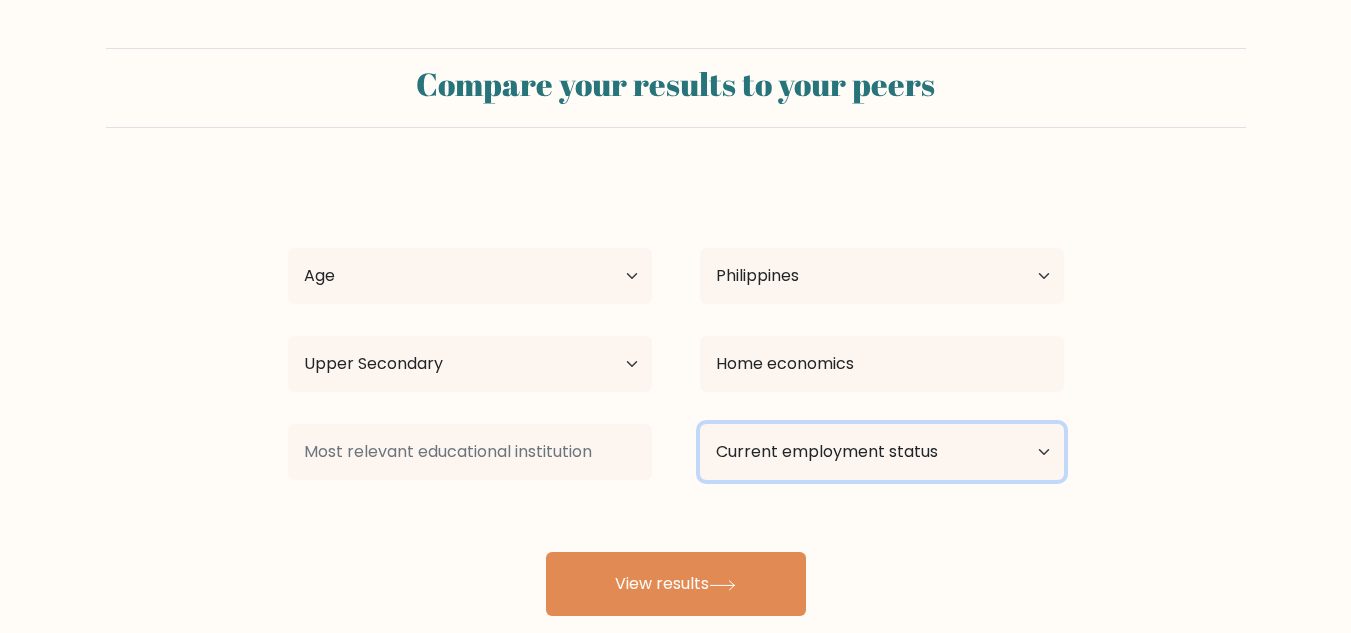 click on "Current employment status
Employed
Student
Retired
Other / prefer not to answer" at bounding box center (882, 452) 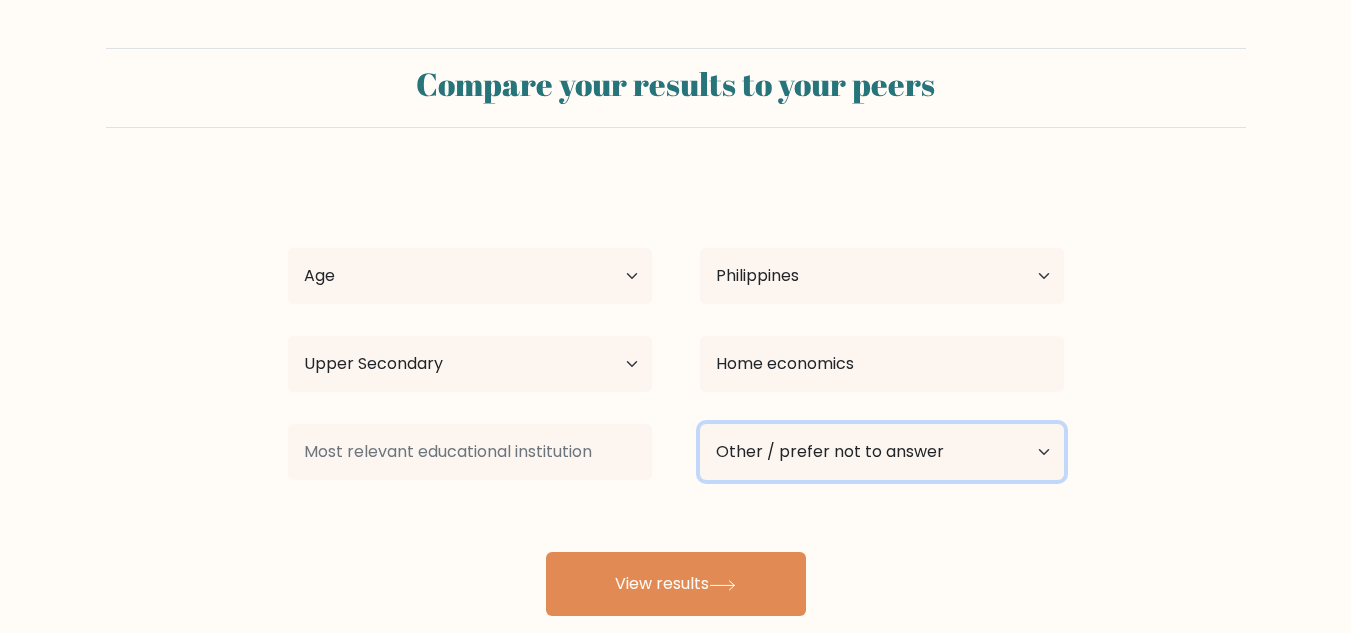 click on "Current employment status
Employed
Student
Retired
Other / prefer not to answer" at bounding box center (882, 452) 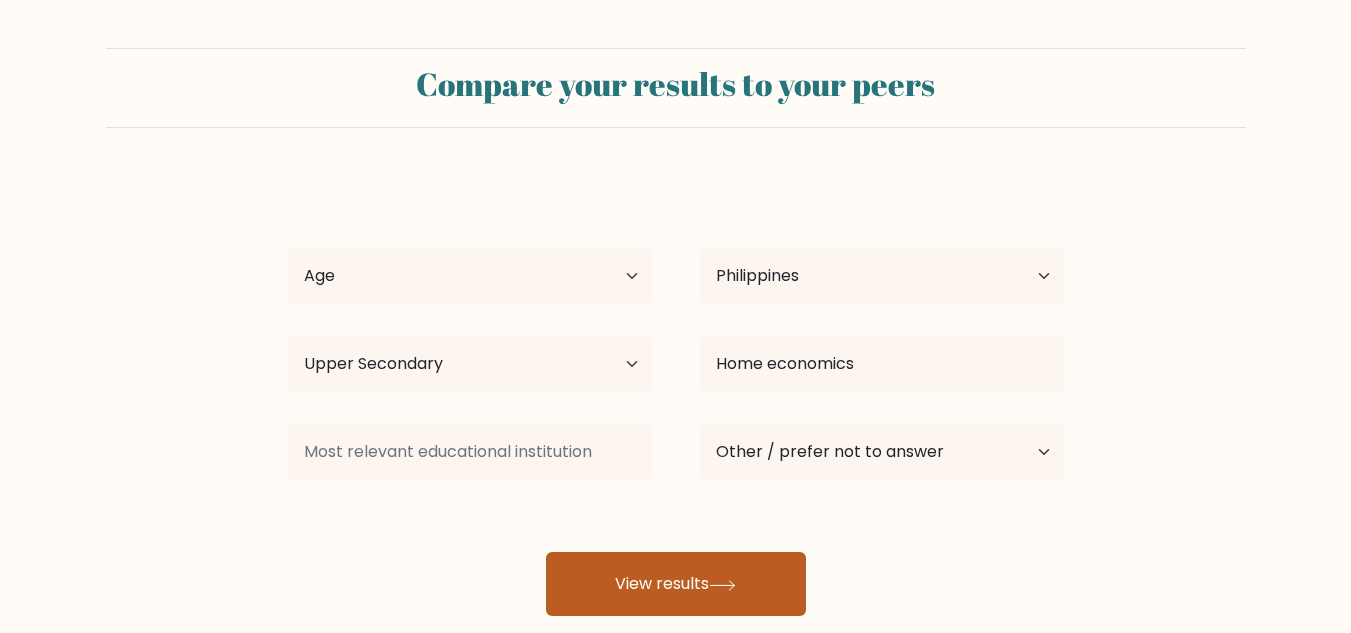 click on "View results" at bounding box center (676, 584) 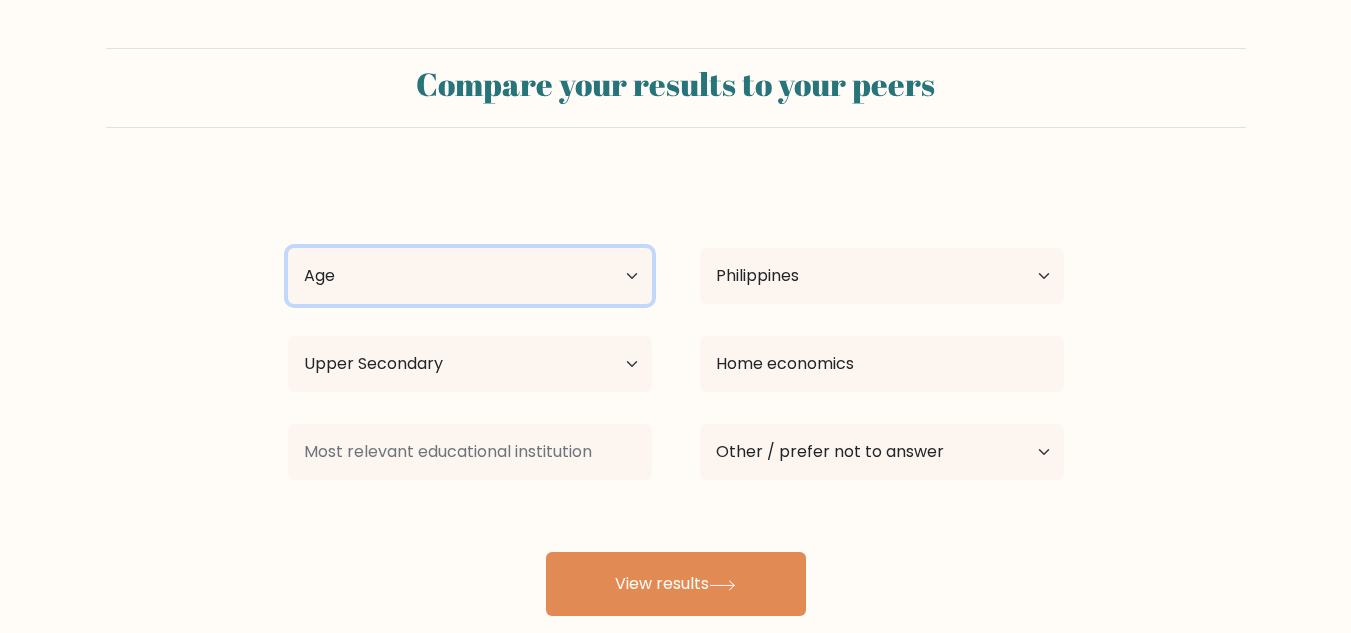 click on "Age
Under 18 years old
18-24 years old
25-34 years old
35-44 years old
45-54 years old
55-64 years old
65 years old and above" at bounding box center [470, 276] 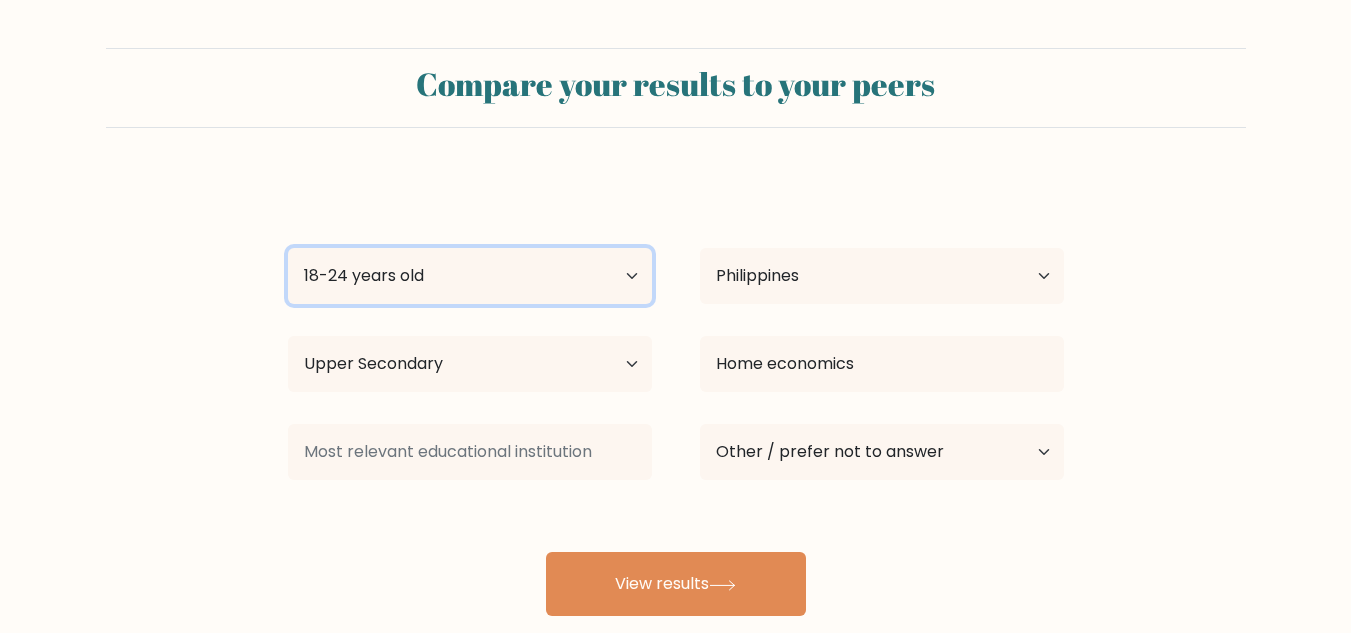 click on "Age
Under 18 years old
18-24 years old
25-34 years old
35-44 years old
45-54 years old
55-64 years old
65 years old and above" at bounding box center (470, 276) 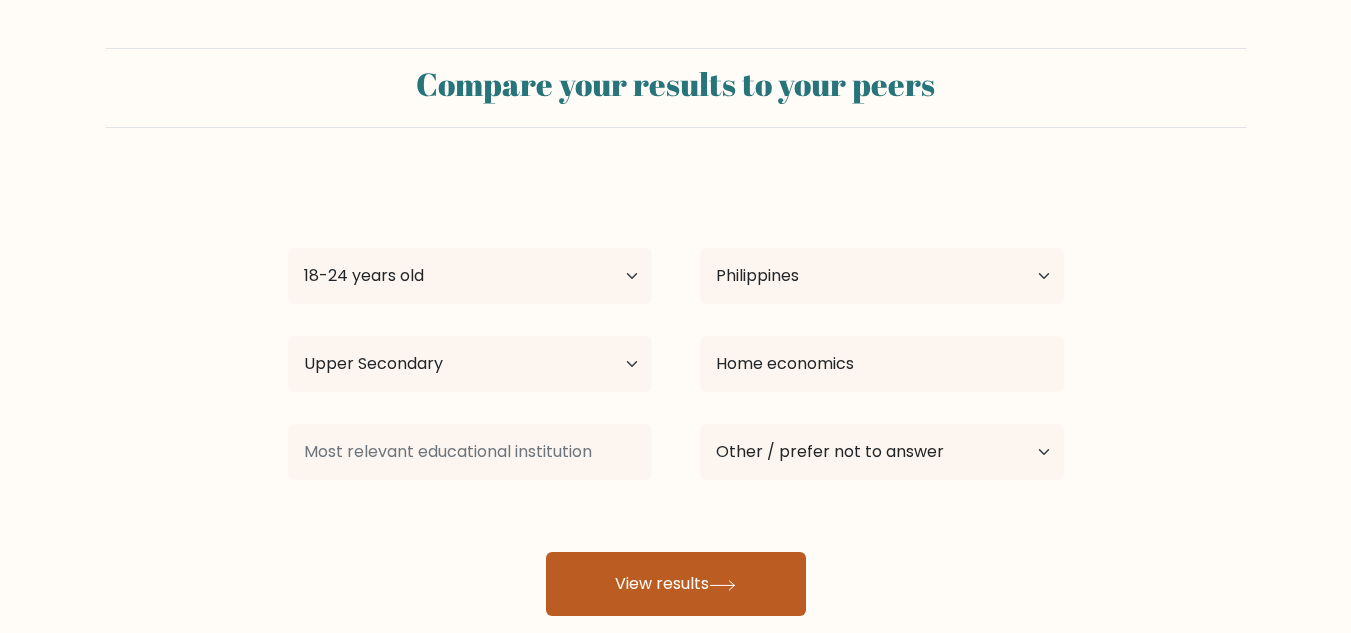 click on "View results" at bounding box center (676, 584) 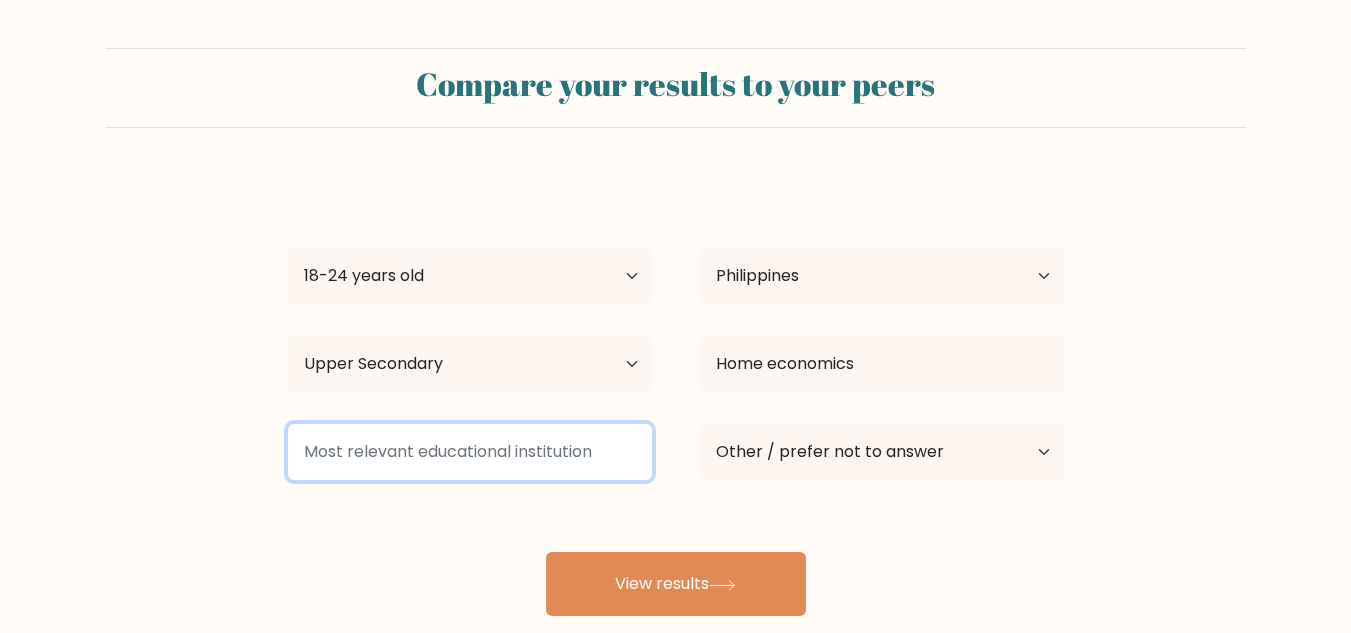 click at bounding box center (470, 452) 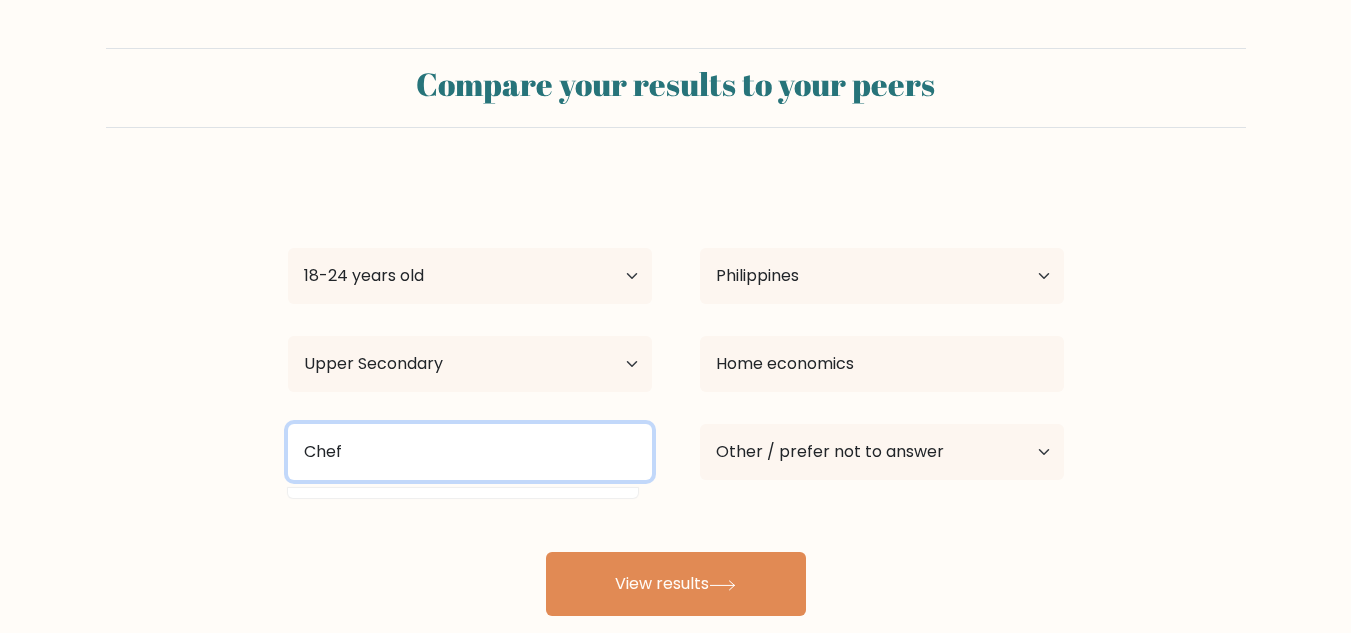 click on "Chef" at bounding box center (470, 452) 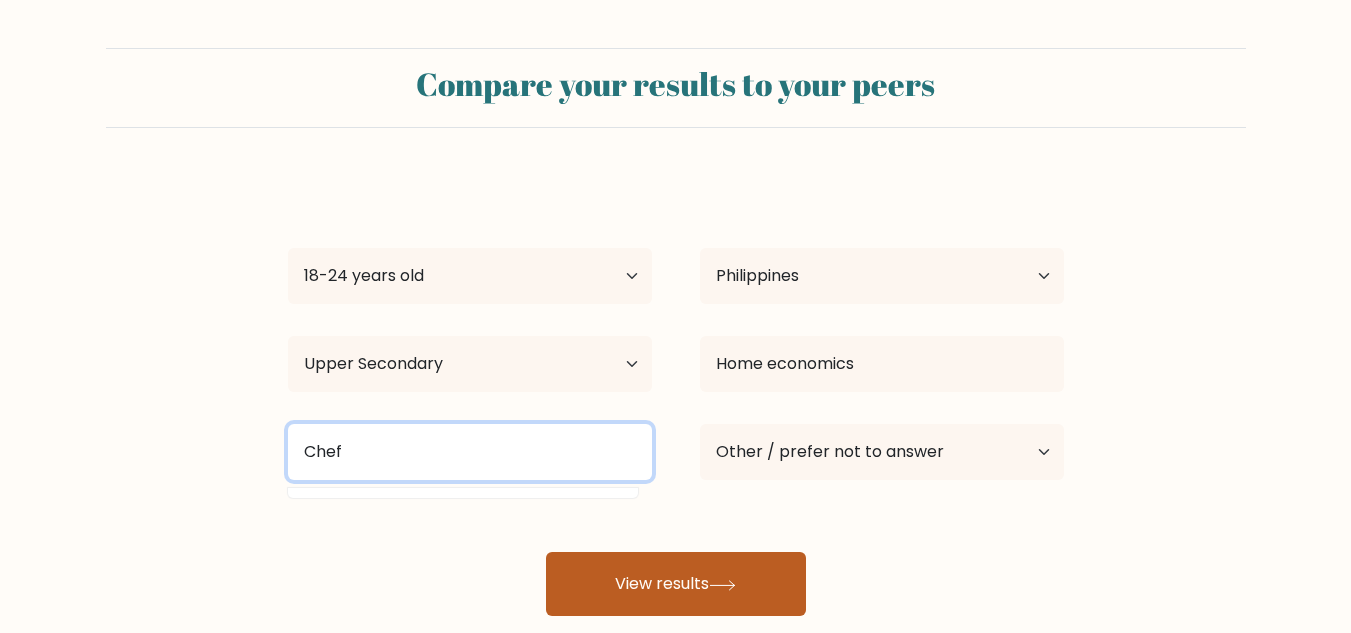 type on "Chef" 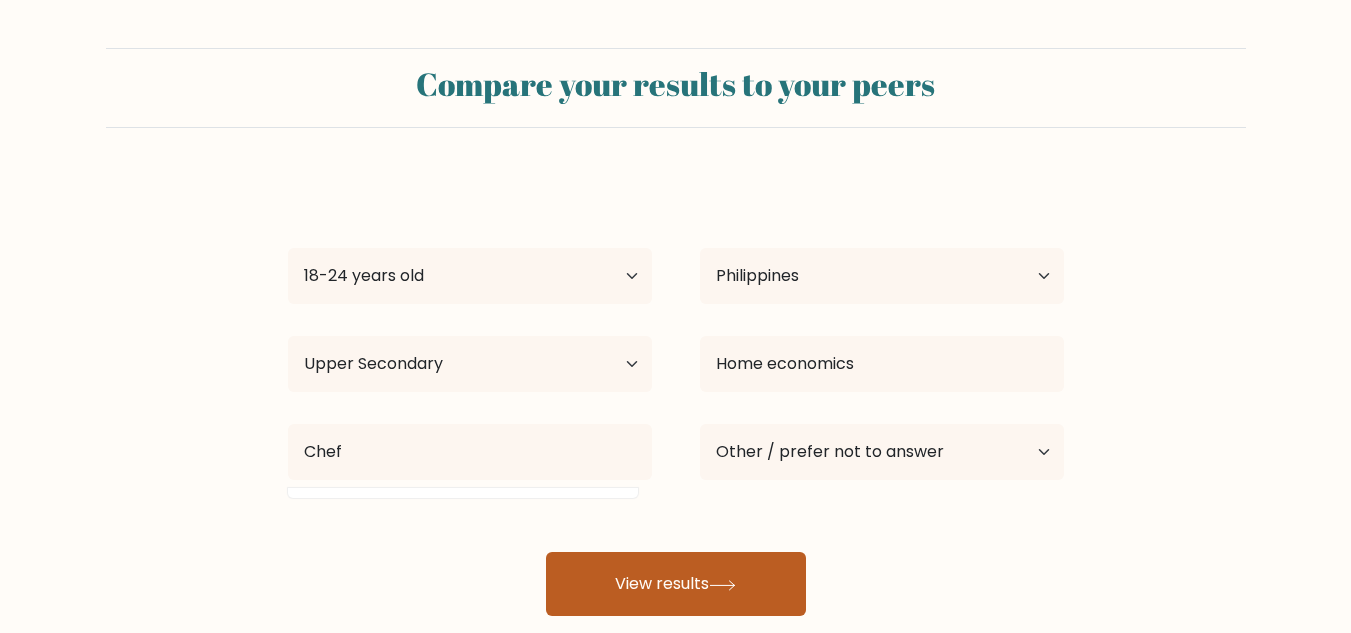 click on "View results" at bounding box center (676, 584) 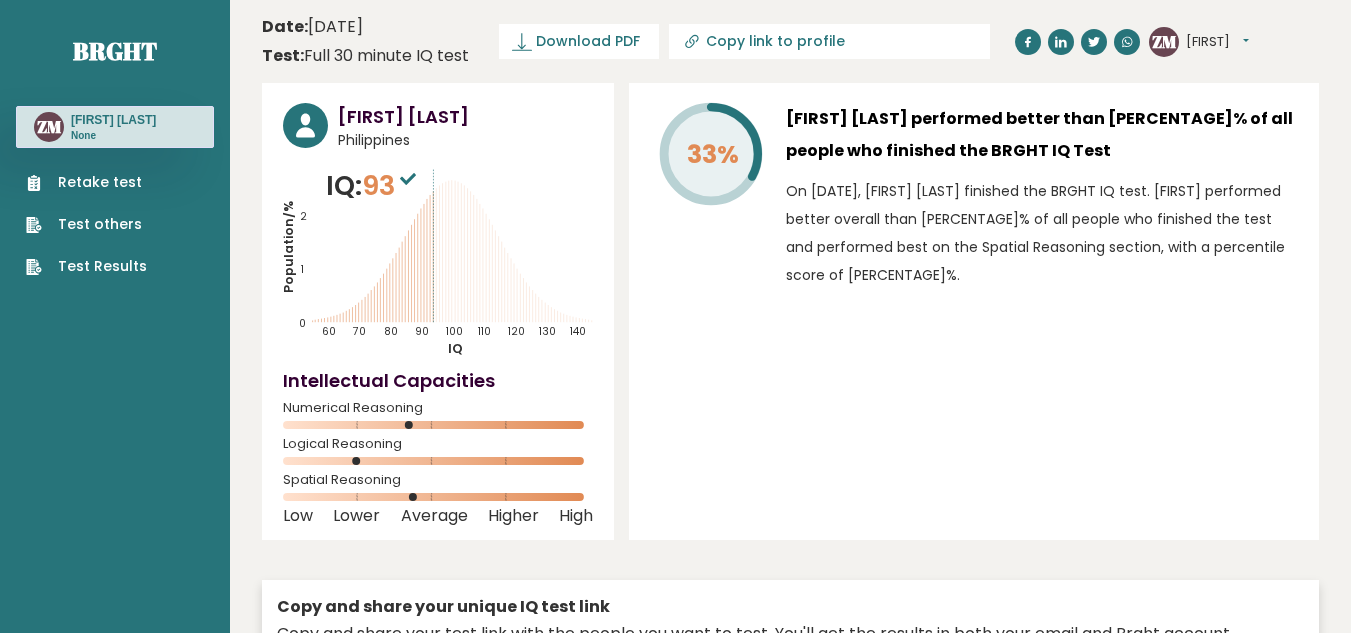 scroll, scrollTop: 0, scrollLeft: 0, axis: both 